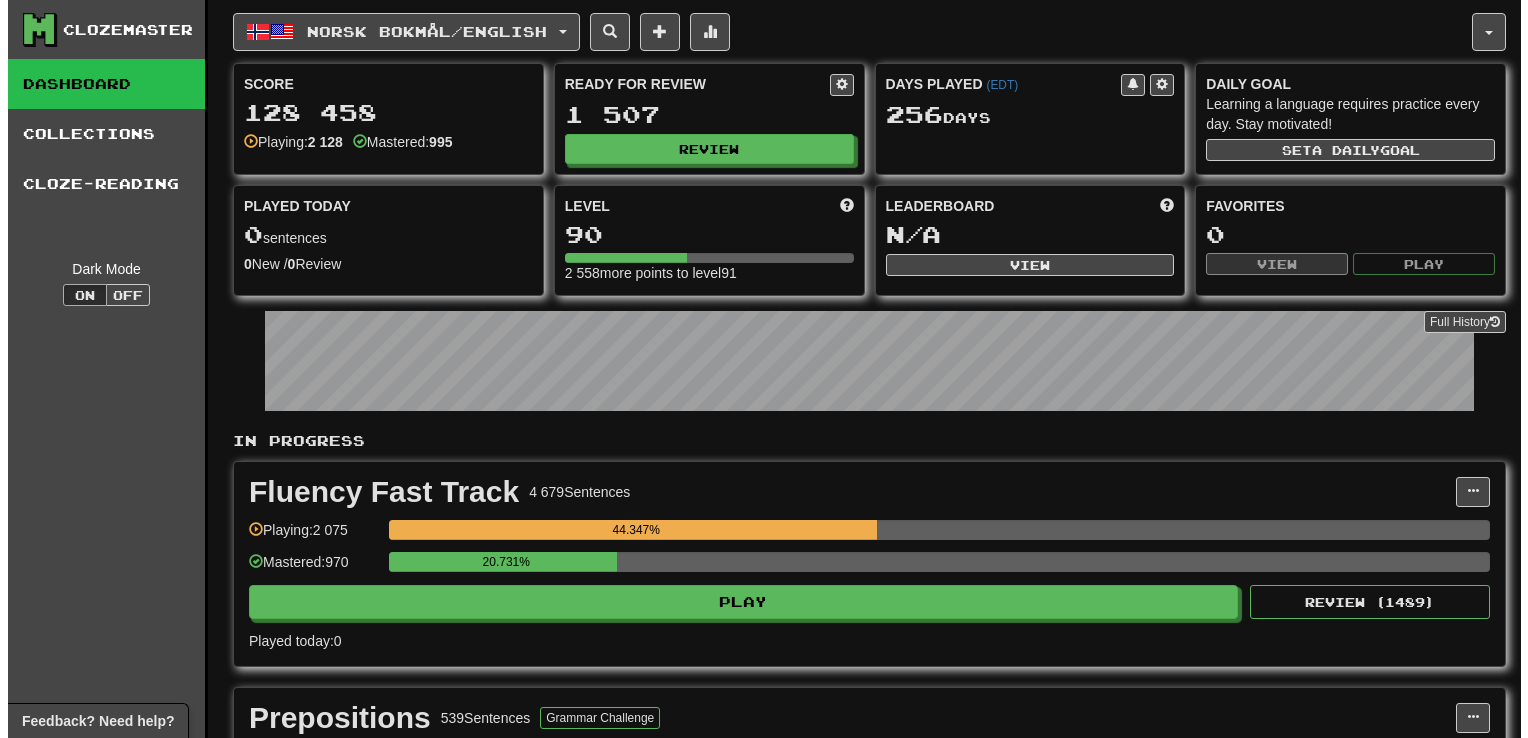 scroll, scrollTop: 0, scrollLeft: 0, axis: both 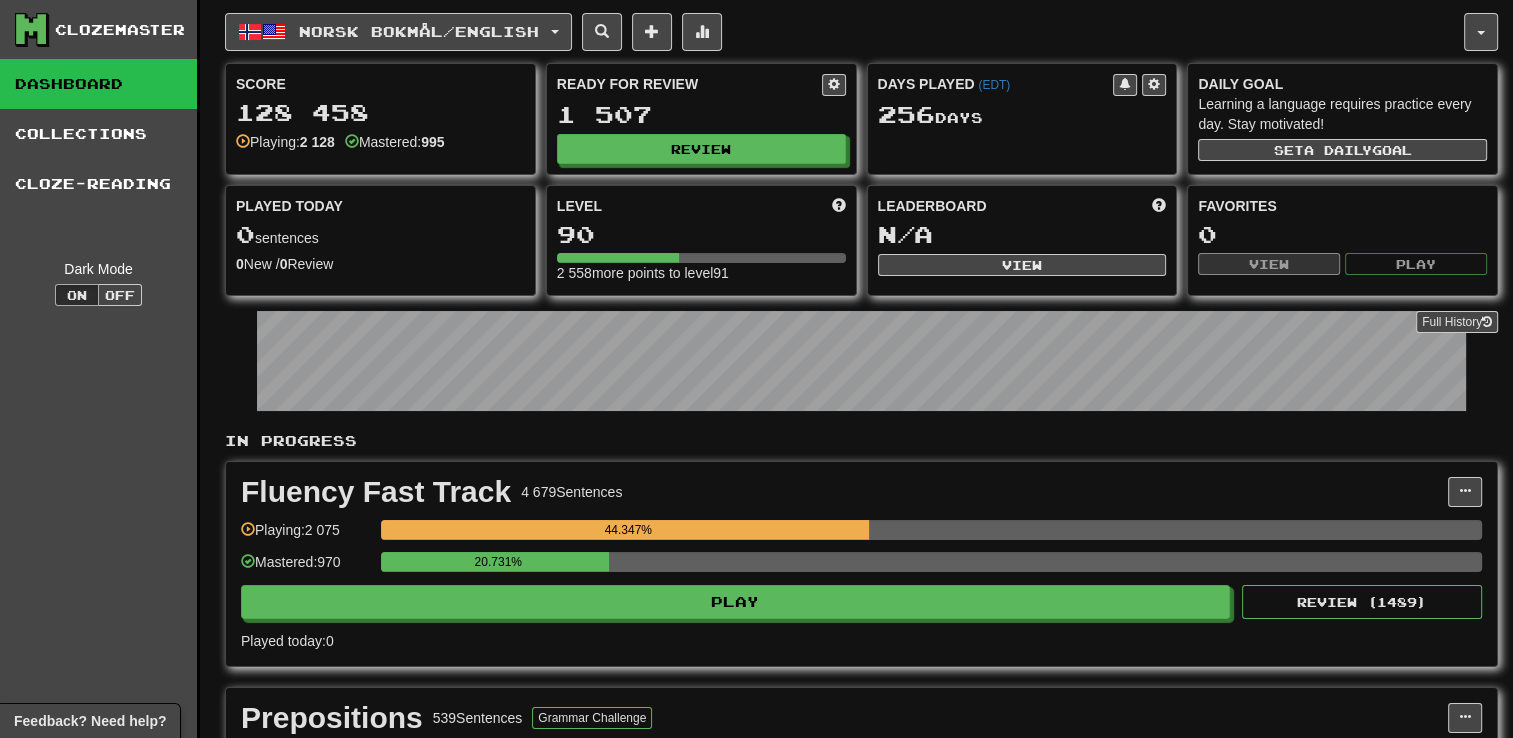 click on "Norsk bokmål  /  English Dansk  /  English Days Played:  239   Review:  1 119 Points today:  0 Deutsch  /  English Days Played:  18   Review:  0 Points today:  24 Español  /  English Days Played:  240   Review:  1 033 Points today:  0 Íslenska  /  English Days Played:  26   Review:  0 Points today:  0 Italiano  /  English Days Played:  17   Review:  1 Points today:  0 Norsk bokmål  /  English Days Played:  256   Review:  1 507 Points today:  0 Svenska  /  English Days Played:  238   Review:  1 128 Points today:  0 Українська  /  English Days Played:  17   Review:  1 Points today:  0  Language Pairing" at bounding box center [844, 32] 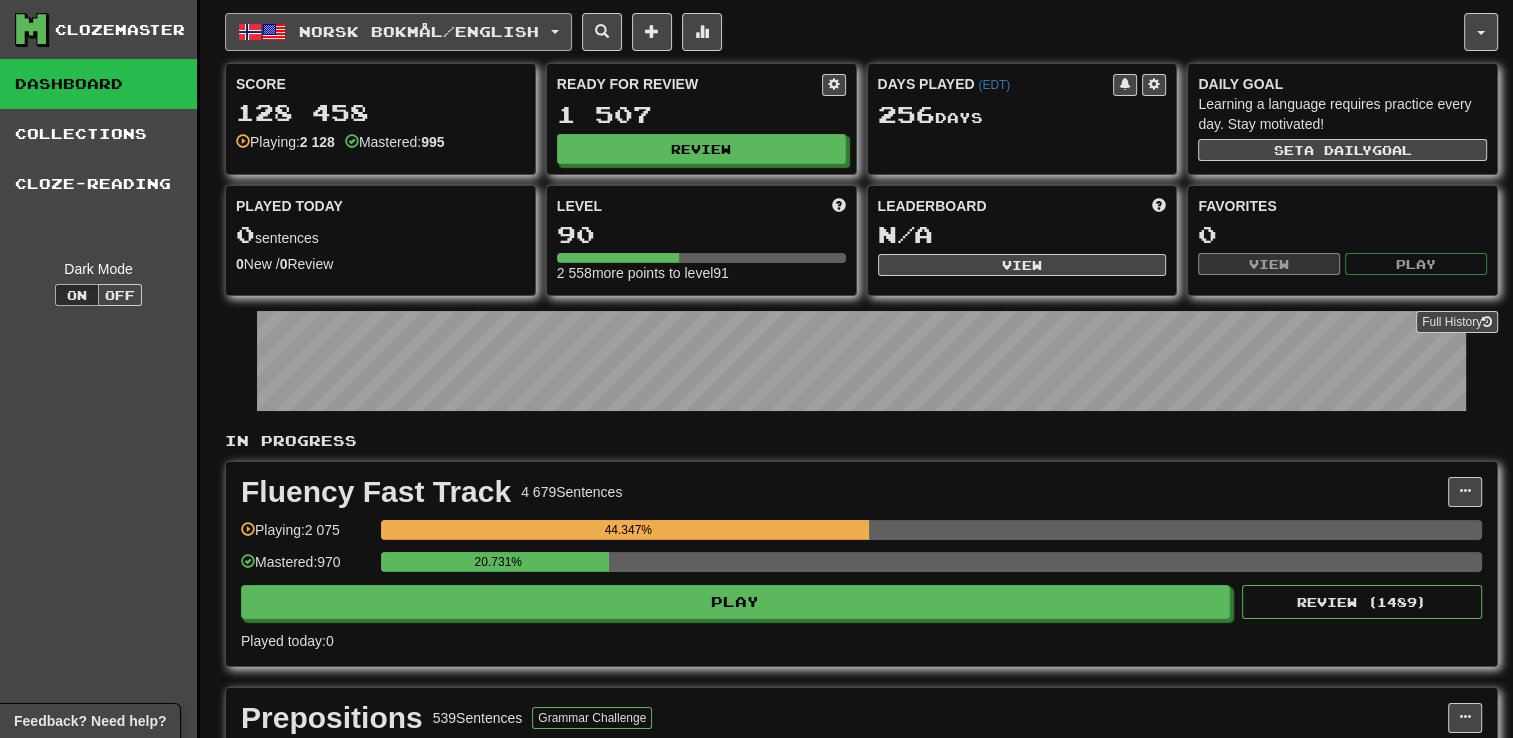 click on "Norsk bokmål  /  English" at bounding box center (419, 31) 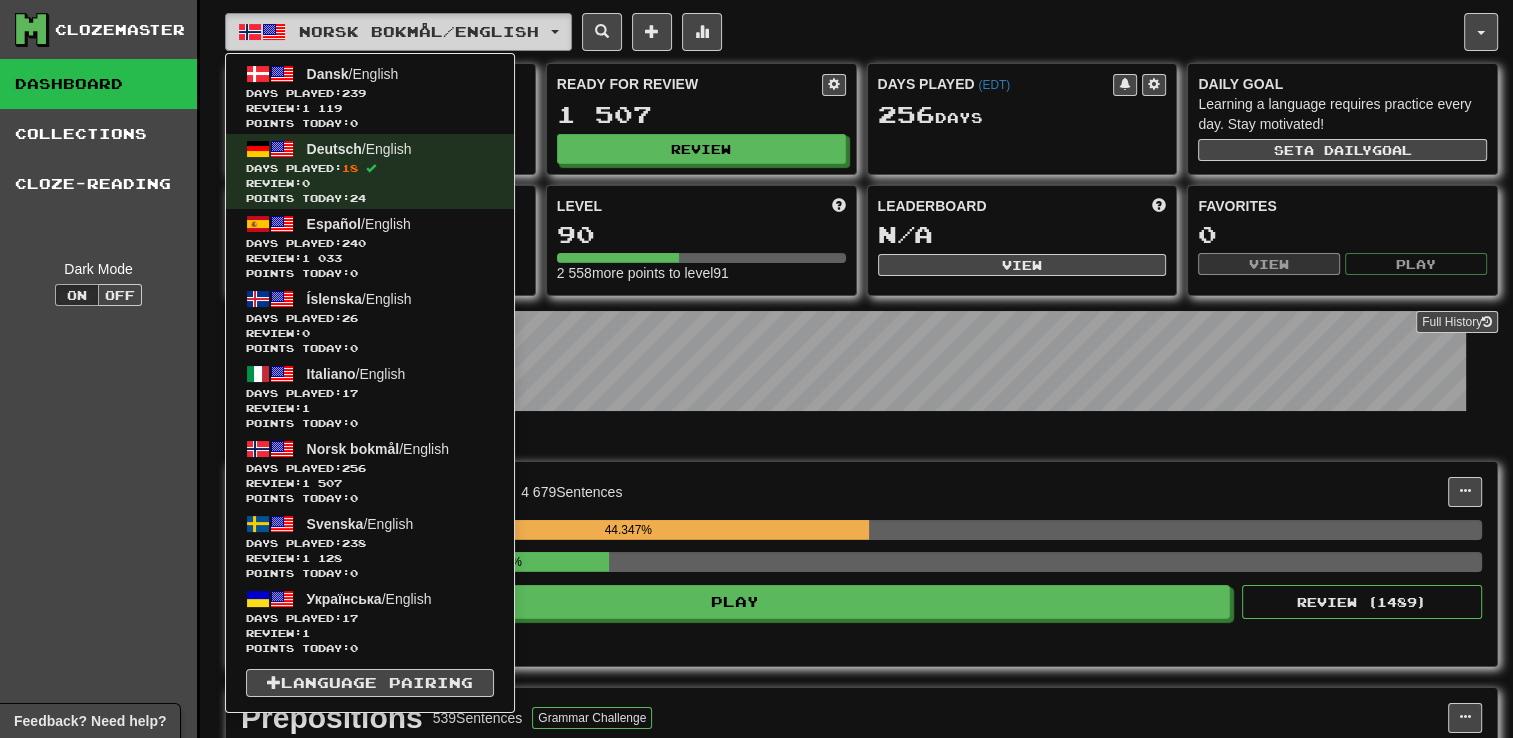 click on "Norsk bokmål  /  English" at bounding box center (419, 31) 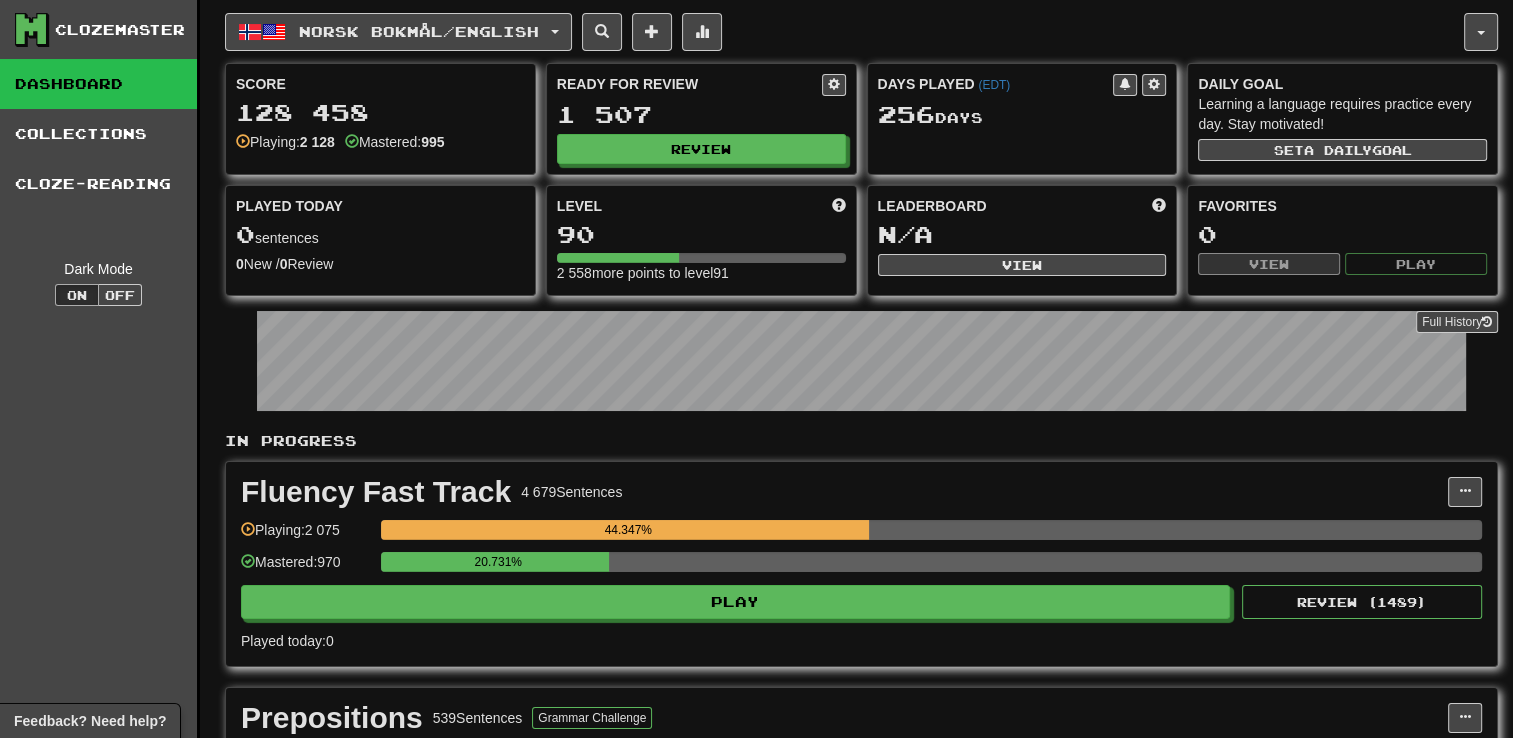 click on "Norsk bokmål  /  English Dansk  /  English Days Played:  239   Review:  1 119 Points today:  0 Deutsch  /  English Days Played:  18   Review:  0 Points today:  24 Español  /  English Days Played:  240   Review:  1 033 Points today:  0 Íslenska  /  English Days Played:  26   Review:  0 Points today:  0 Italiano  /  English Days Played:  17   Review:  1 Points today:  0 Norsk bokmål  /  English Days Played:  256   Review:  1 507 Points today:  0 Svenska  /  English Days Played:  238   Review:  1 128 Points today:  0 Українська  /  English Days Played:  17   Review:  1 Points today:  0  Language Pairing" at bounding box center [844, 32] 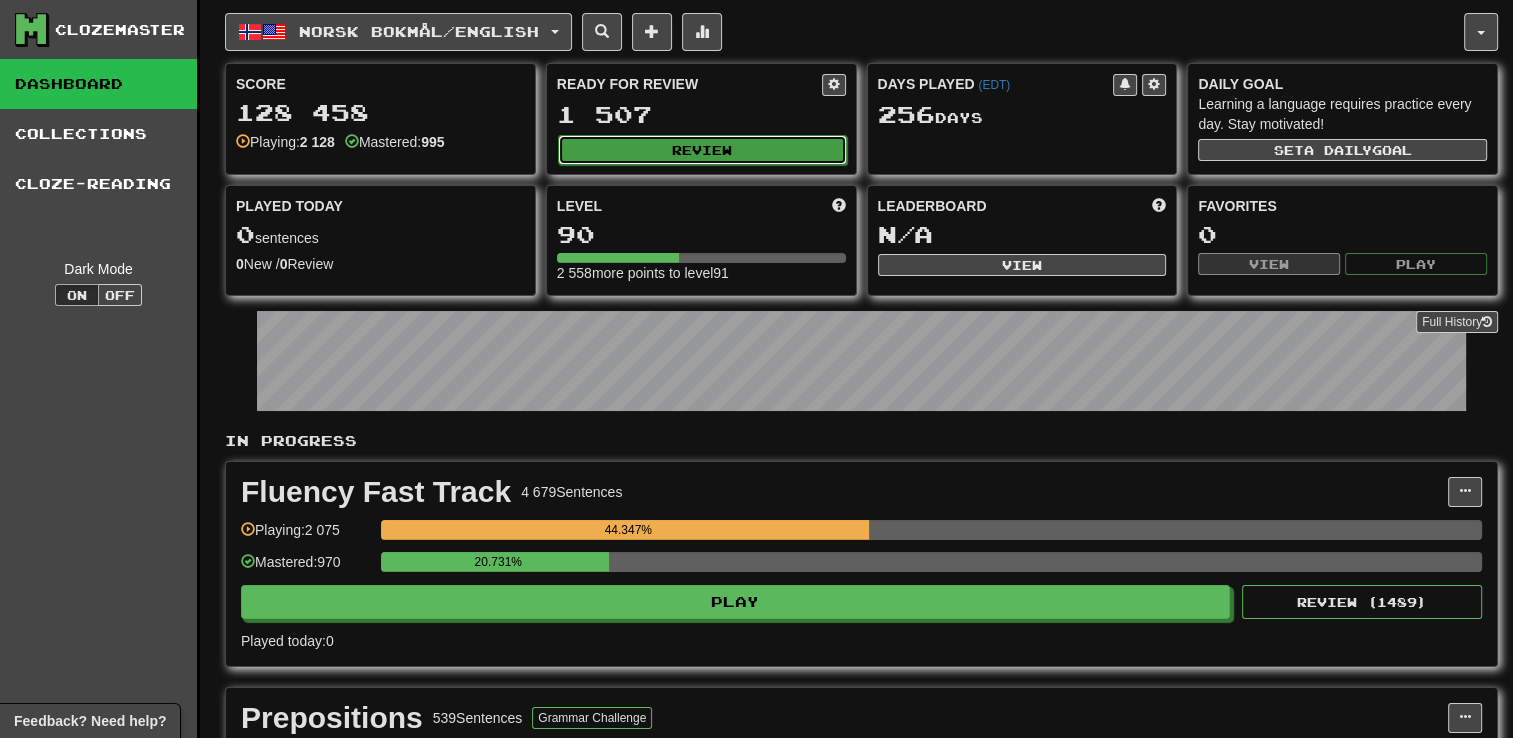 click on "Review" at bounding box center [702, 150] 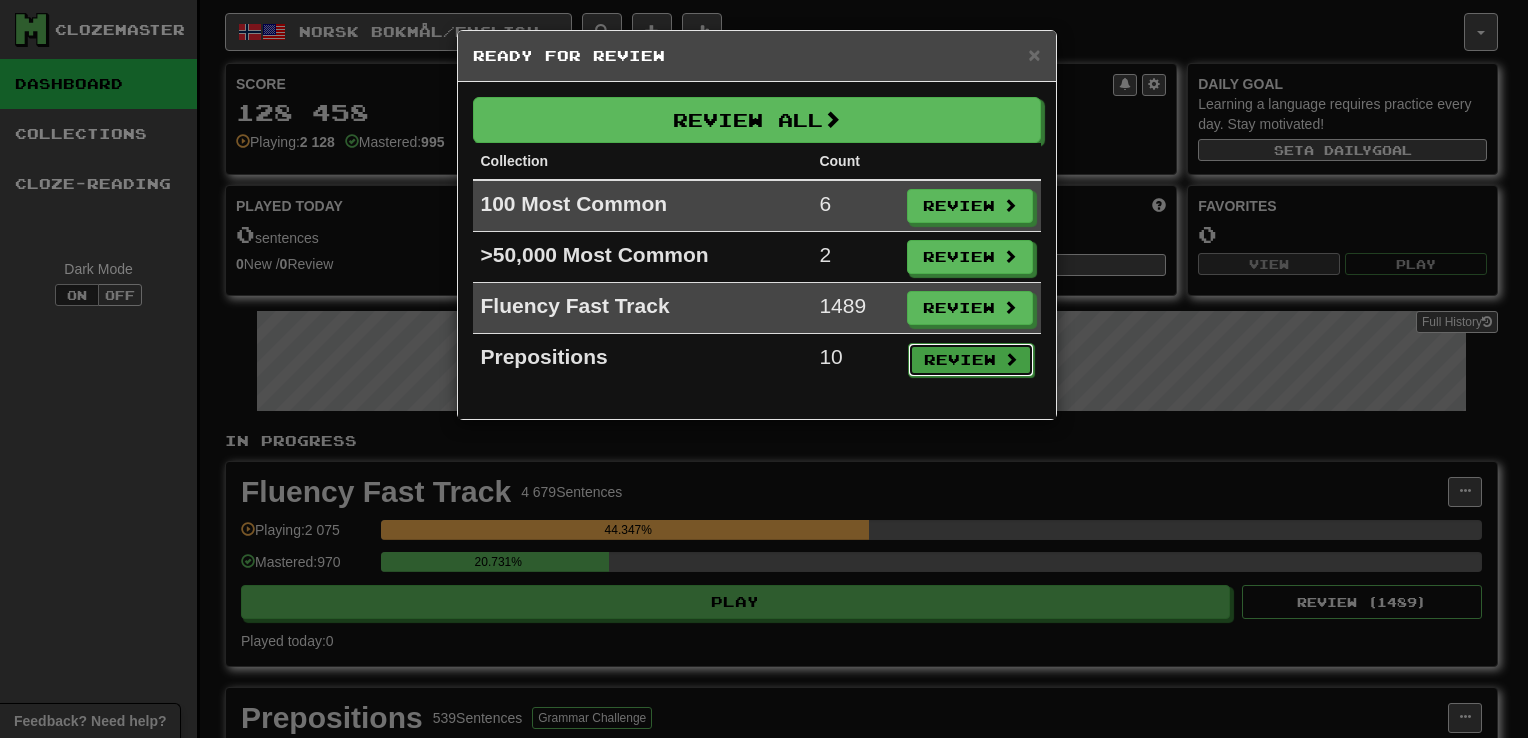 click on "Review" at bounding box center (971, 360) 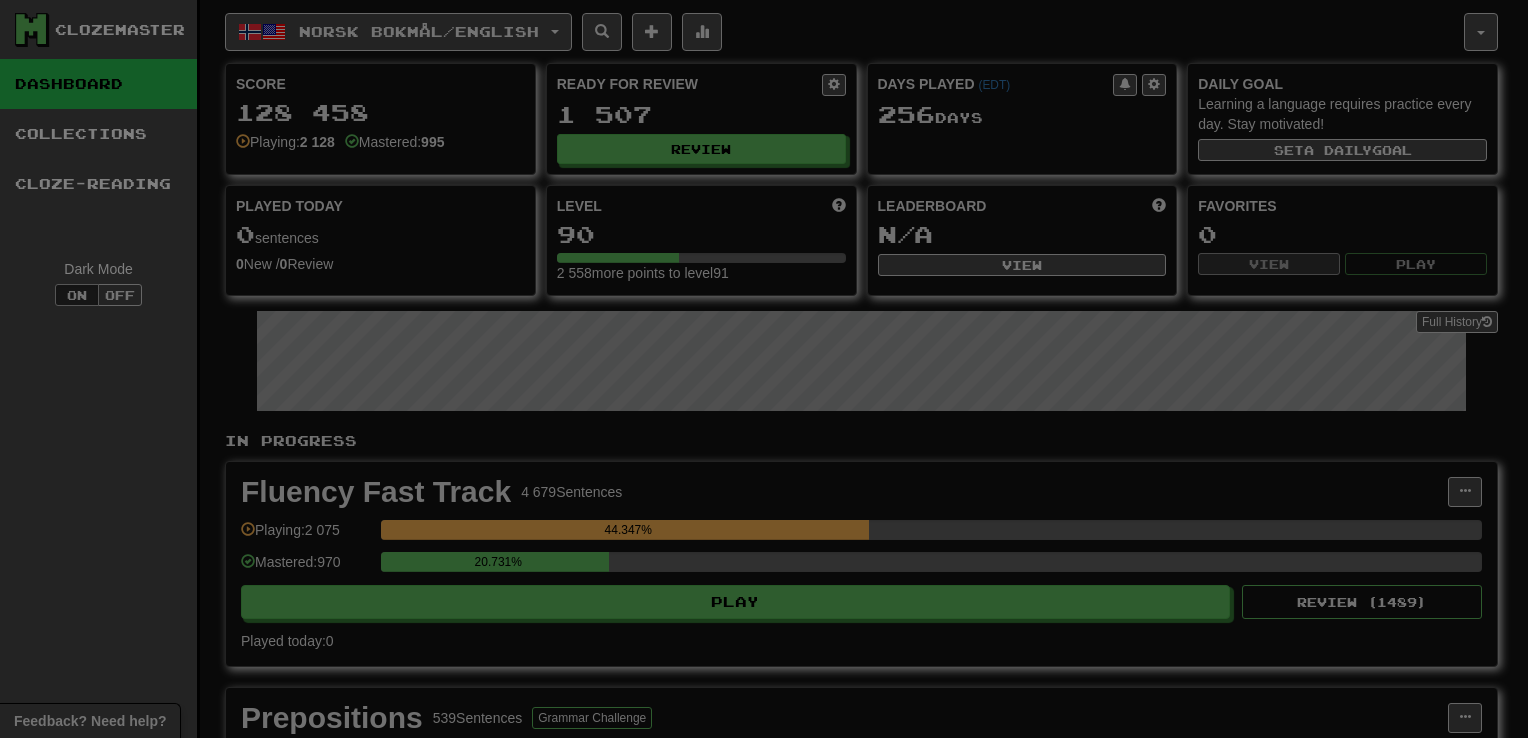 select on "**" 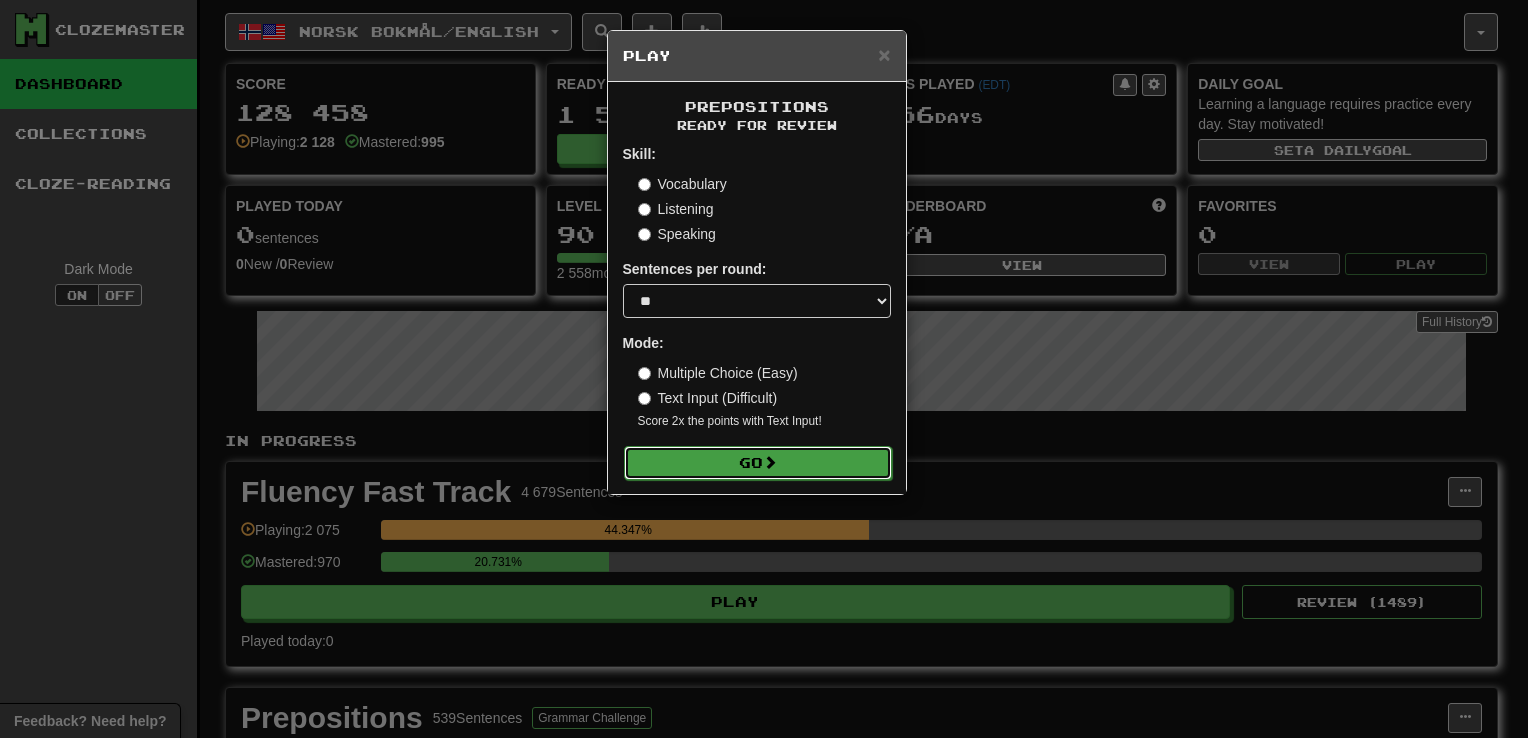 click on "Go" at bounding box center (758, 463) 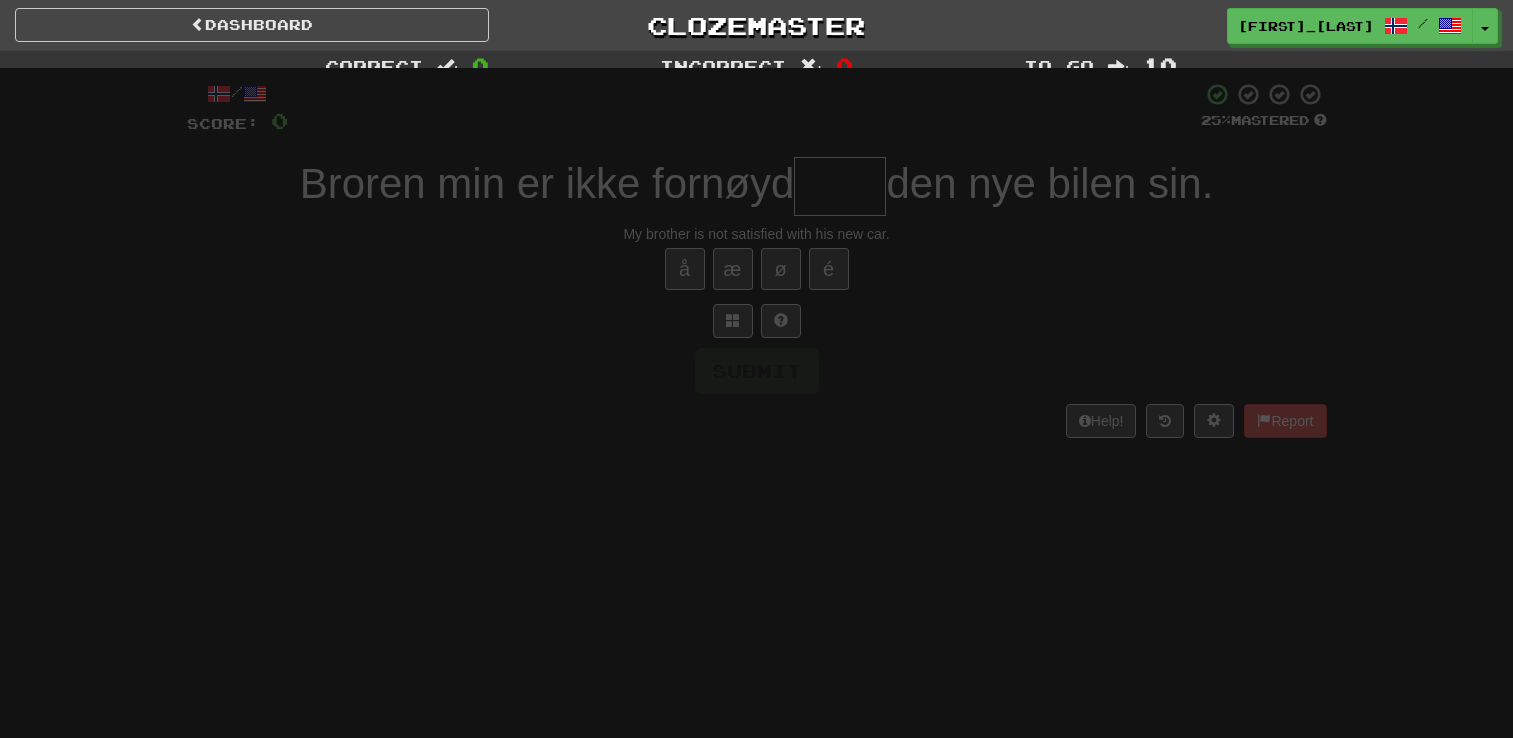 scroll, scrollTop: 0, scrollLeft: 0, axis: both 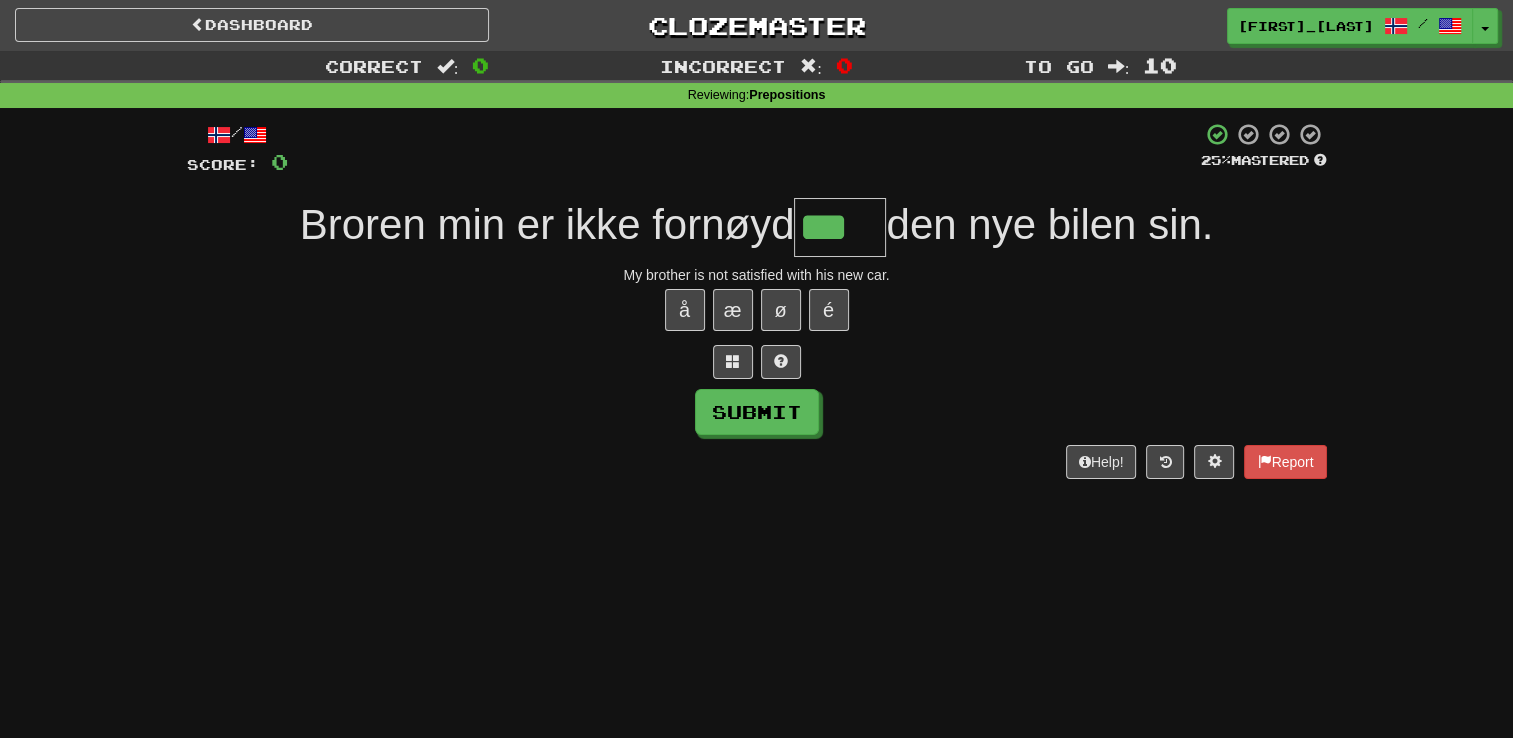 type on "***" 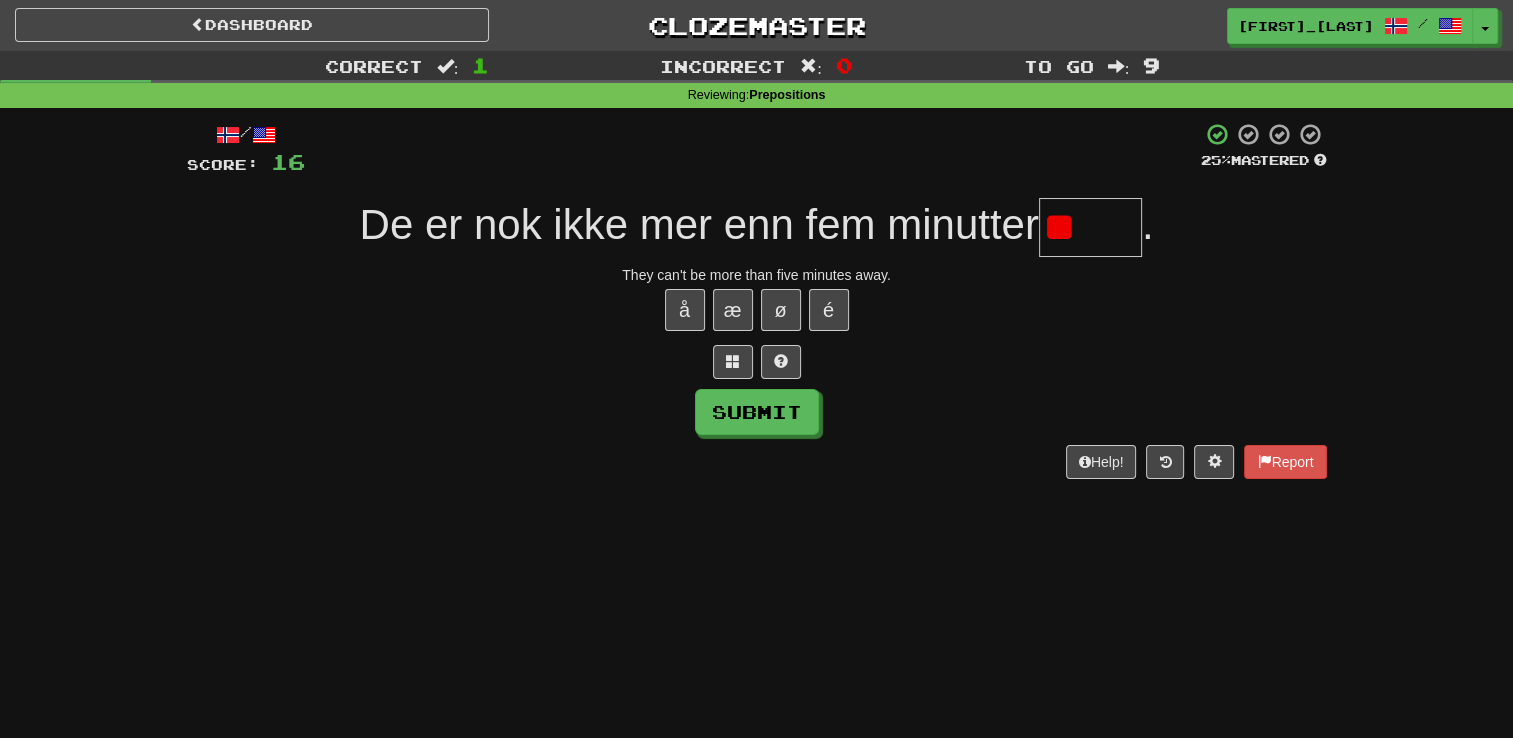 type on "*" 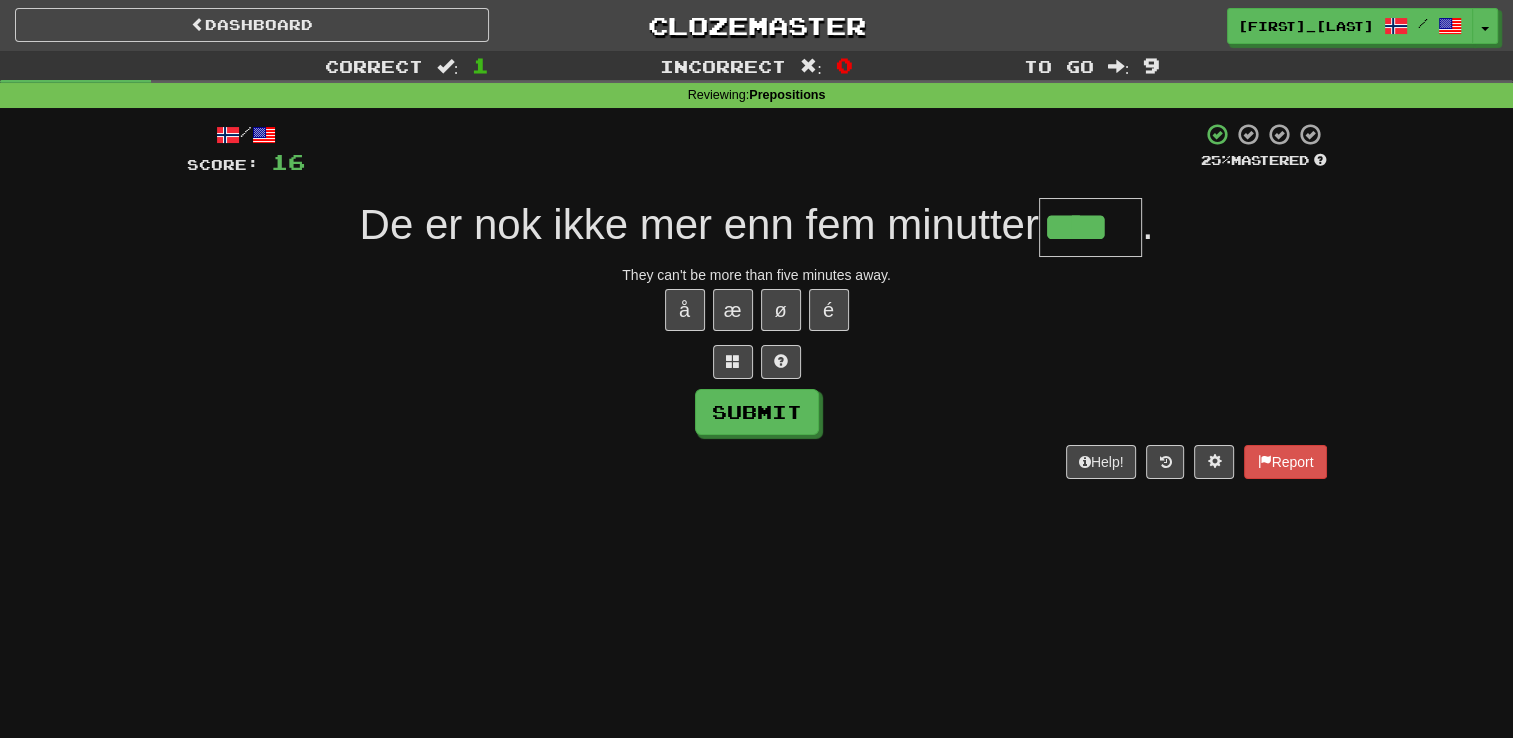 type on "****" 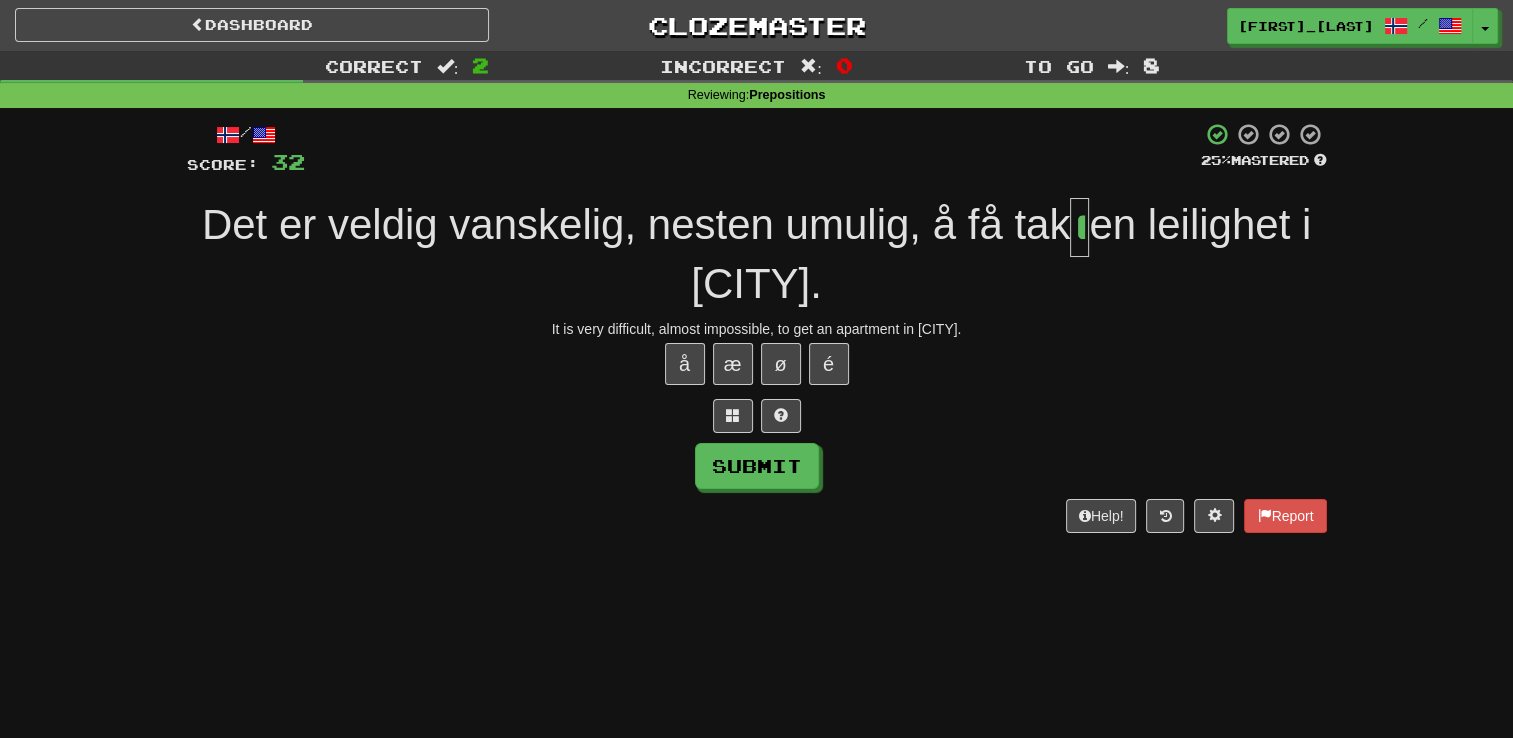 type on "*" 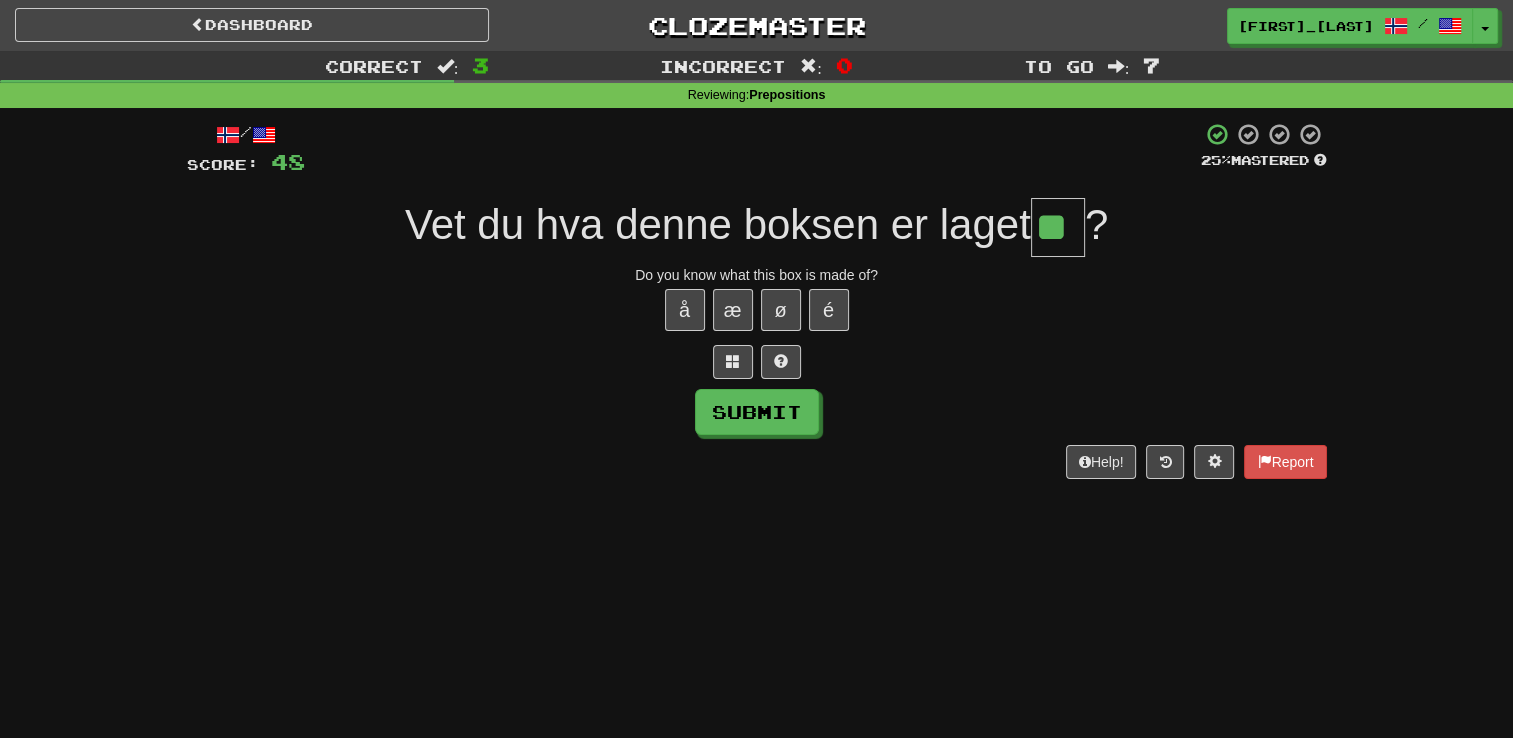 type on "**" 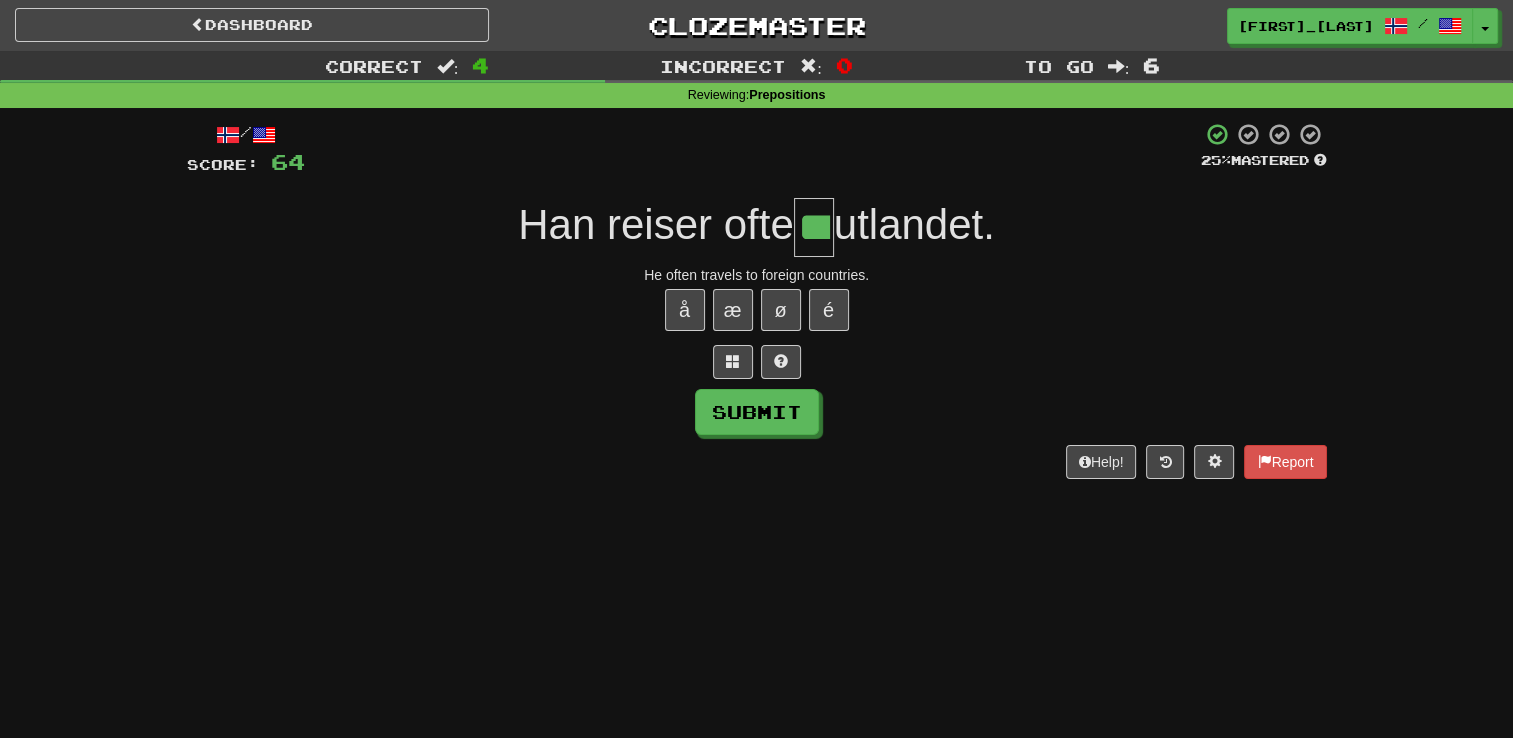 type on "***" 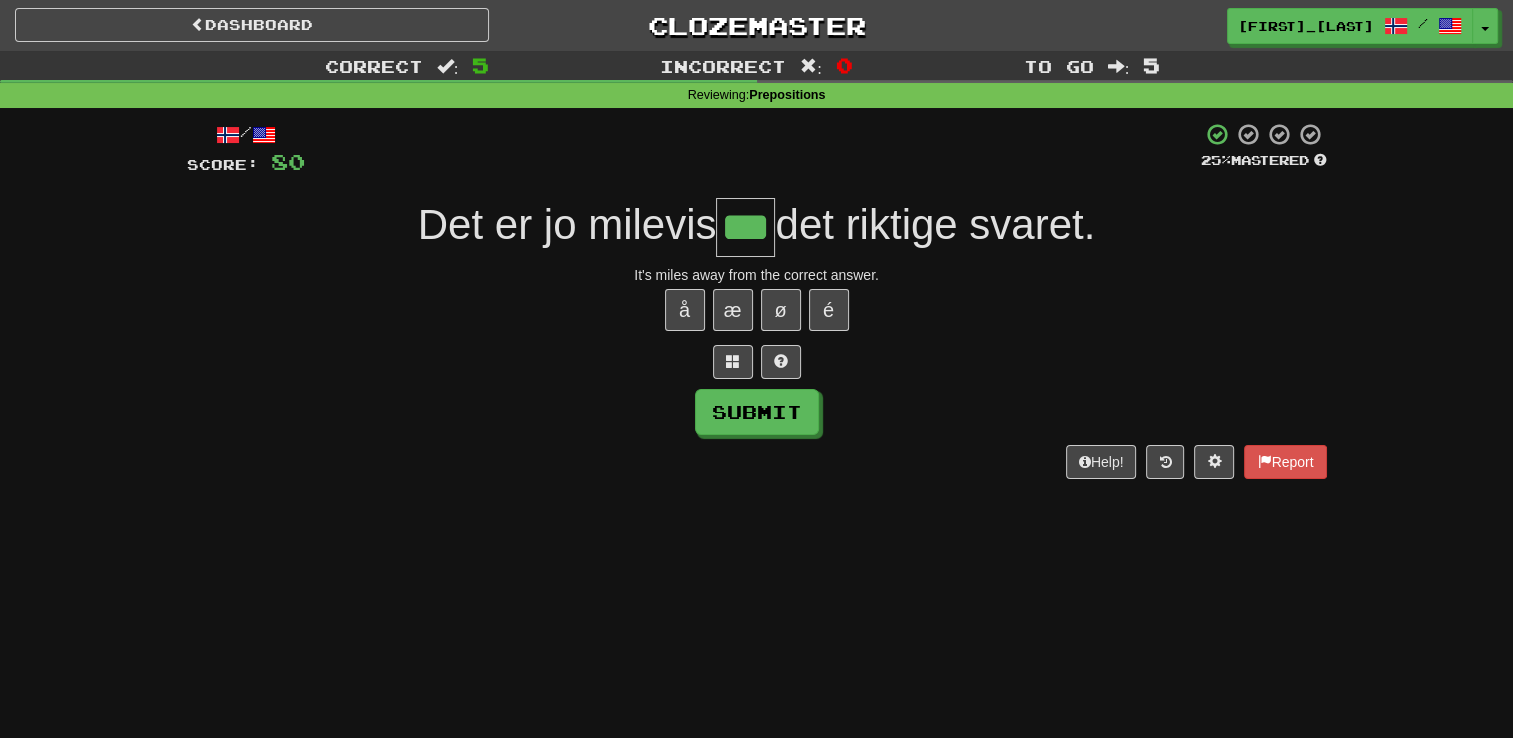 type on "***" 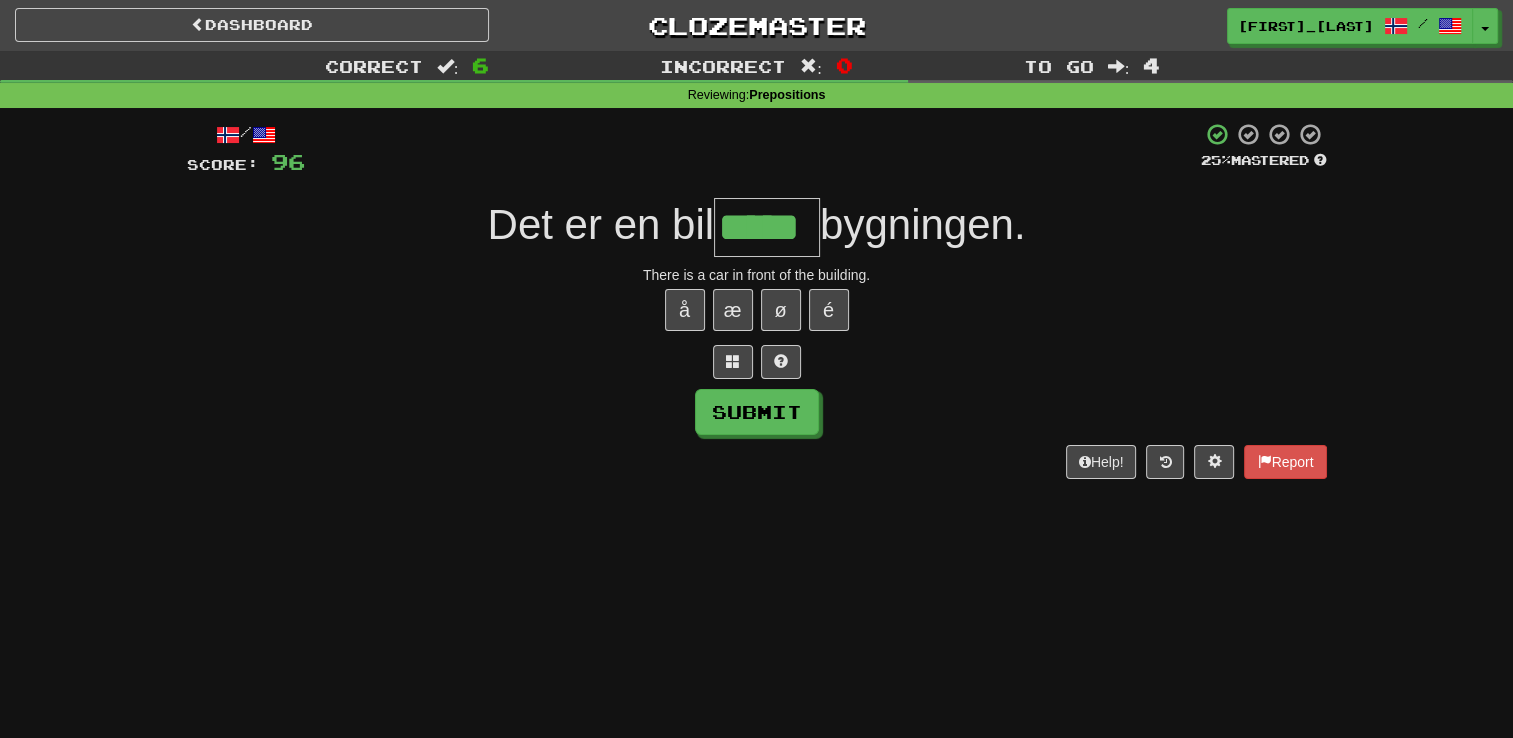 type on "*****" 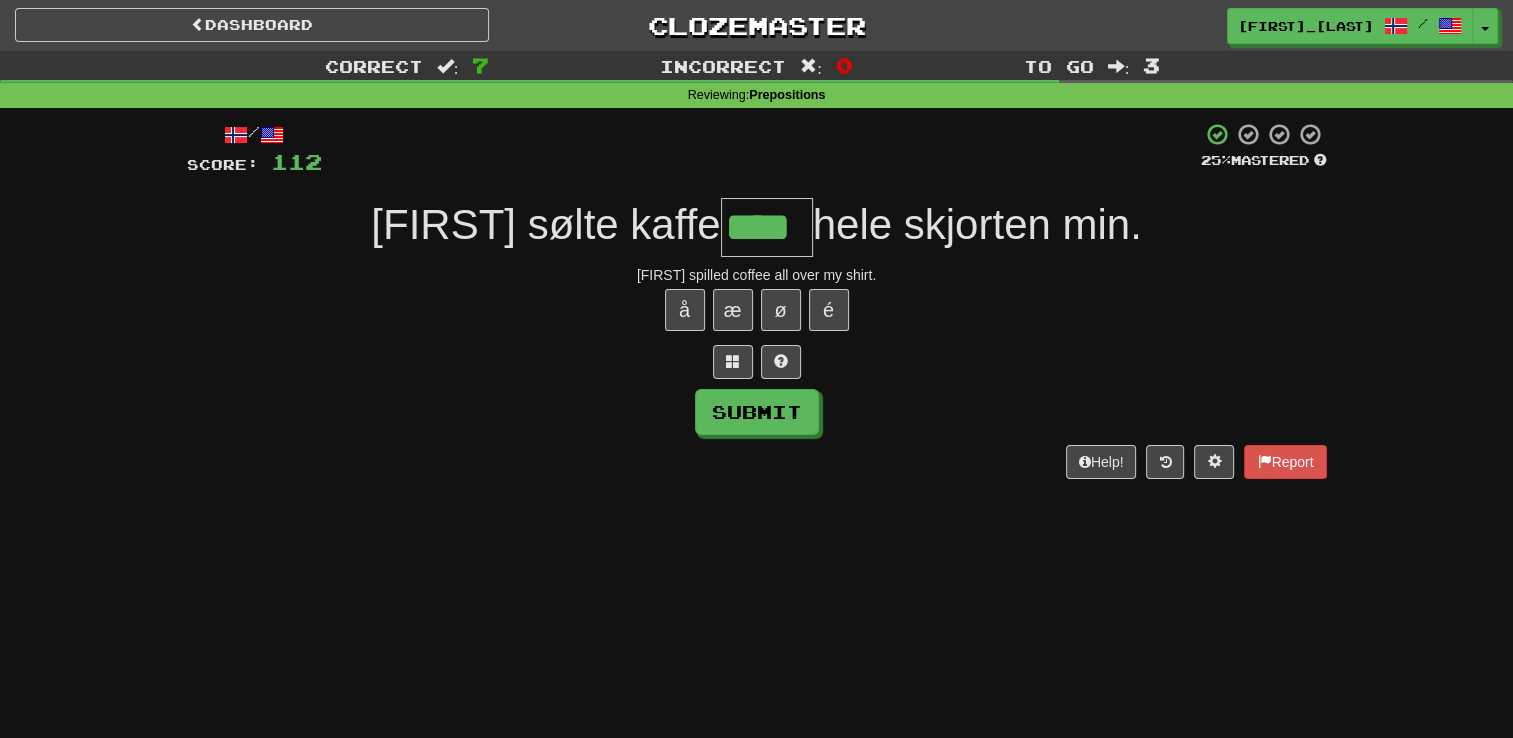 type on "****" 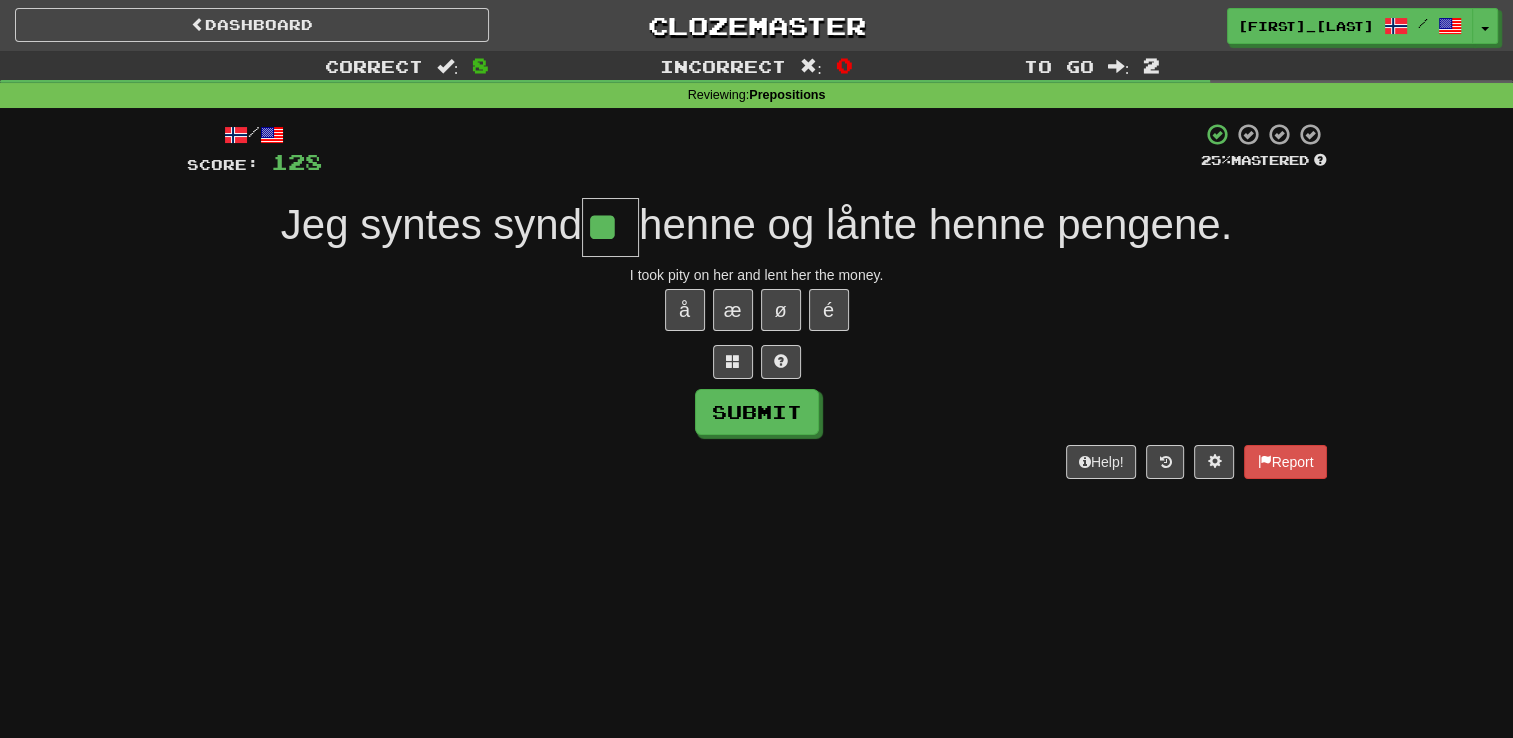 type on "**" 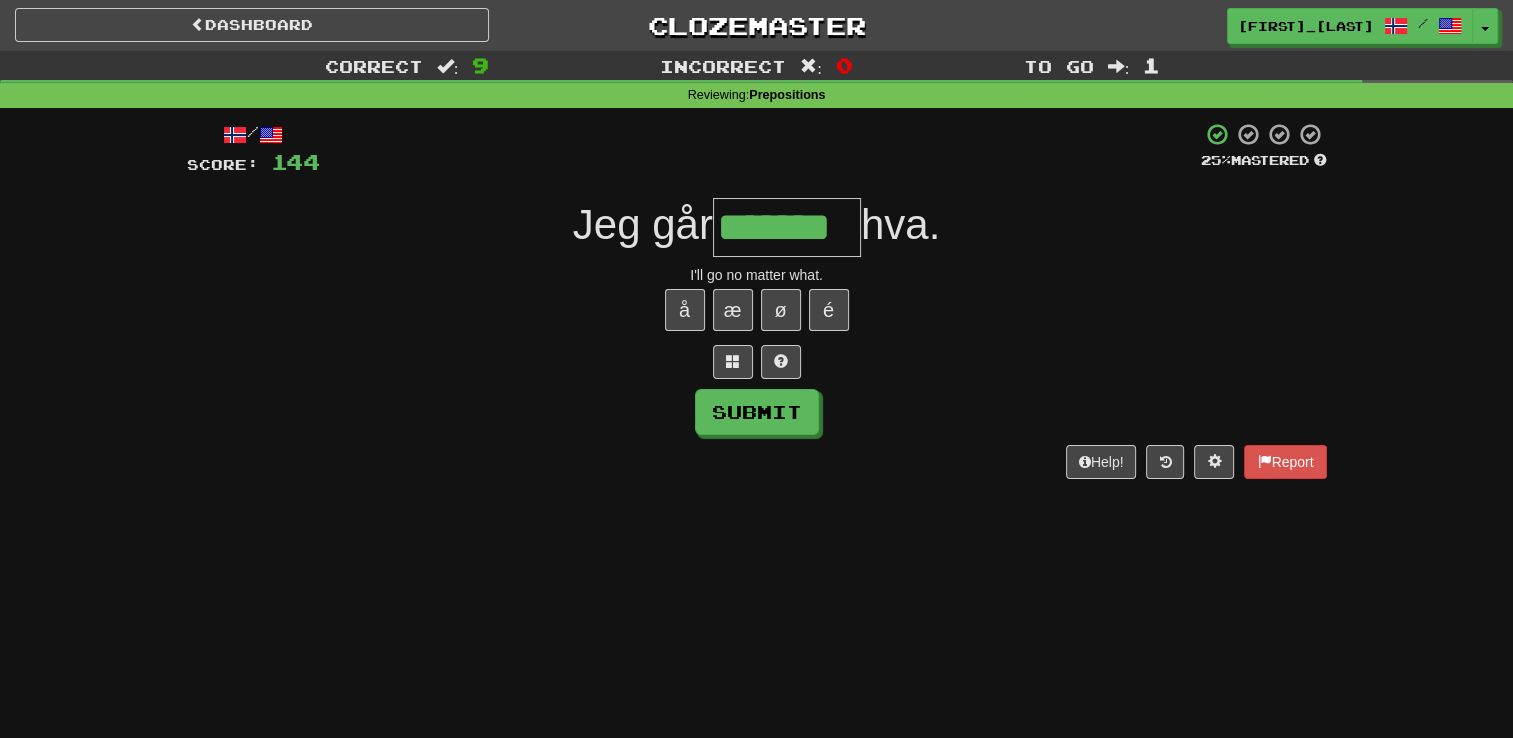 type on "*******" 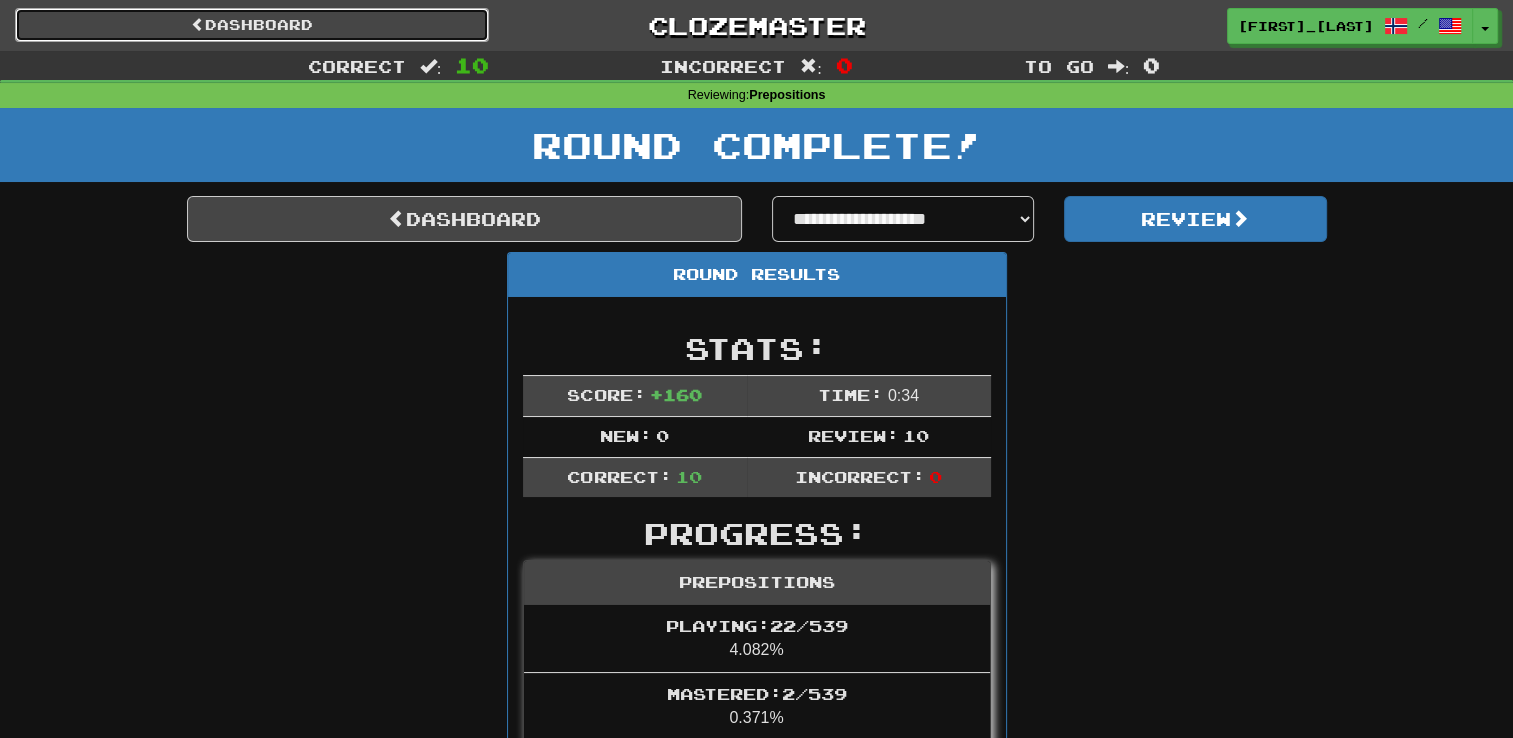 click on "Dashboard" at bounding box center (252, 25) 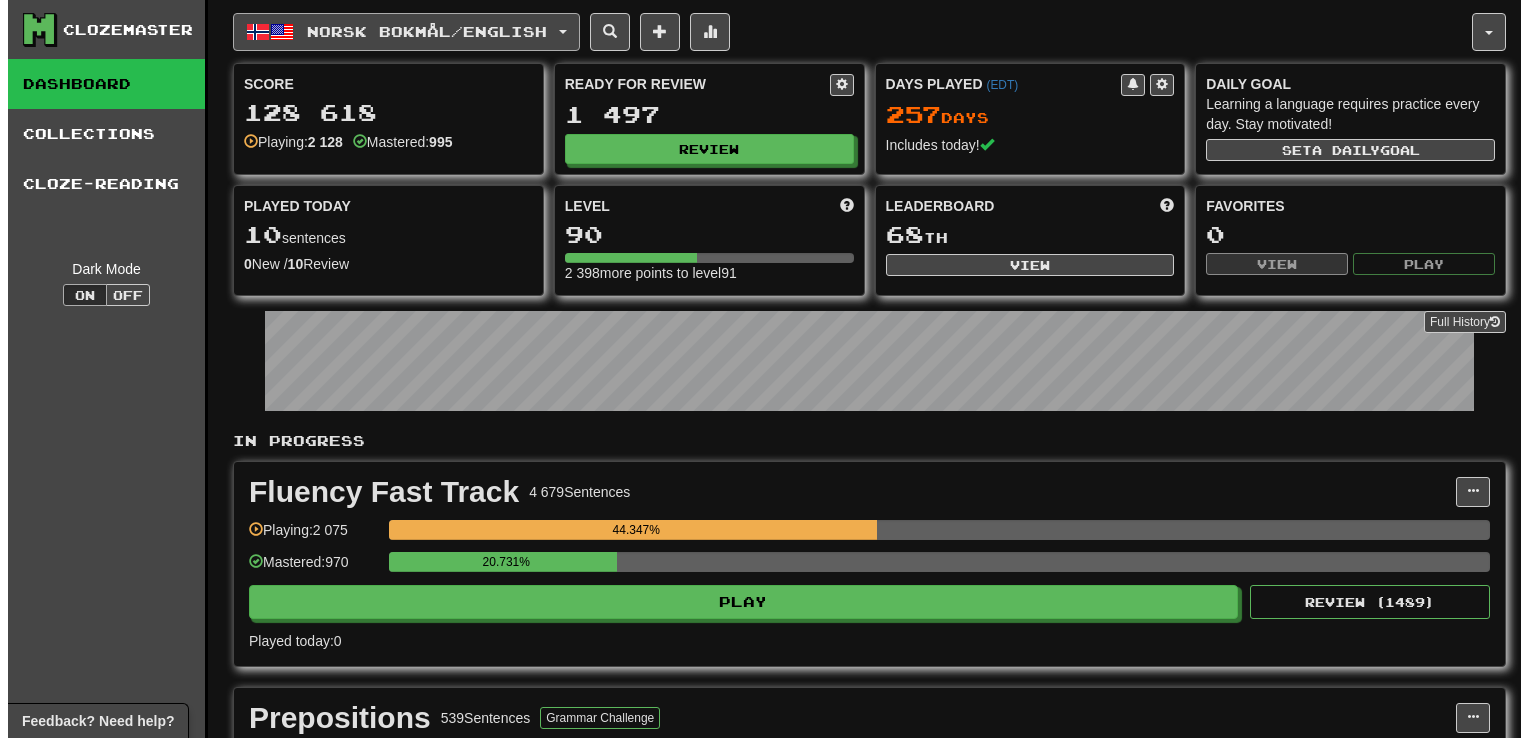 scroll, scrollTop: 0, scrollLeft: 0, axis: both 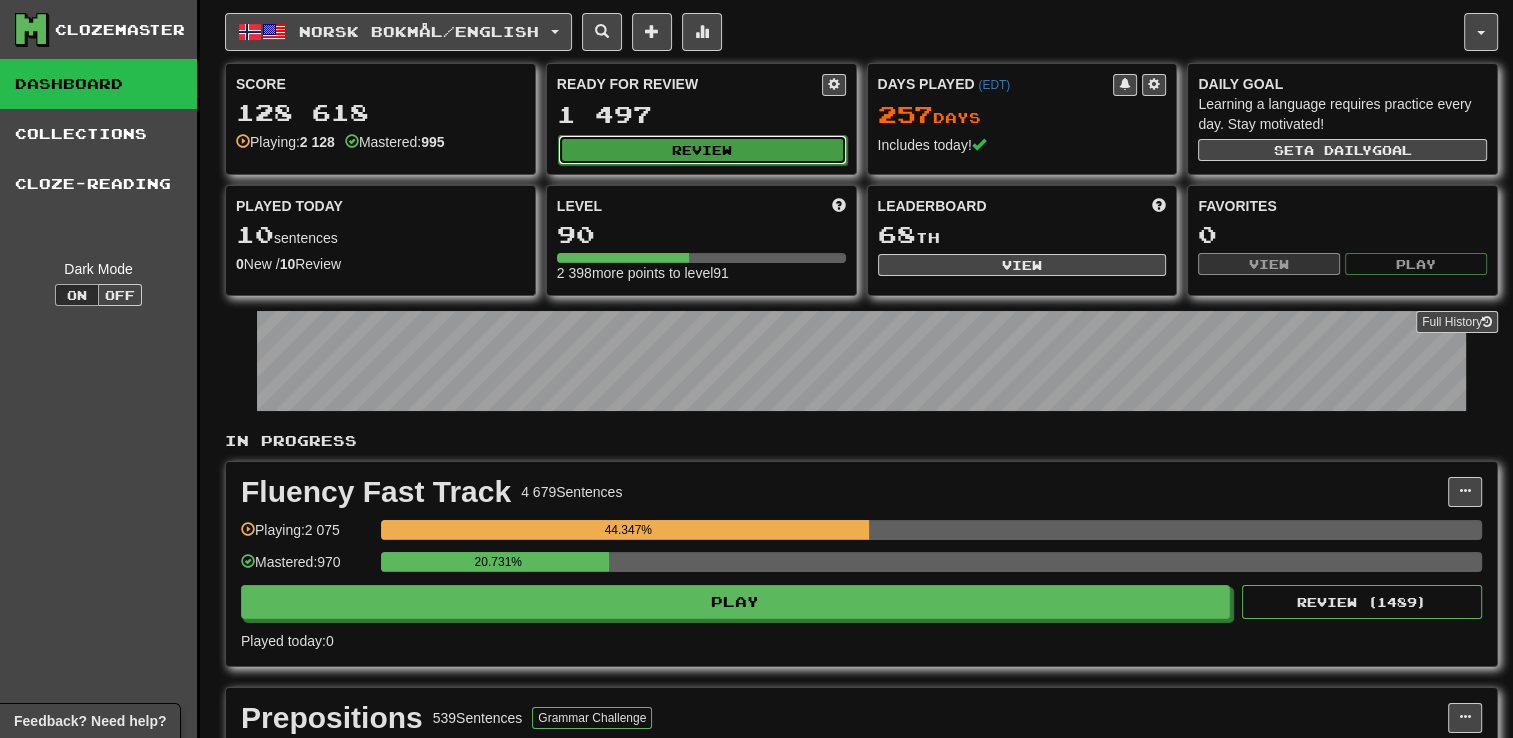 click on "Review" at bounding box center (702, 150) 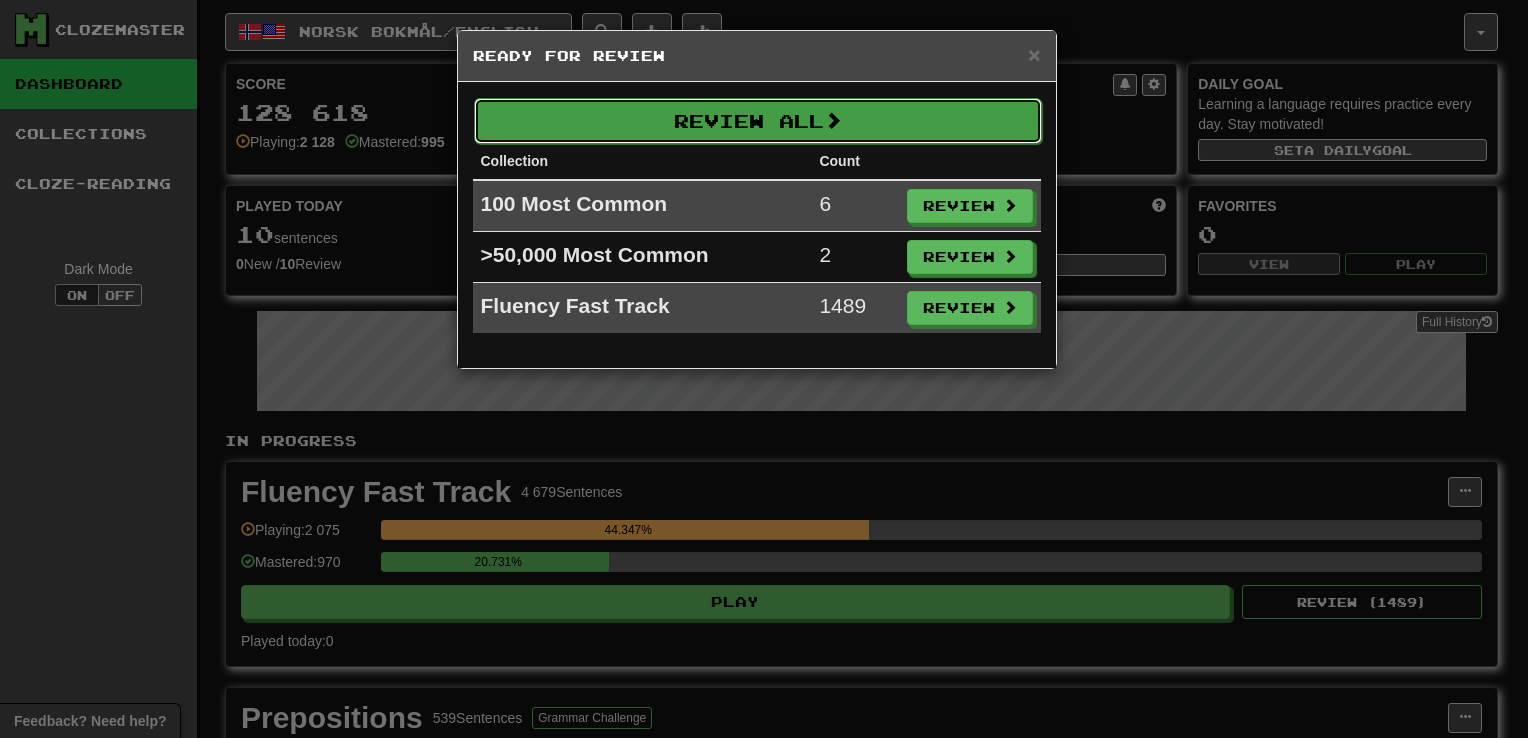 click on "Review All" at bounding box center [758, 121] 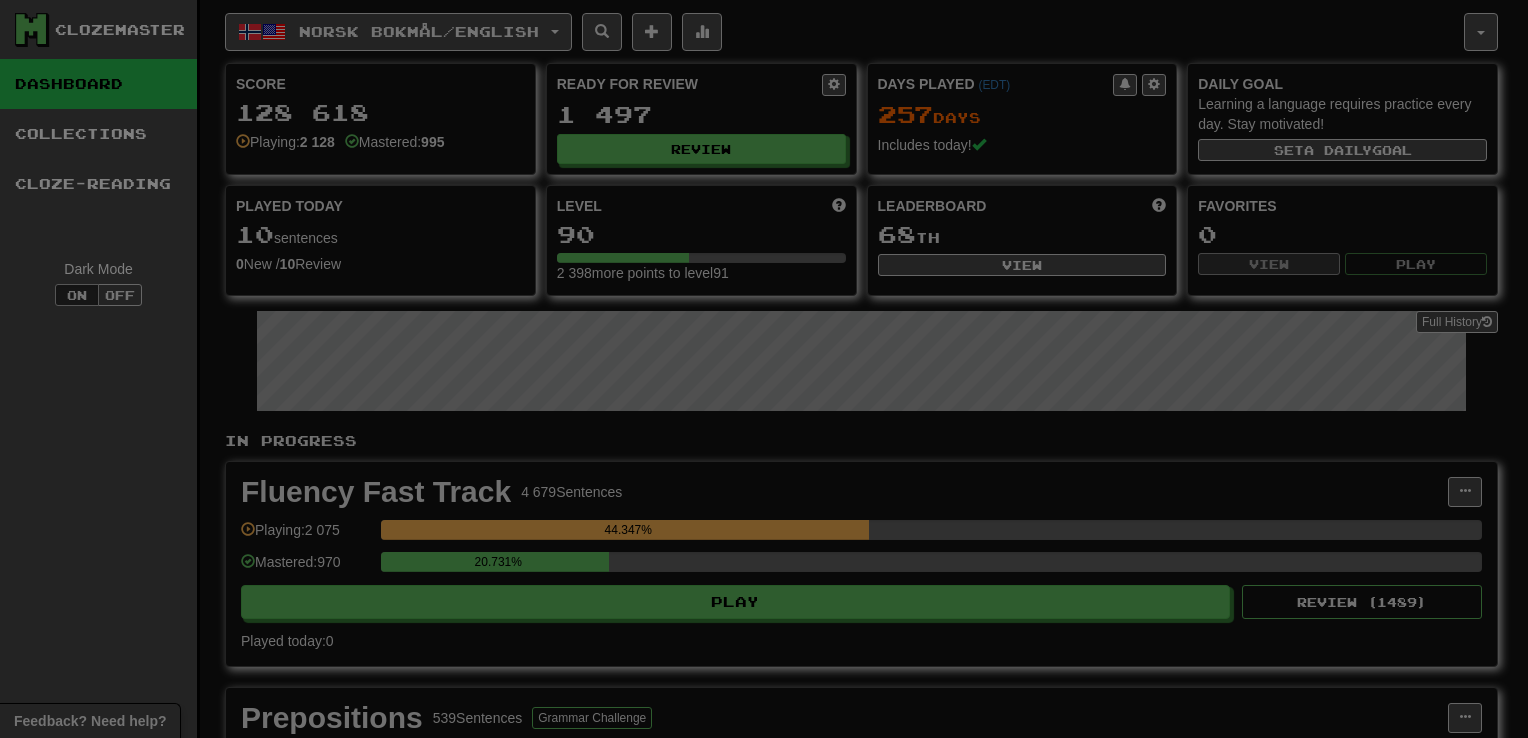 select on "**" 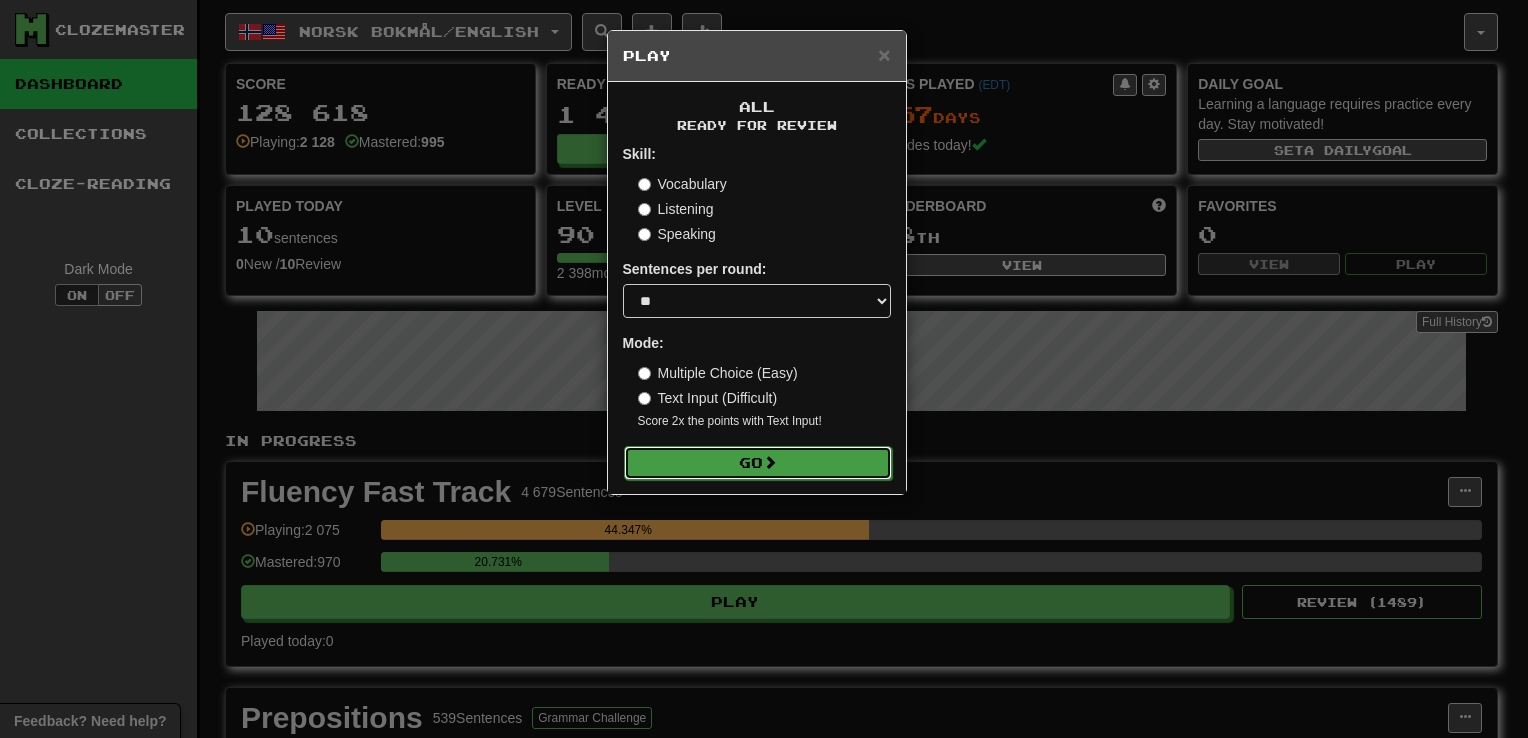 click on "Go" at bounding box center [758, 463] 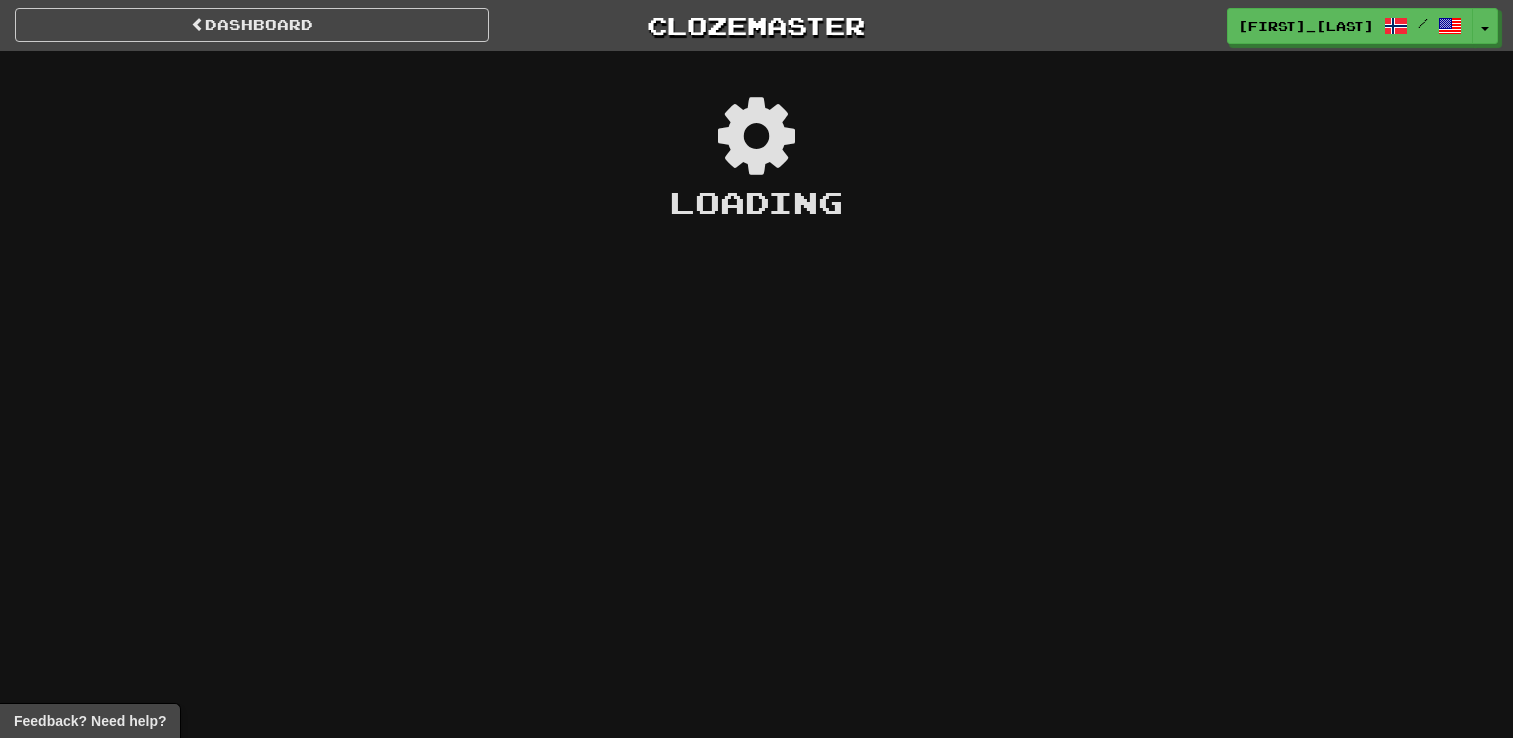 scroll, scrollTop: 0, scrollLeft: 0, axis: both 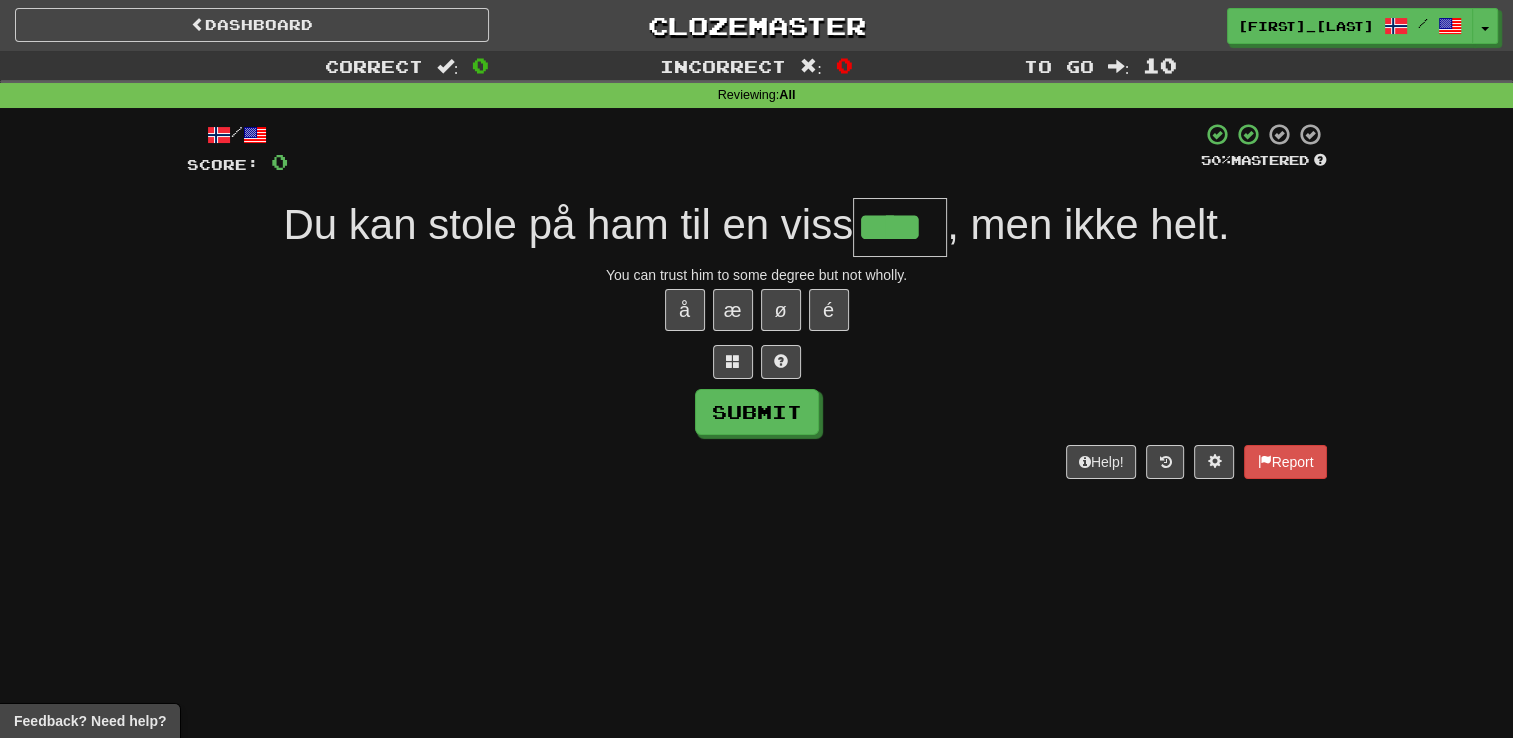 type on "****" 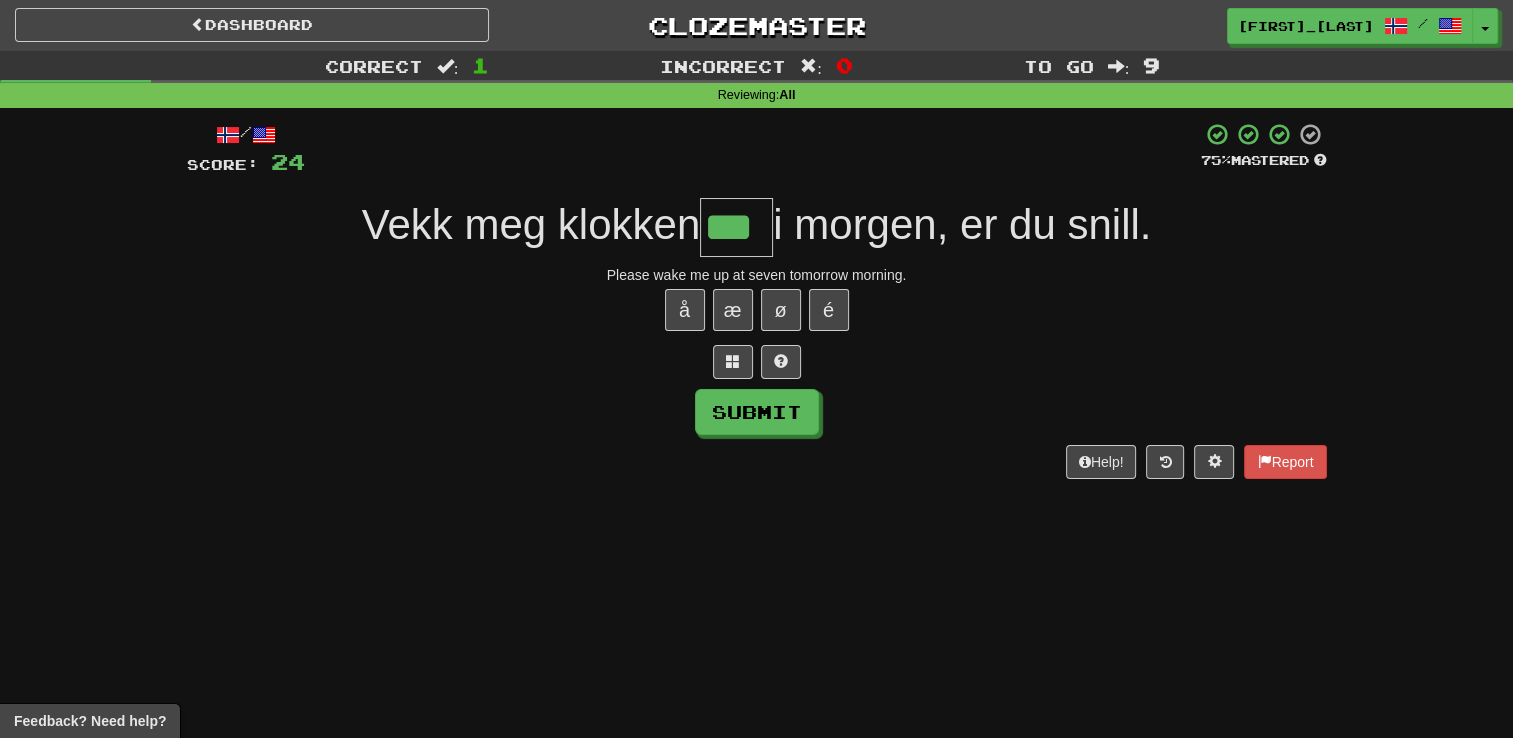type on "***" 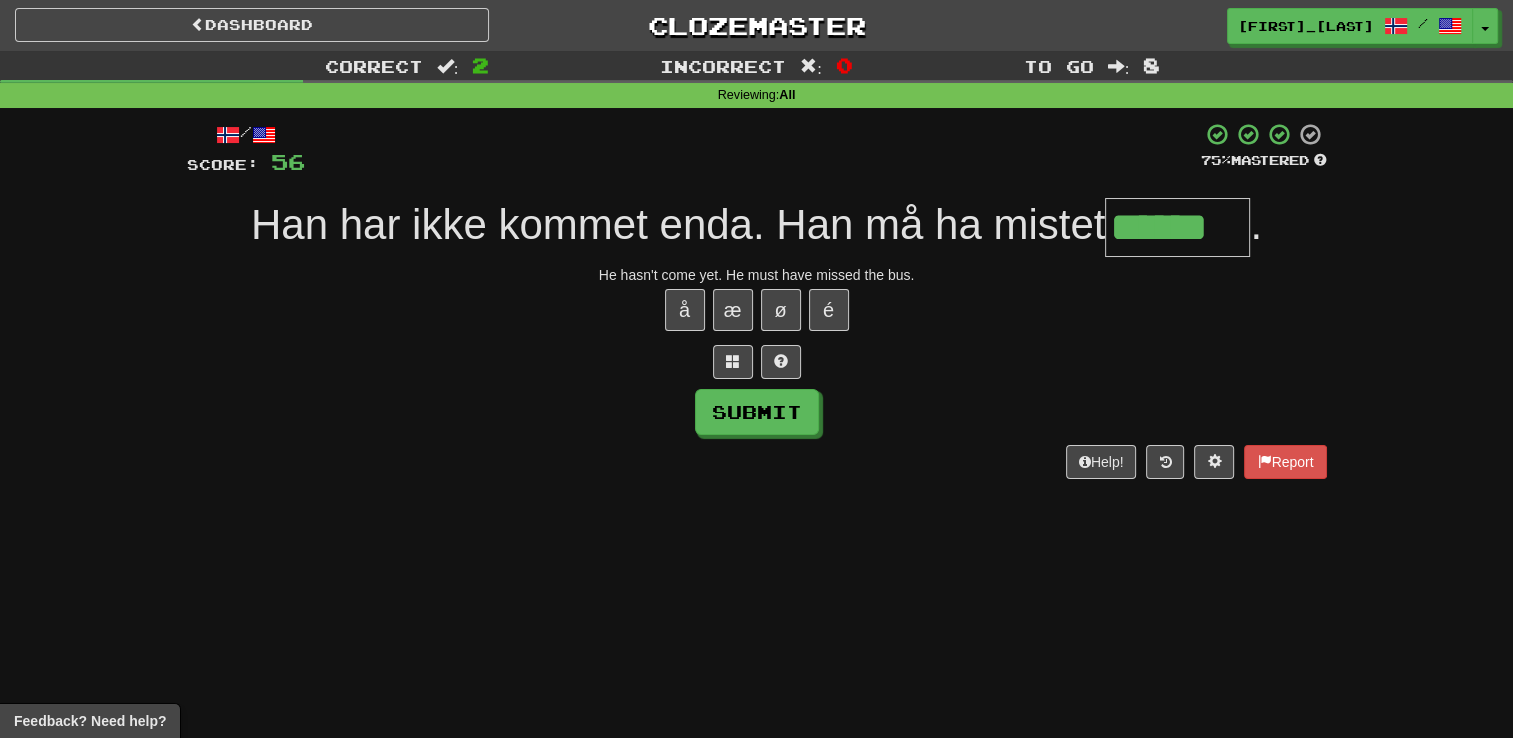 type on "******" 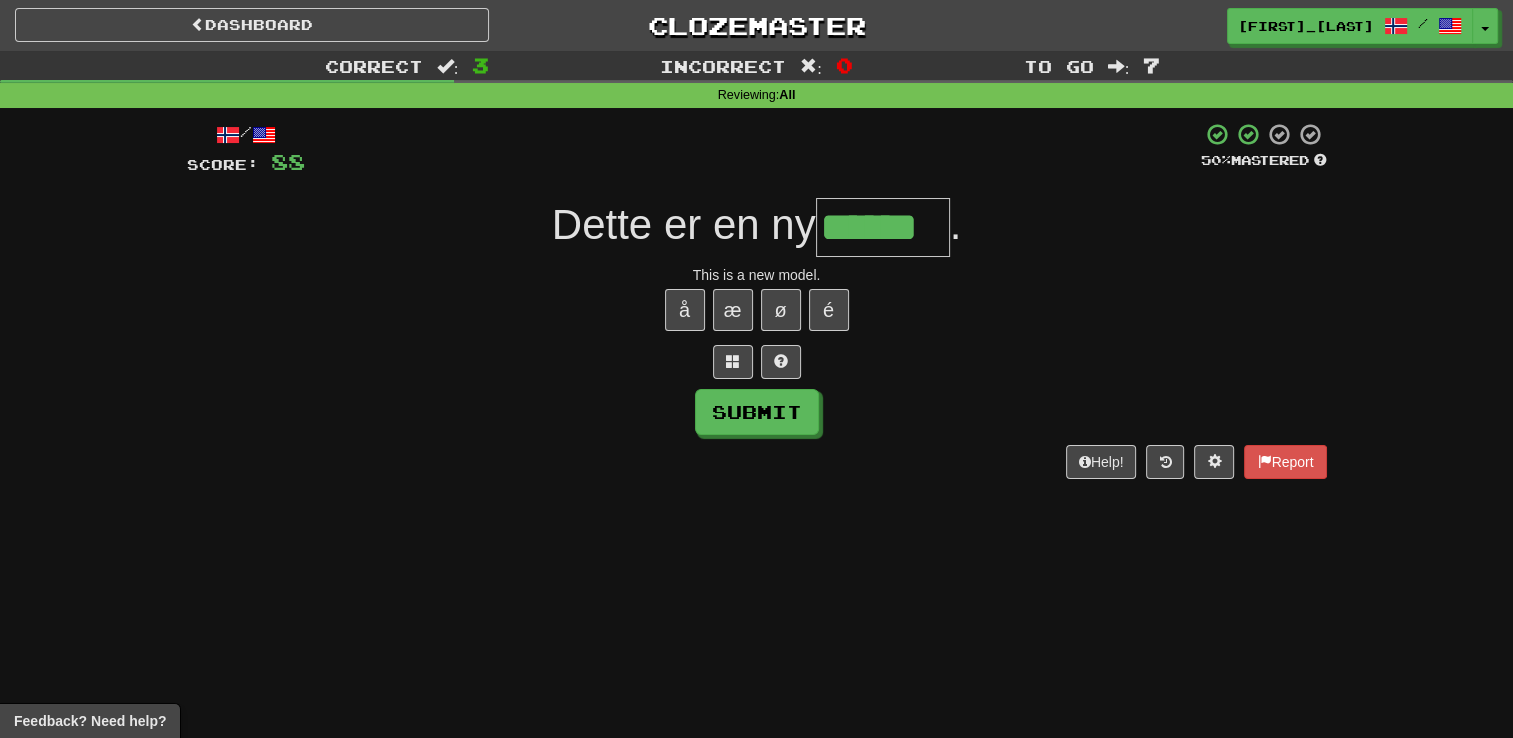 type on "******" 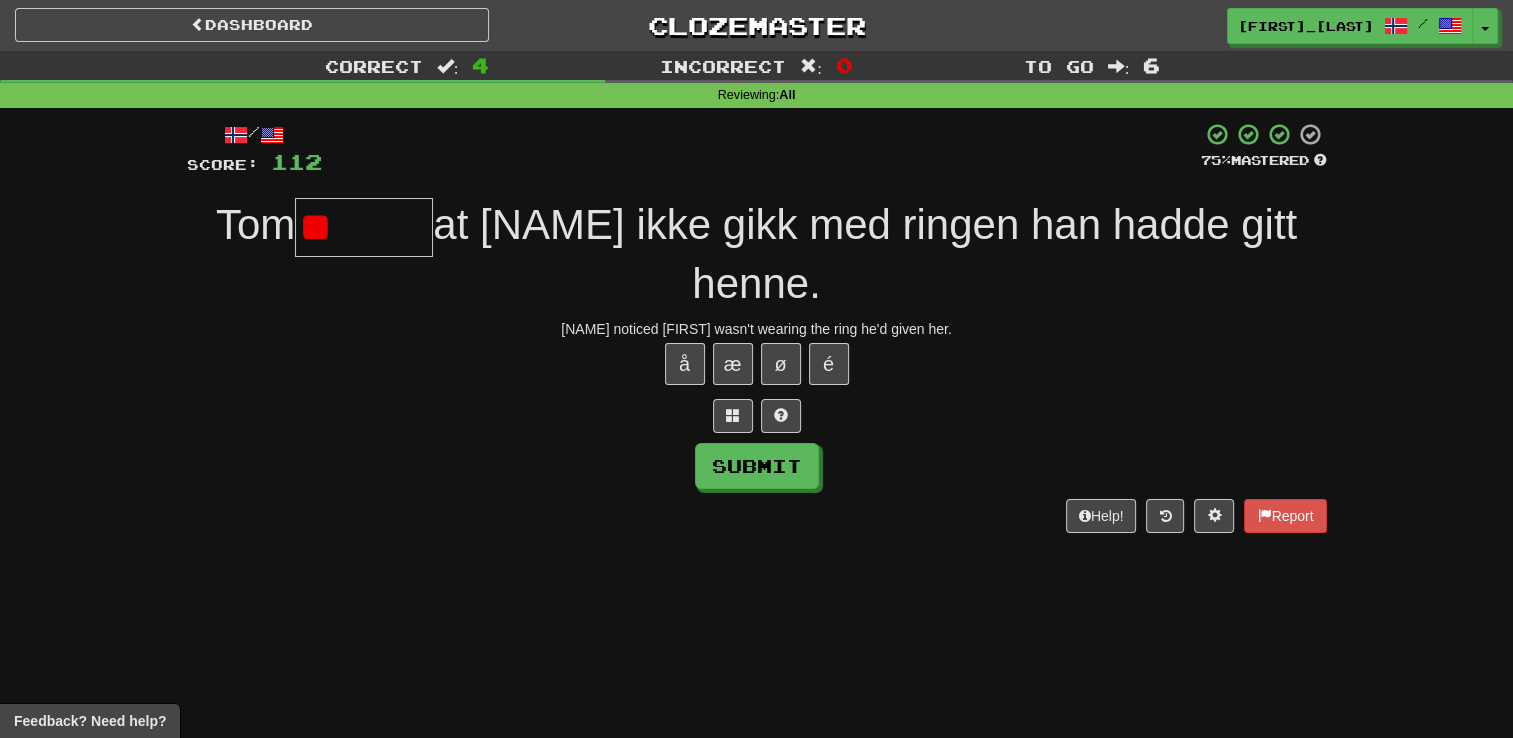 type on "*" 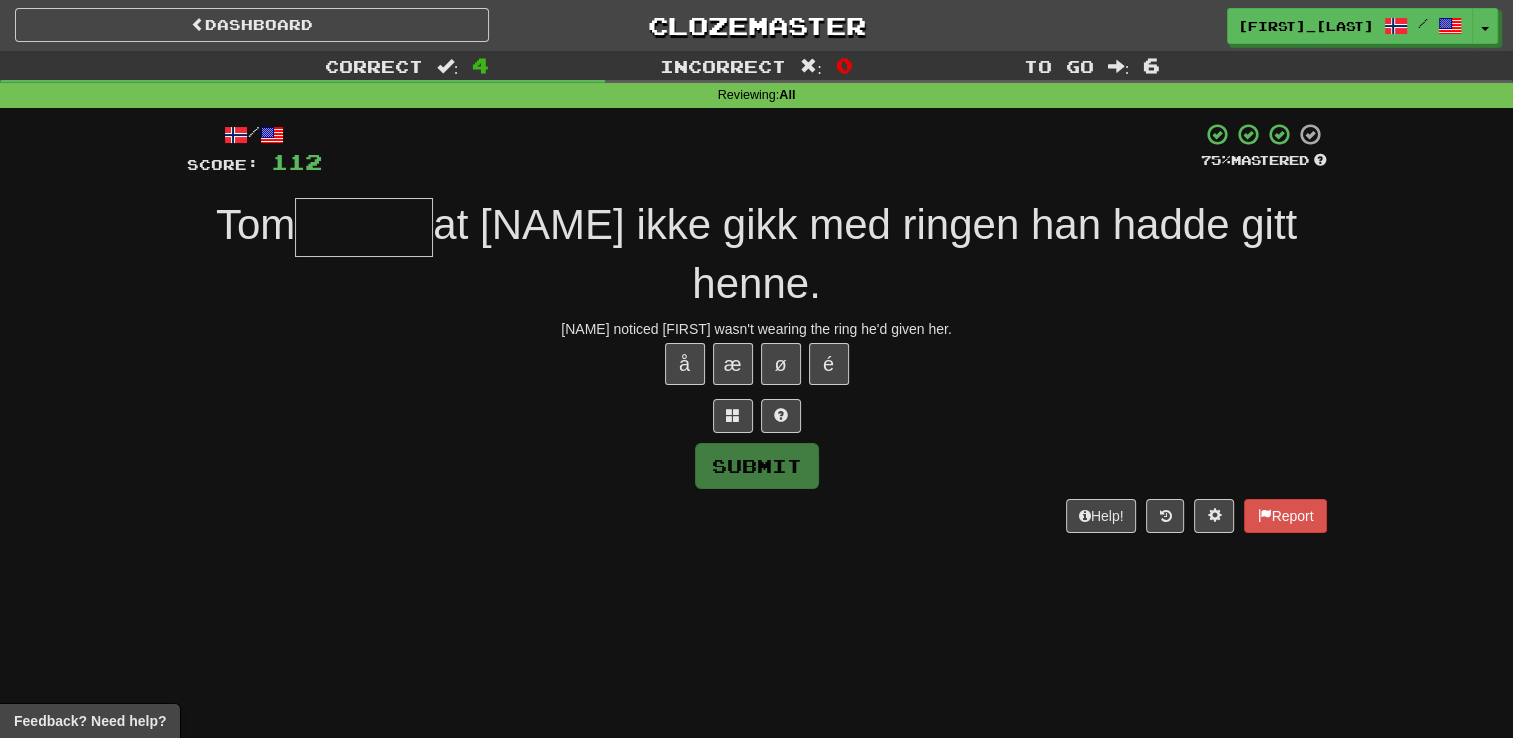 type on "******" 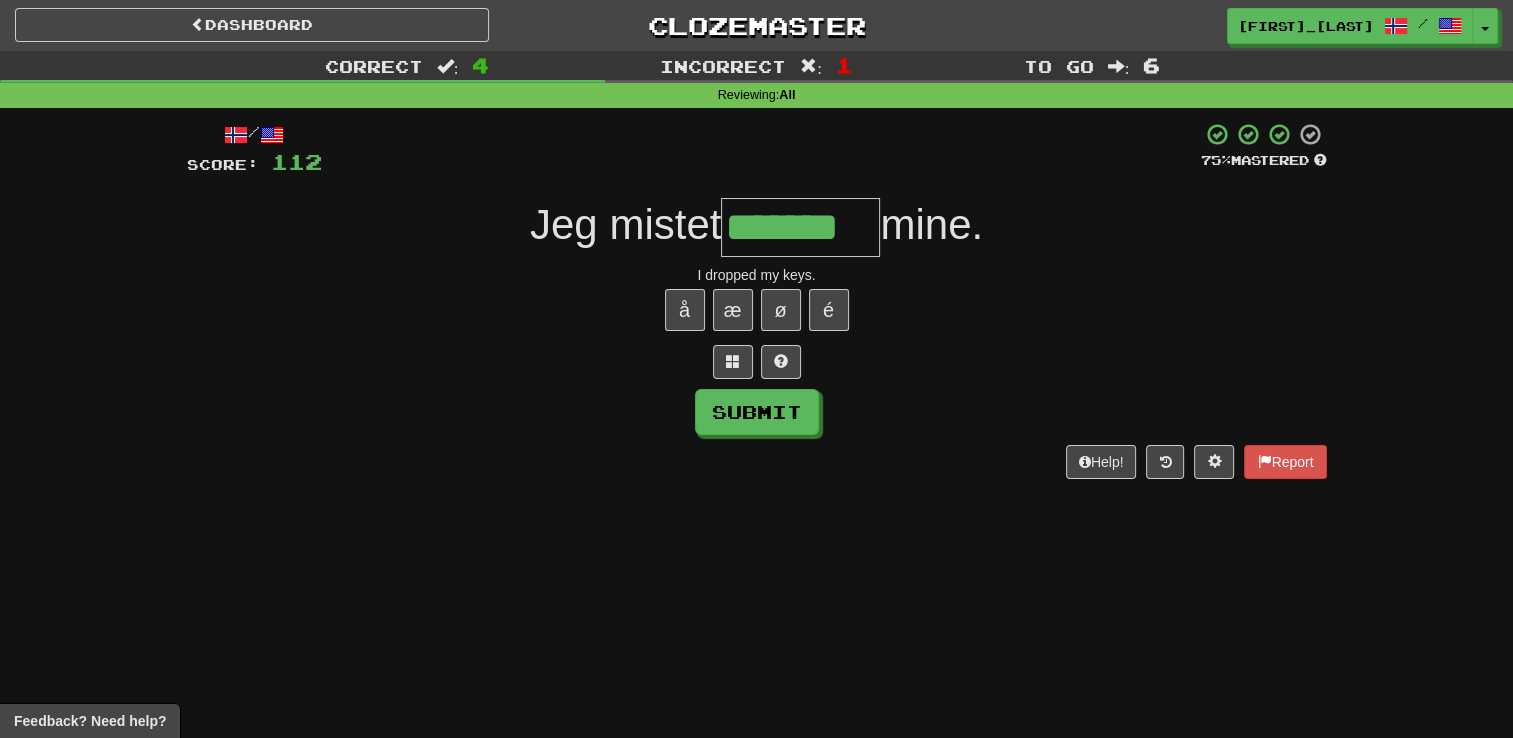 type on "*******" 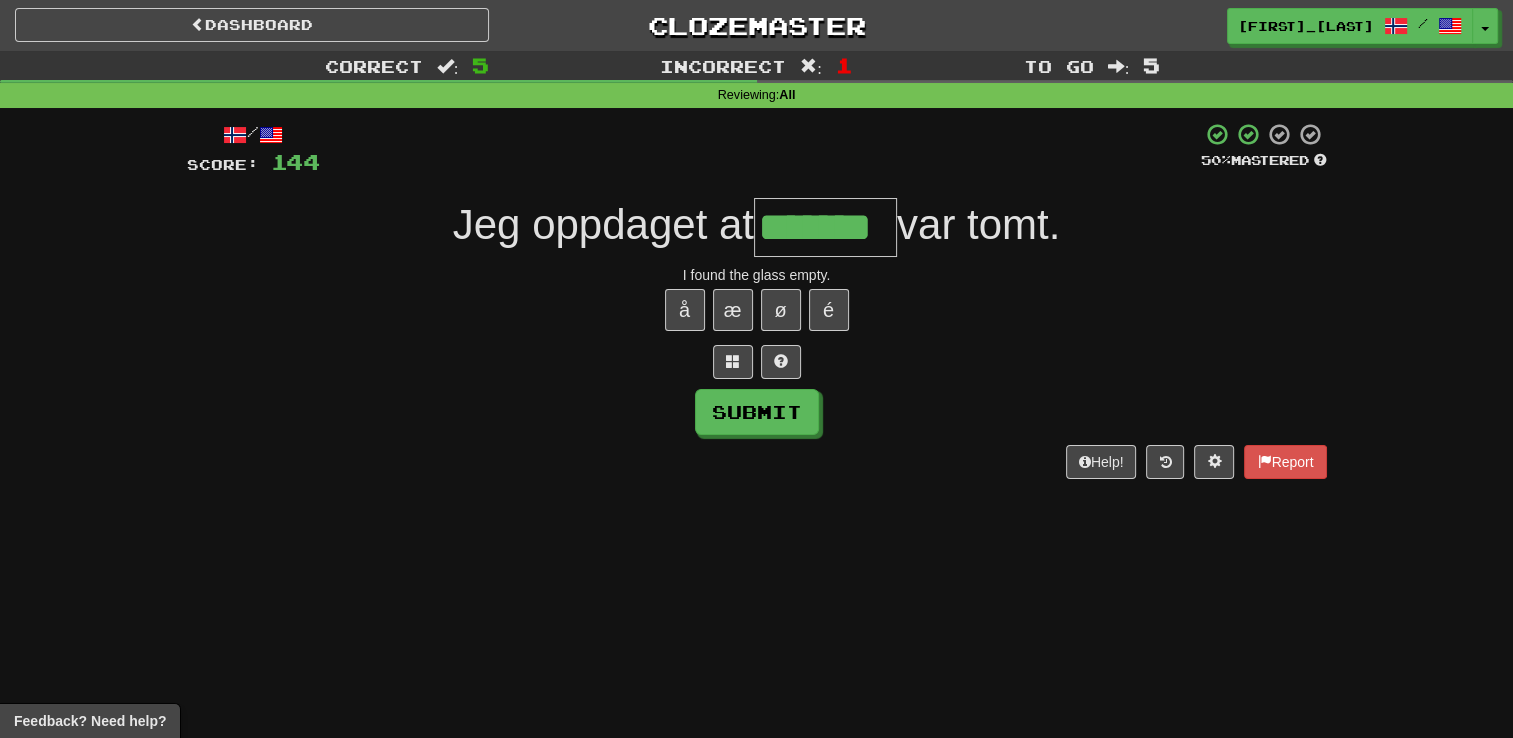 type on "*******" 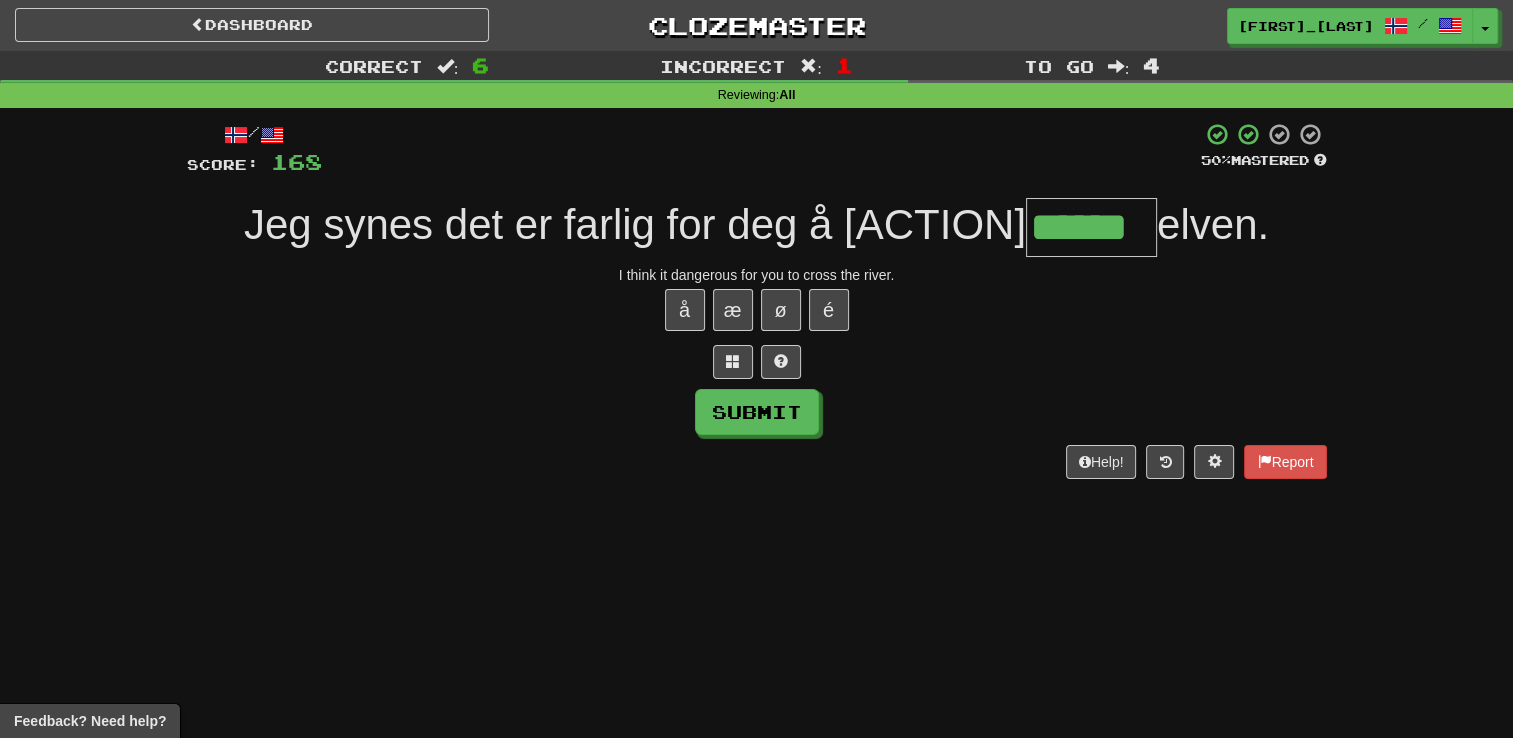 type on "******" 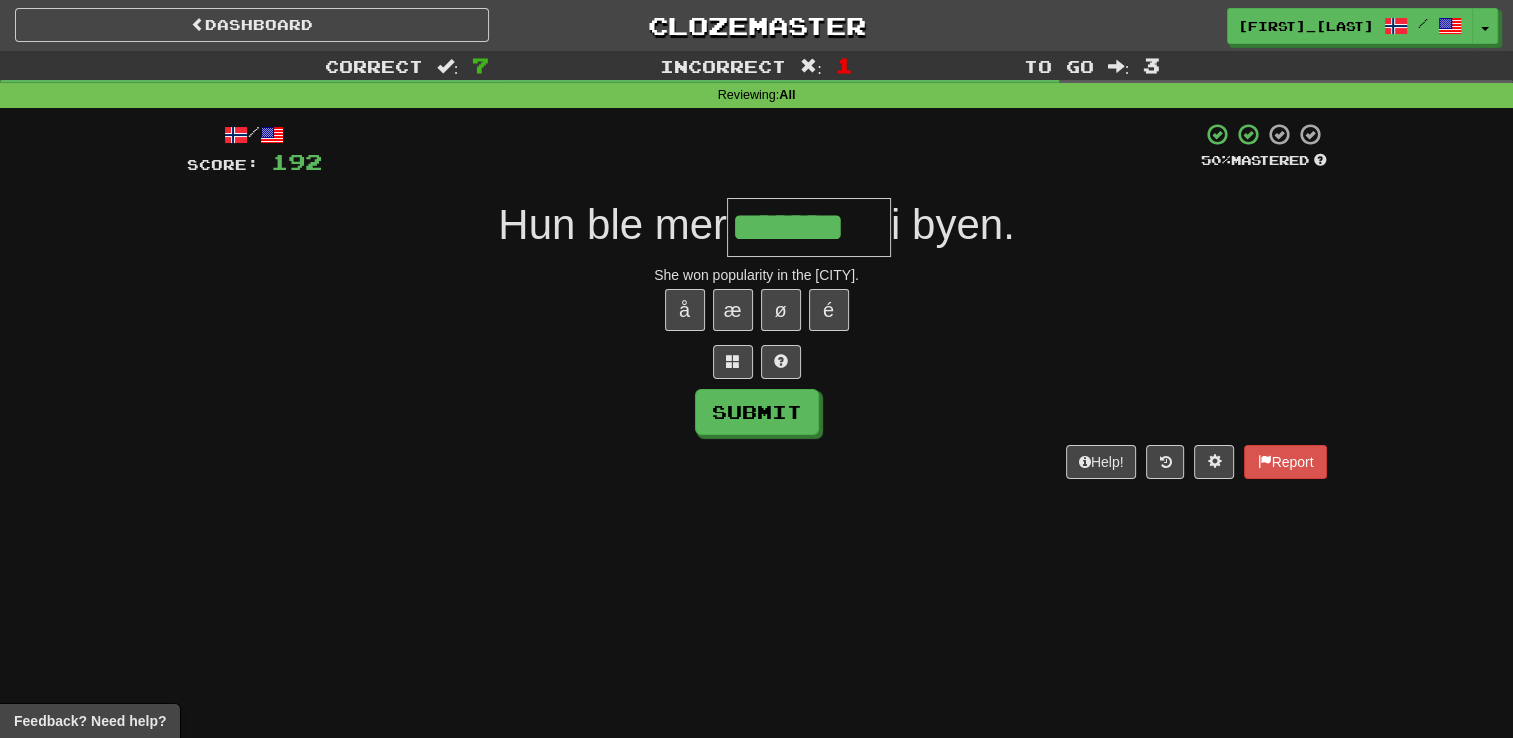 type on "*******" 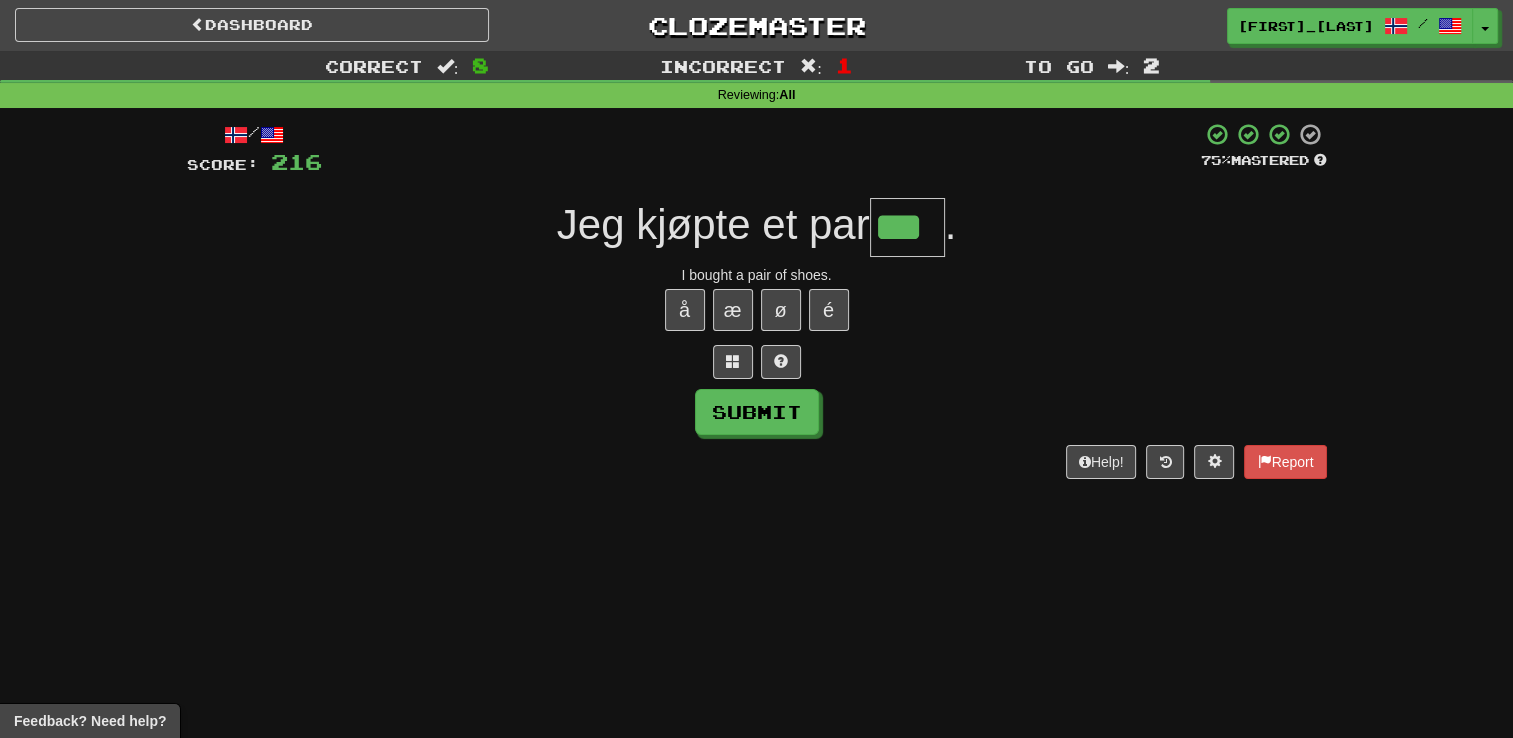 type on "***" 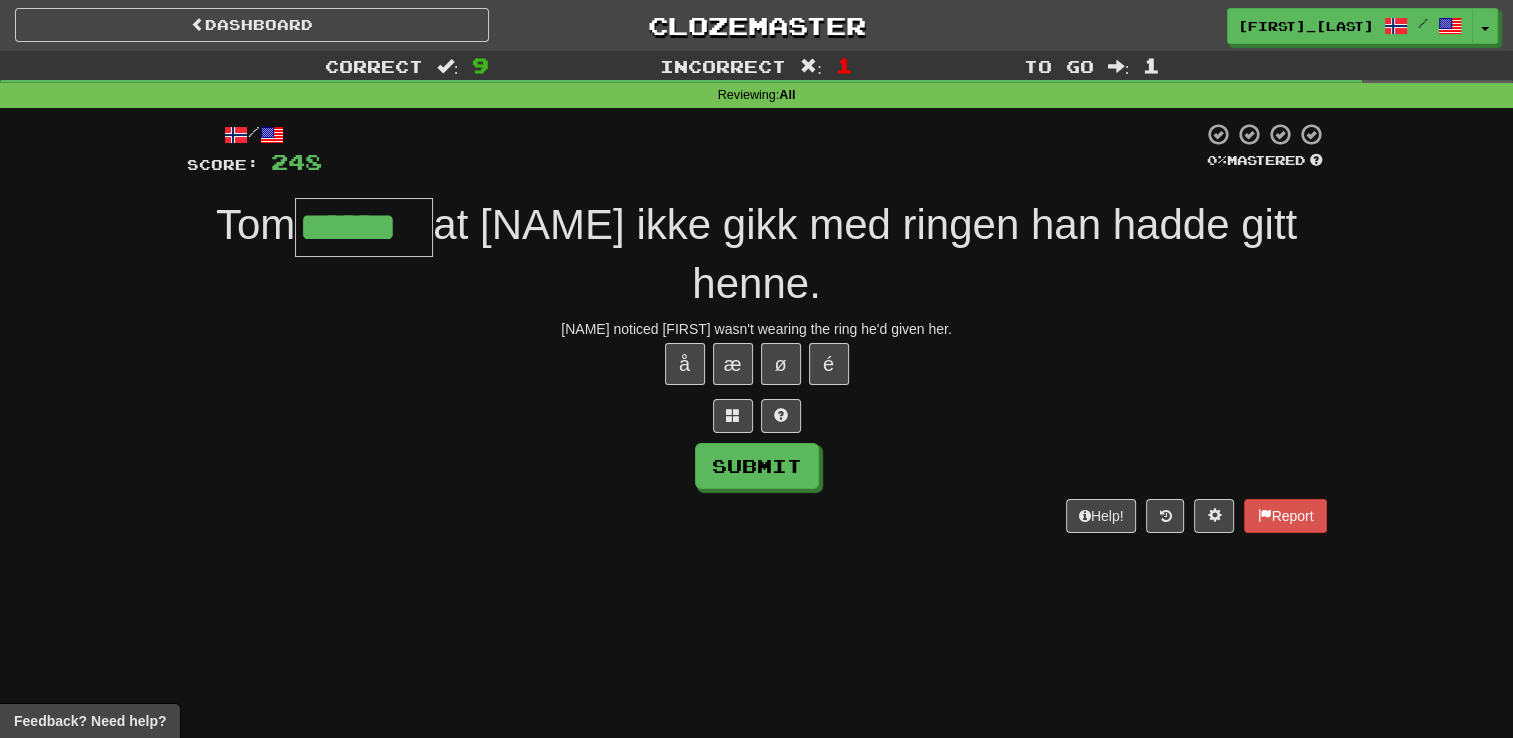 type on "******" 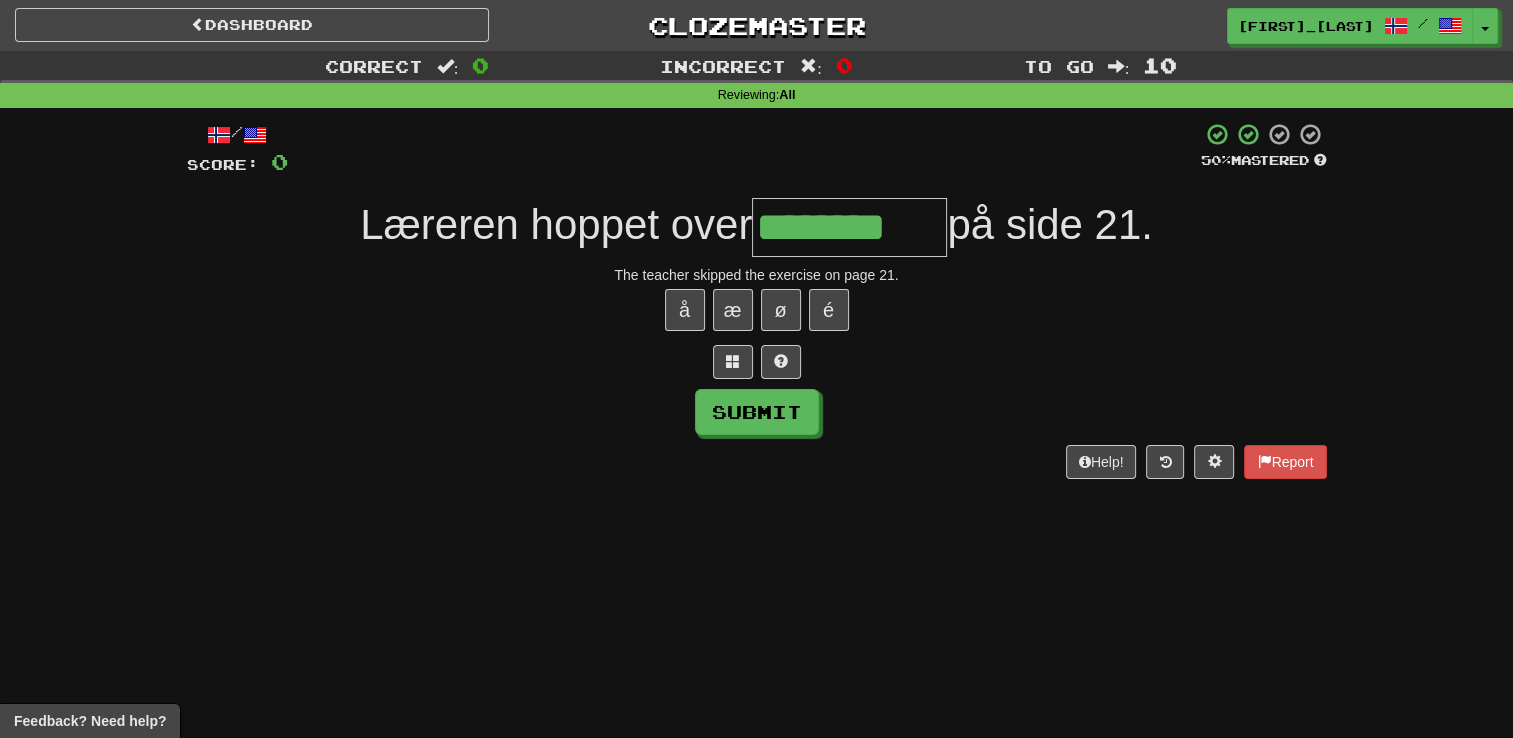 type on "********" 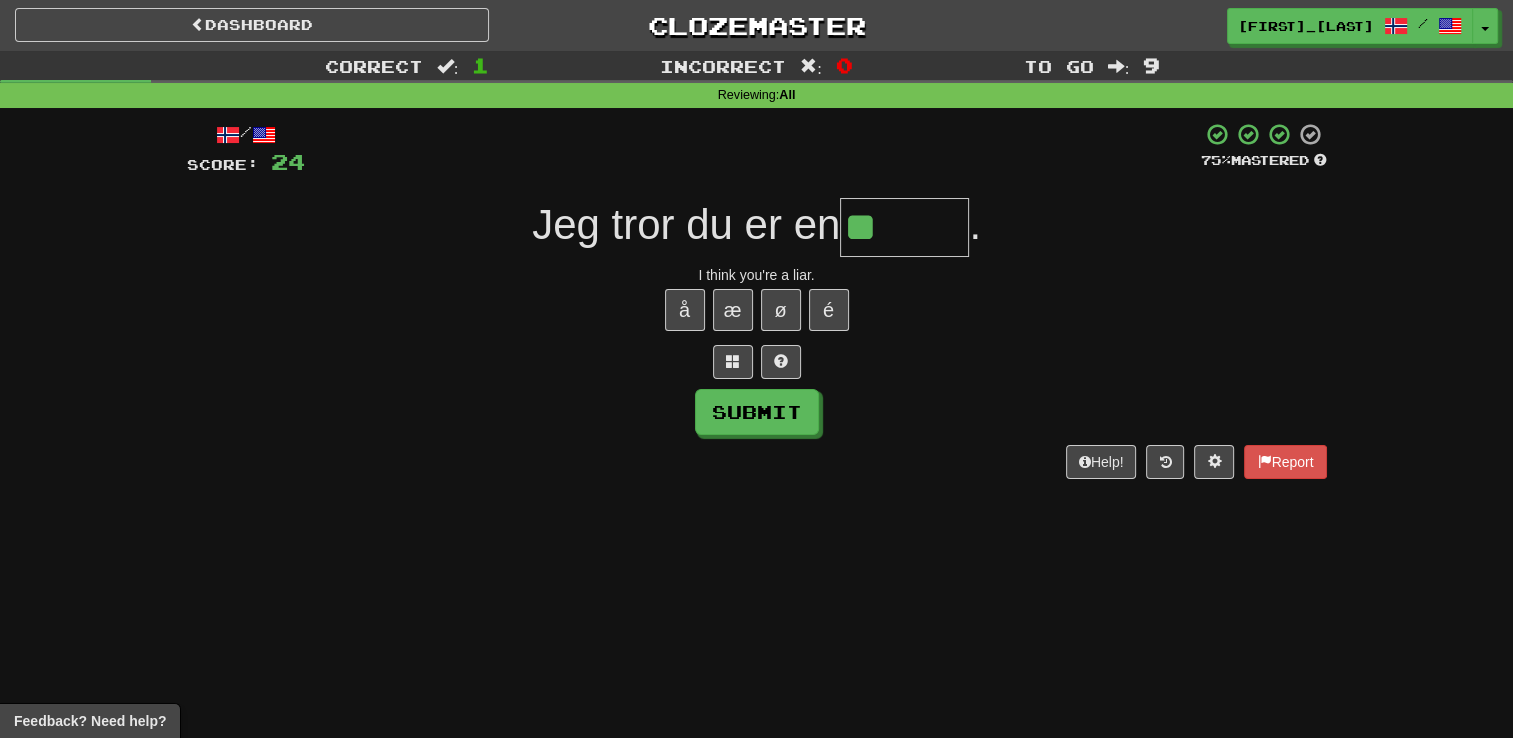 type on "******" 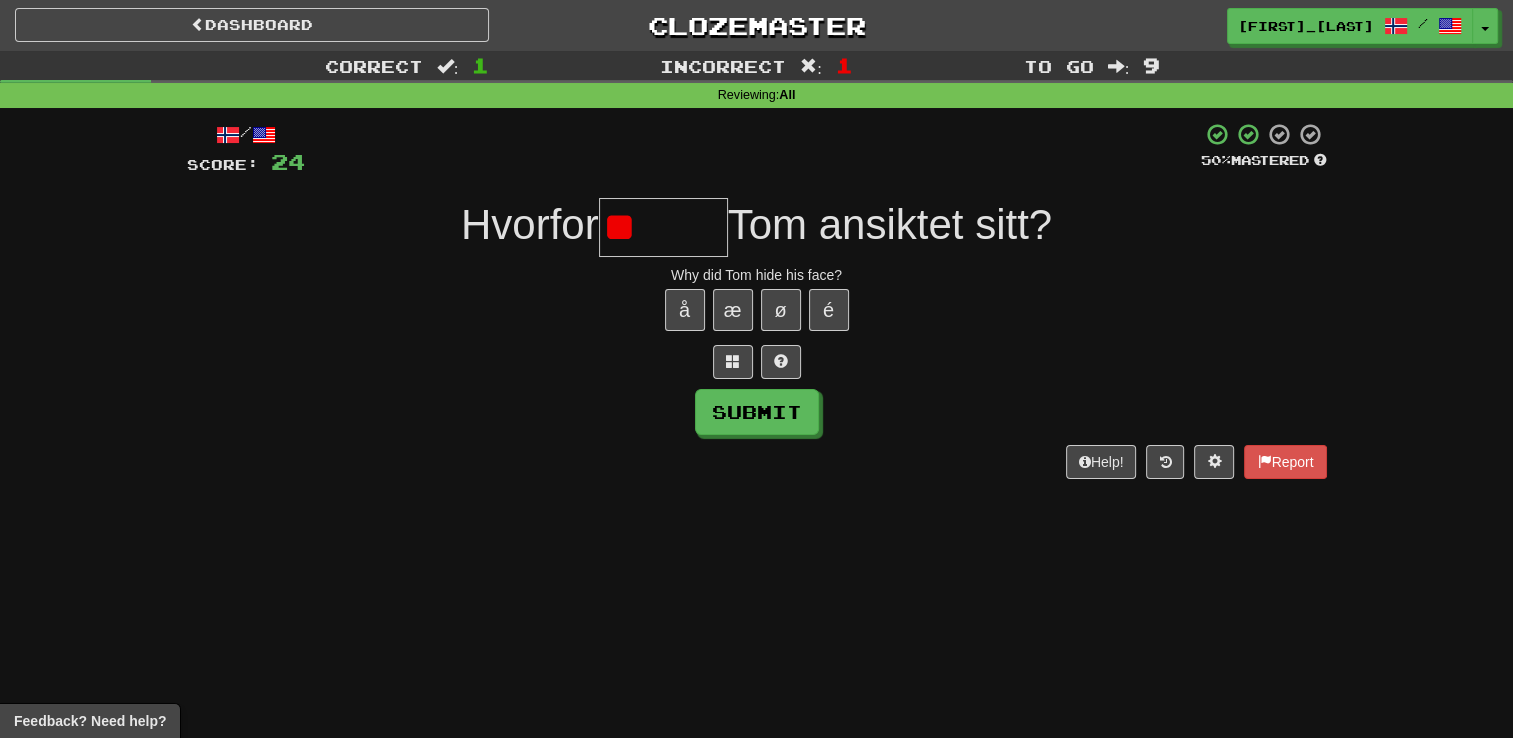 type on "*" 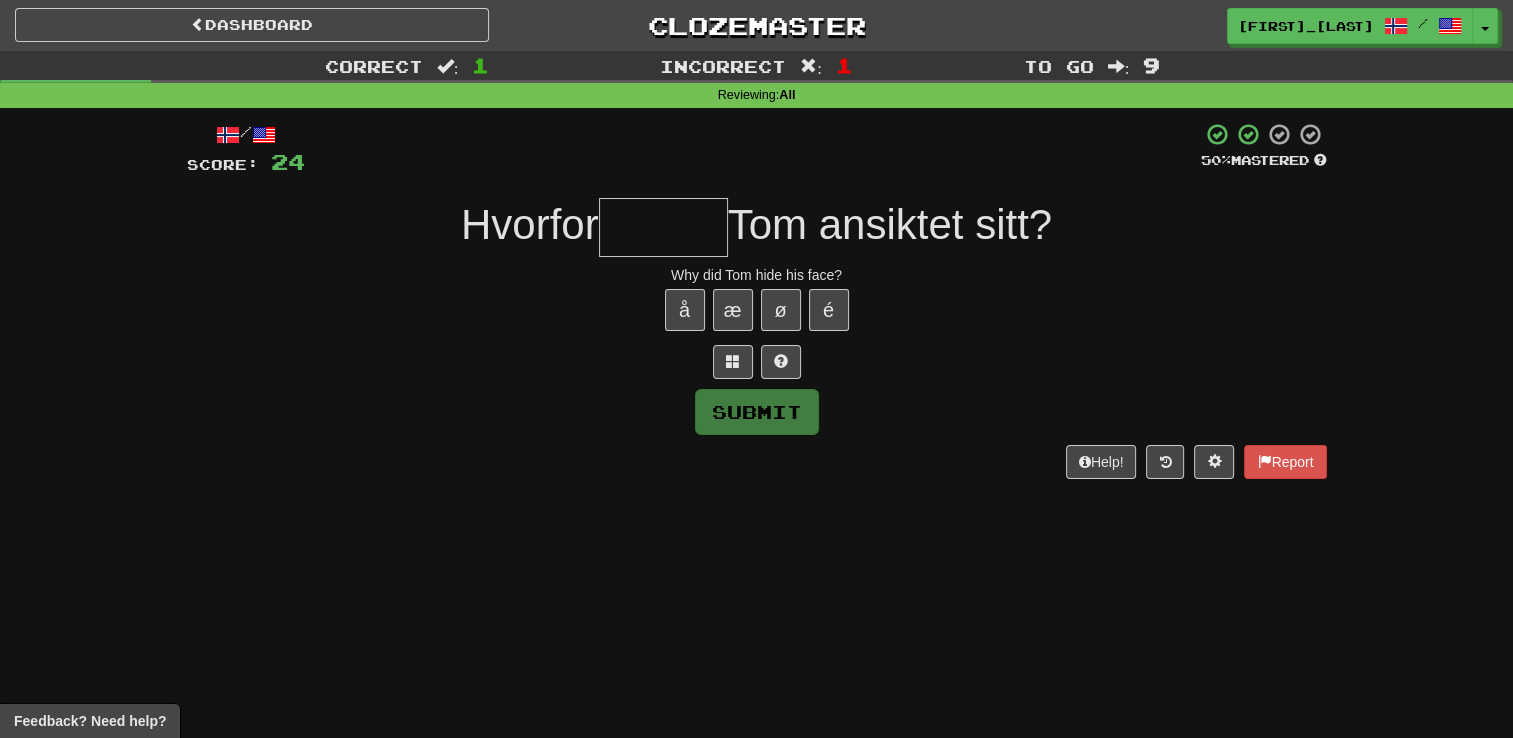 type on "*" 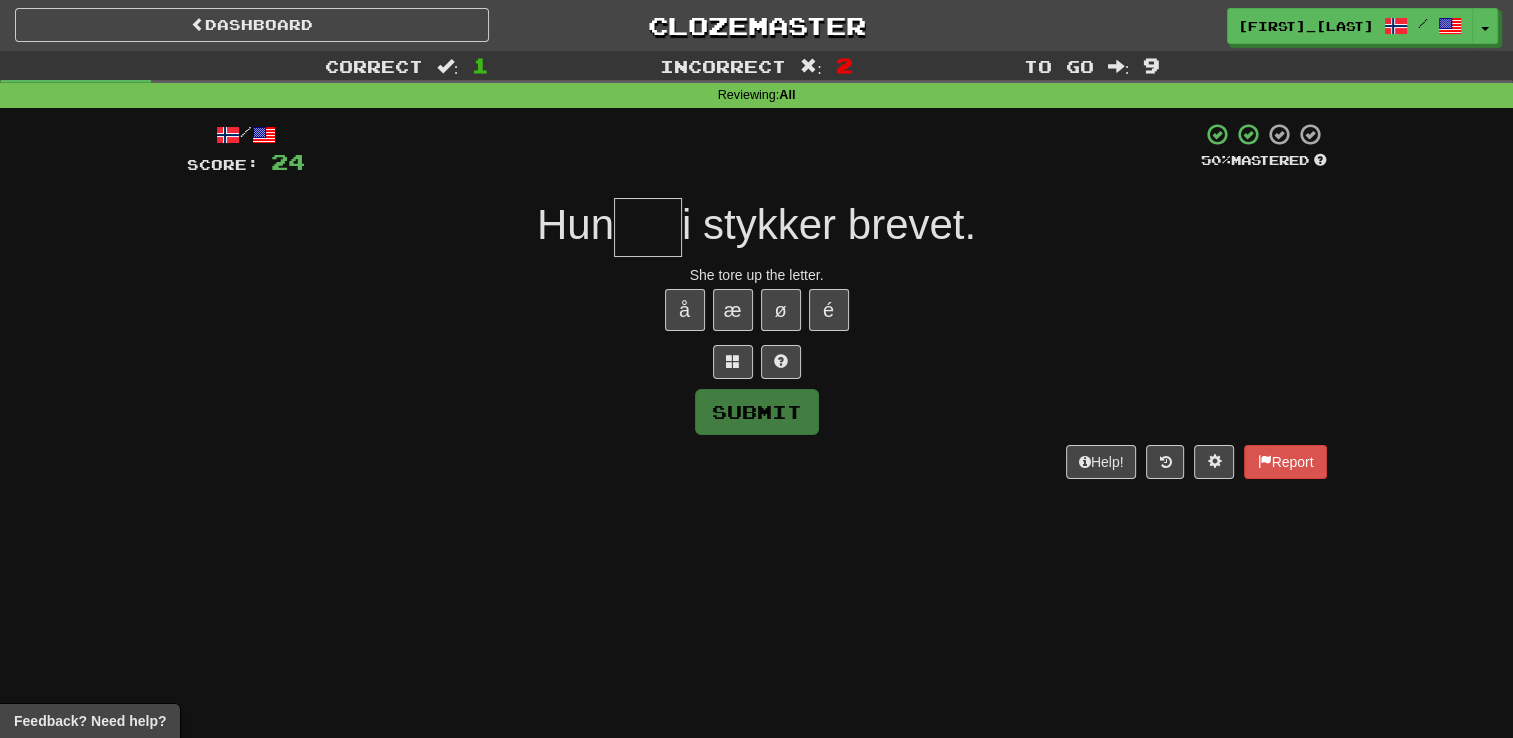 type on "***" 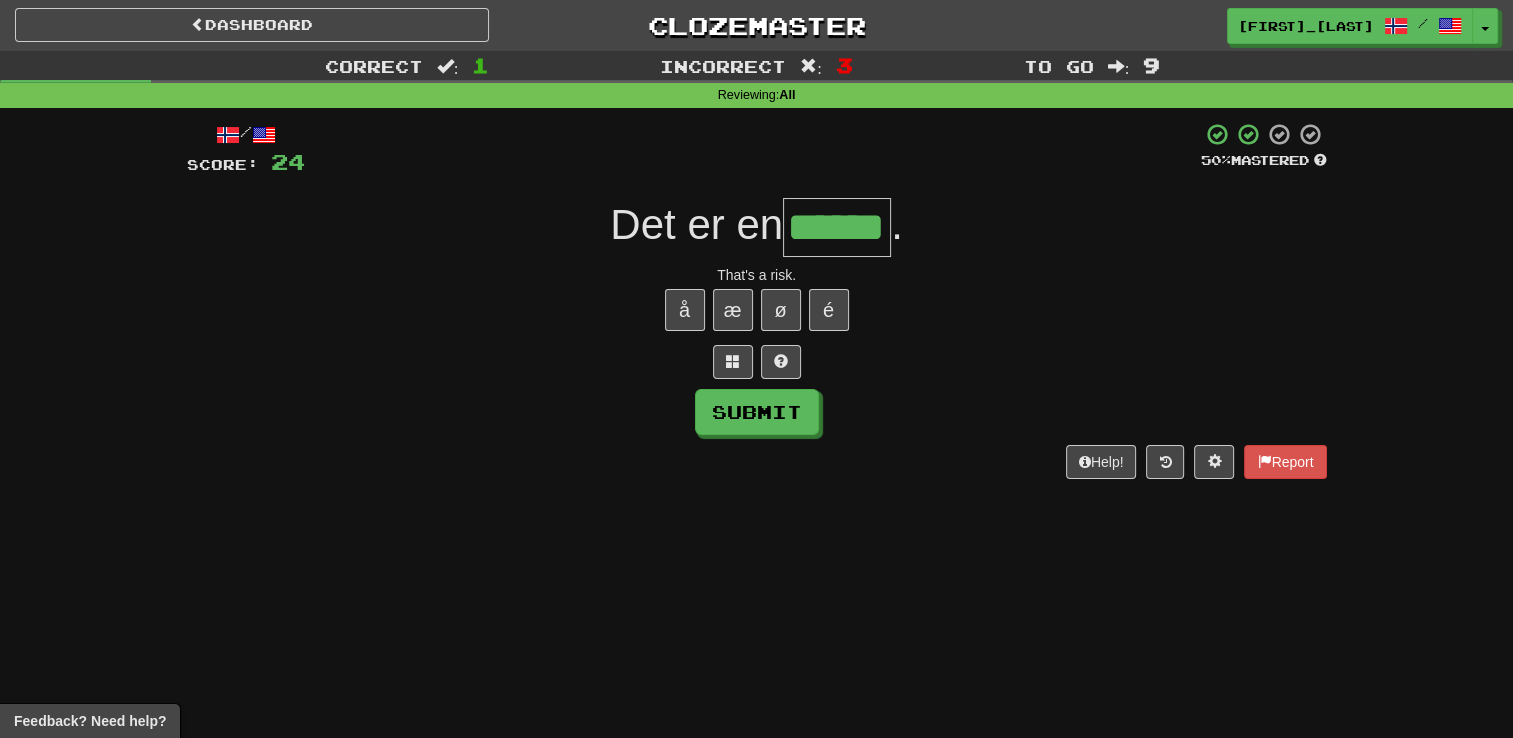 type on "******" 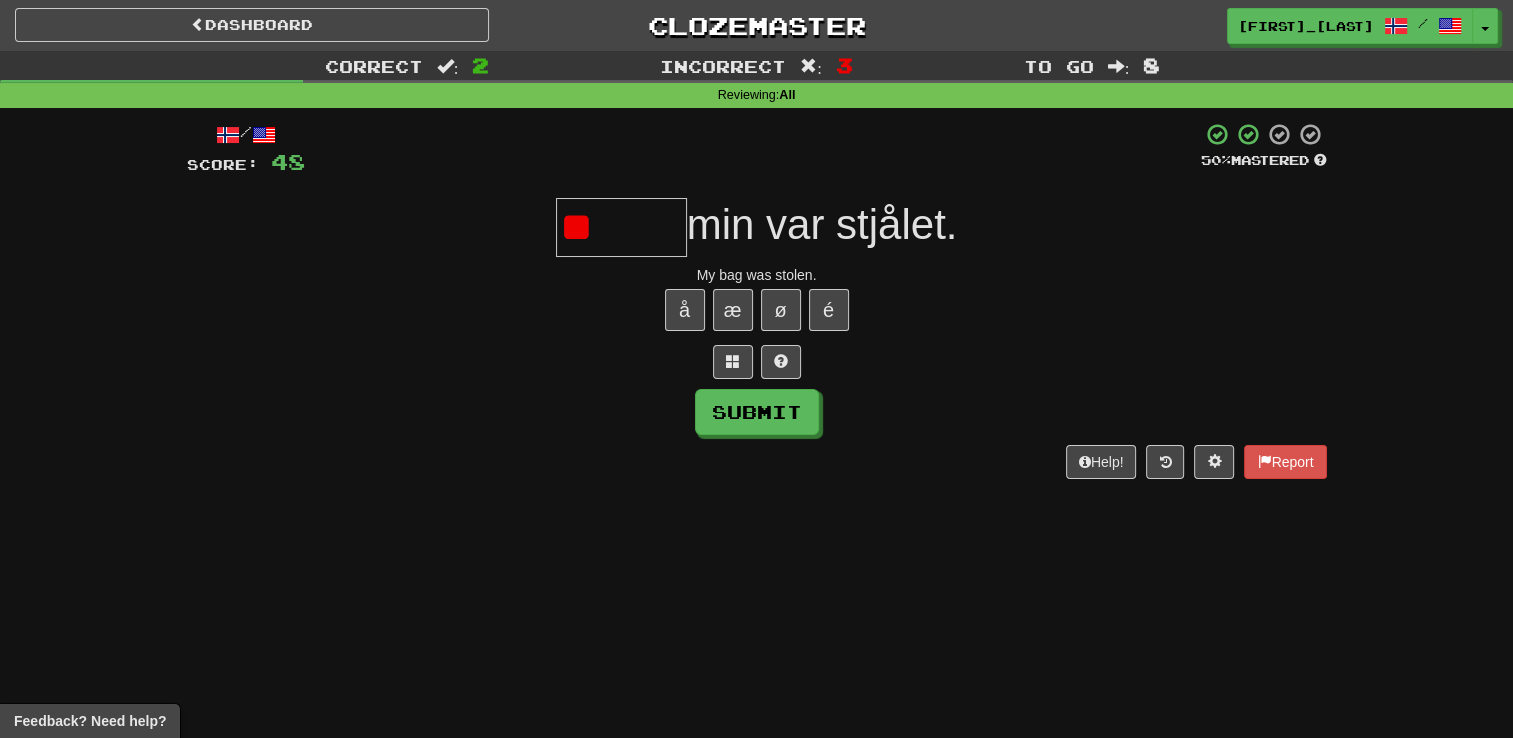 type on "*" 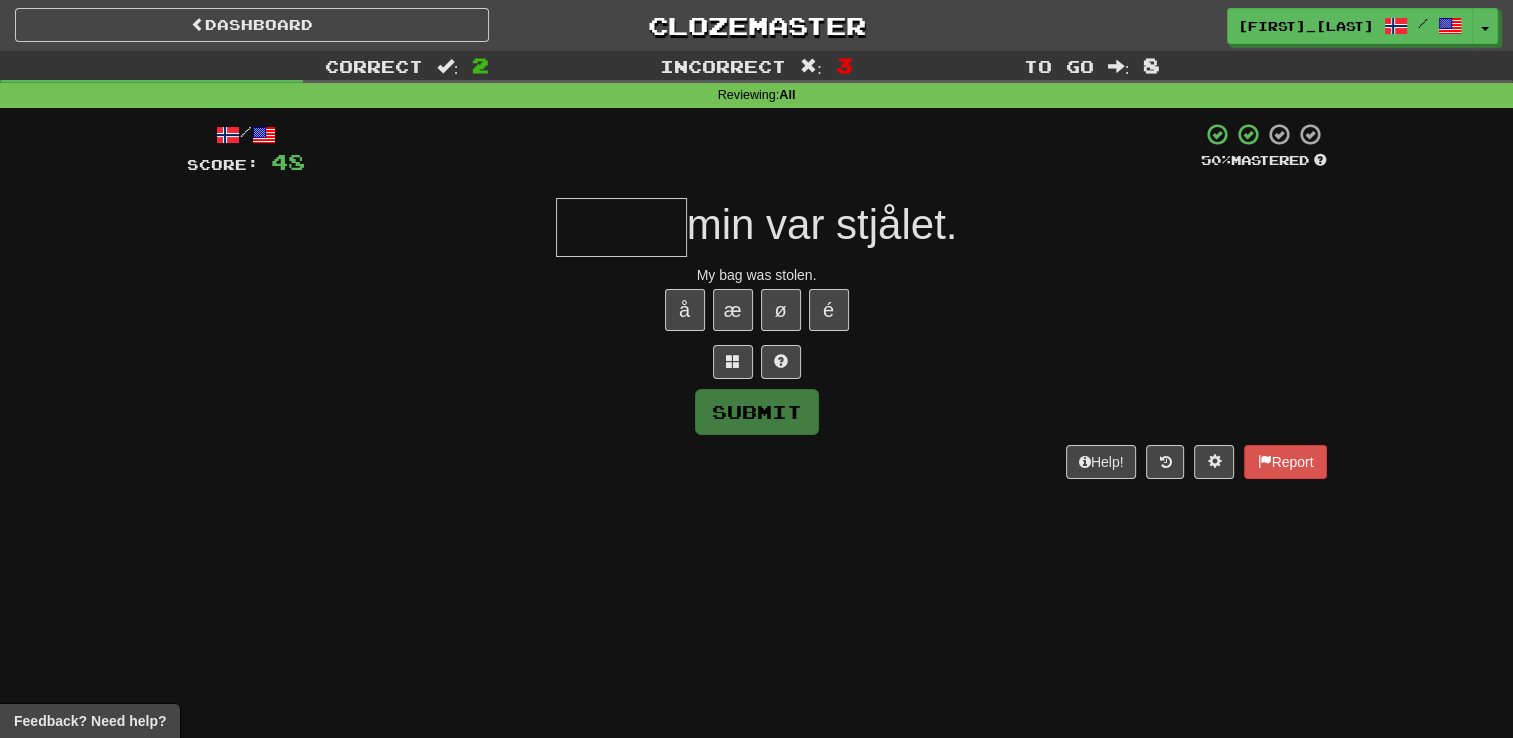 type on "*****" 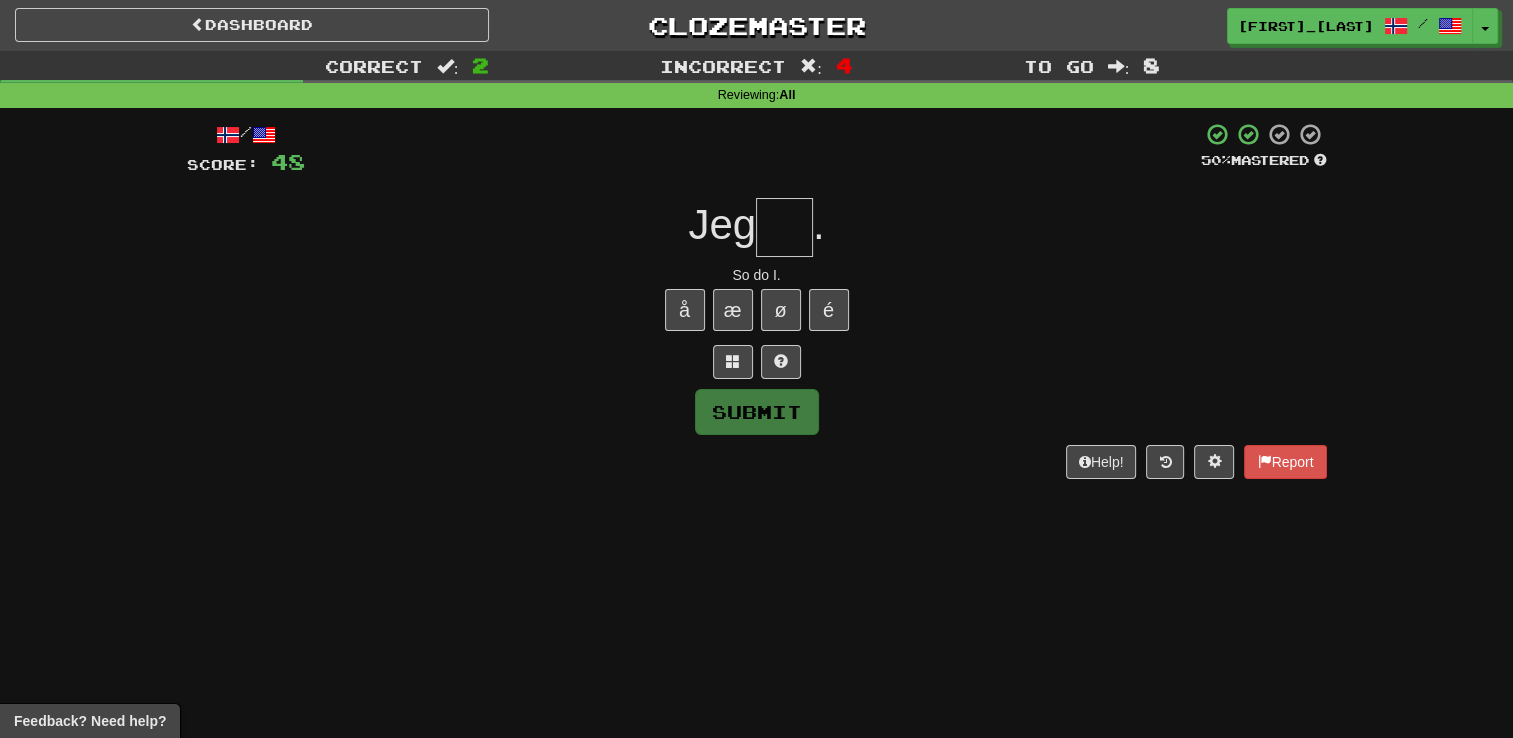 type on "*" 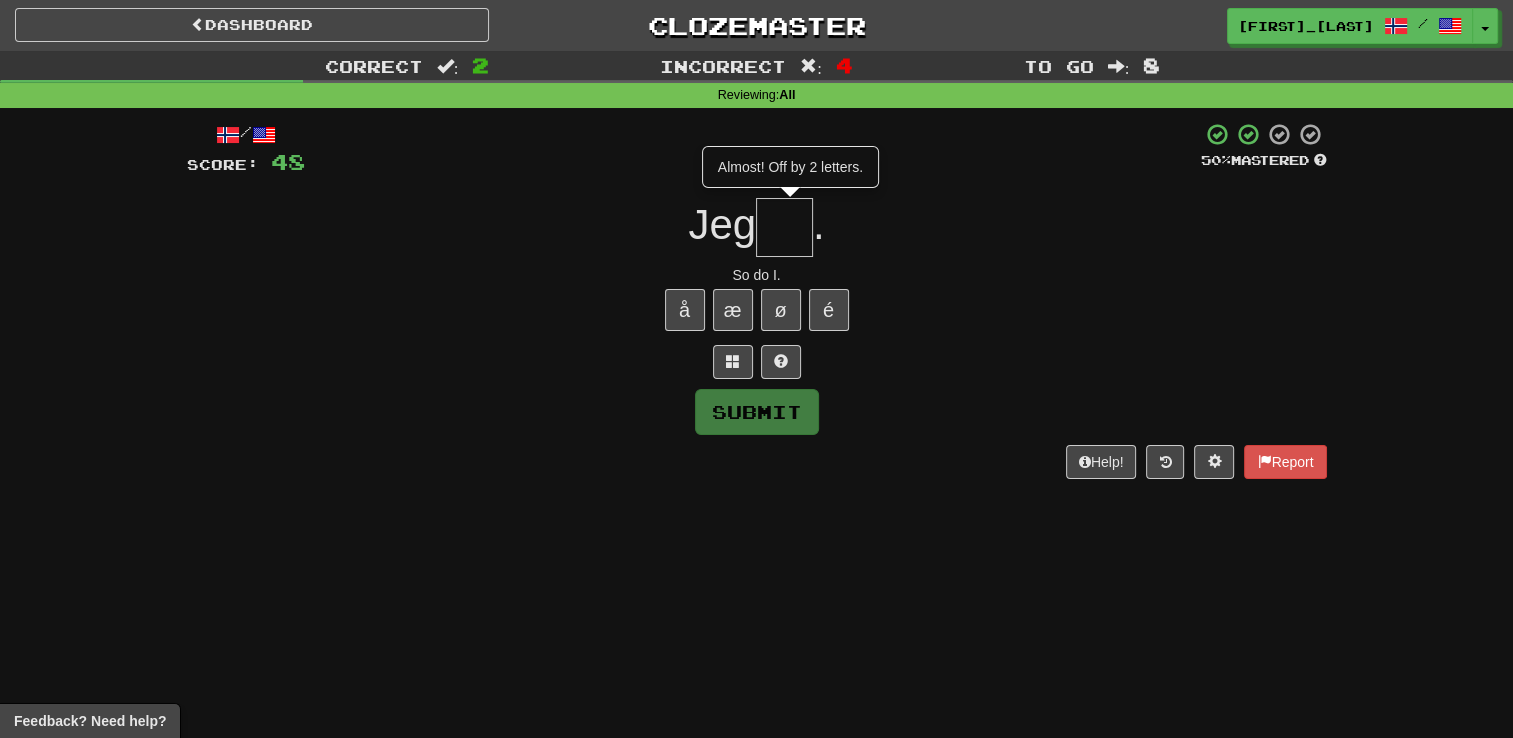 type on "**" 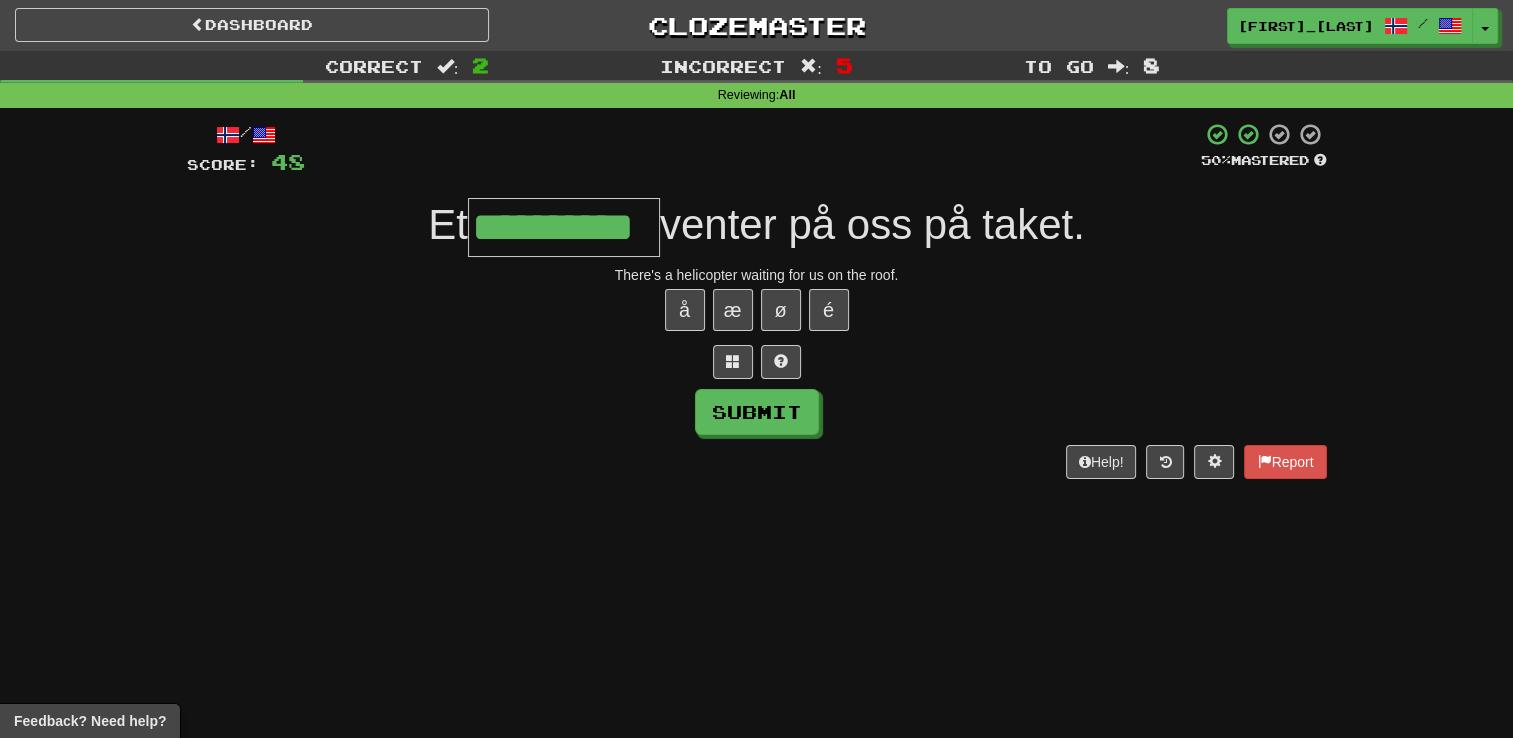 type on "**********" 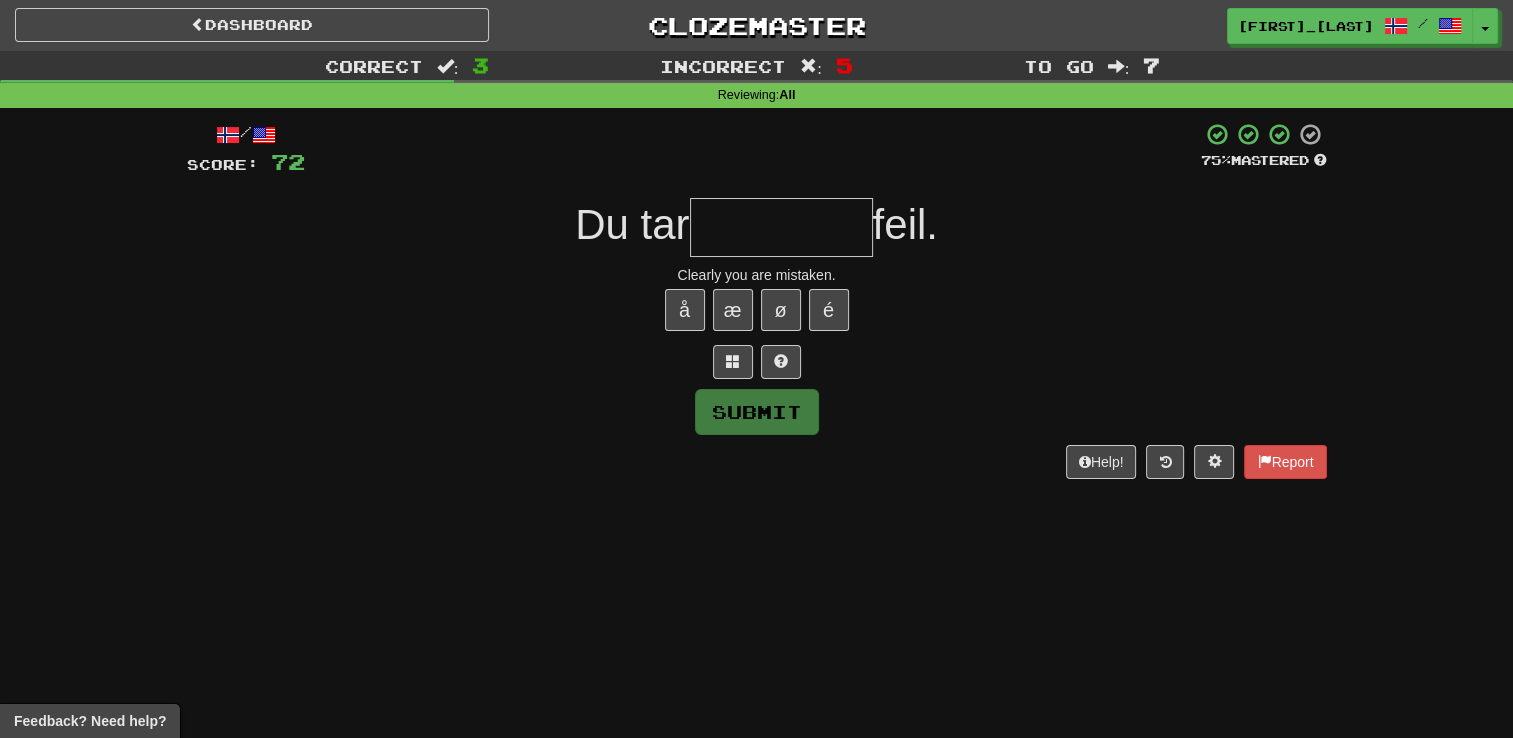 type on "*" 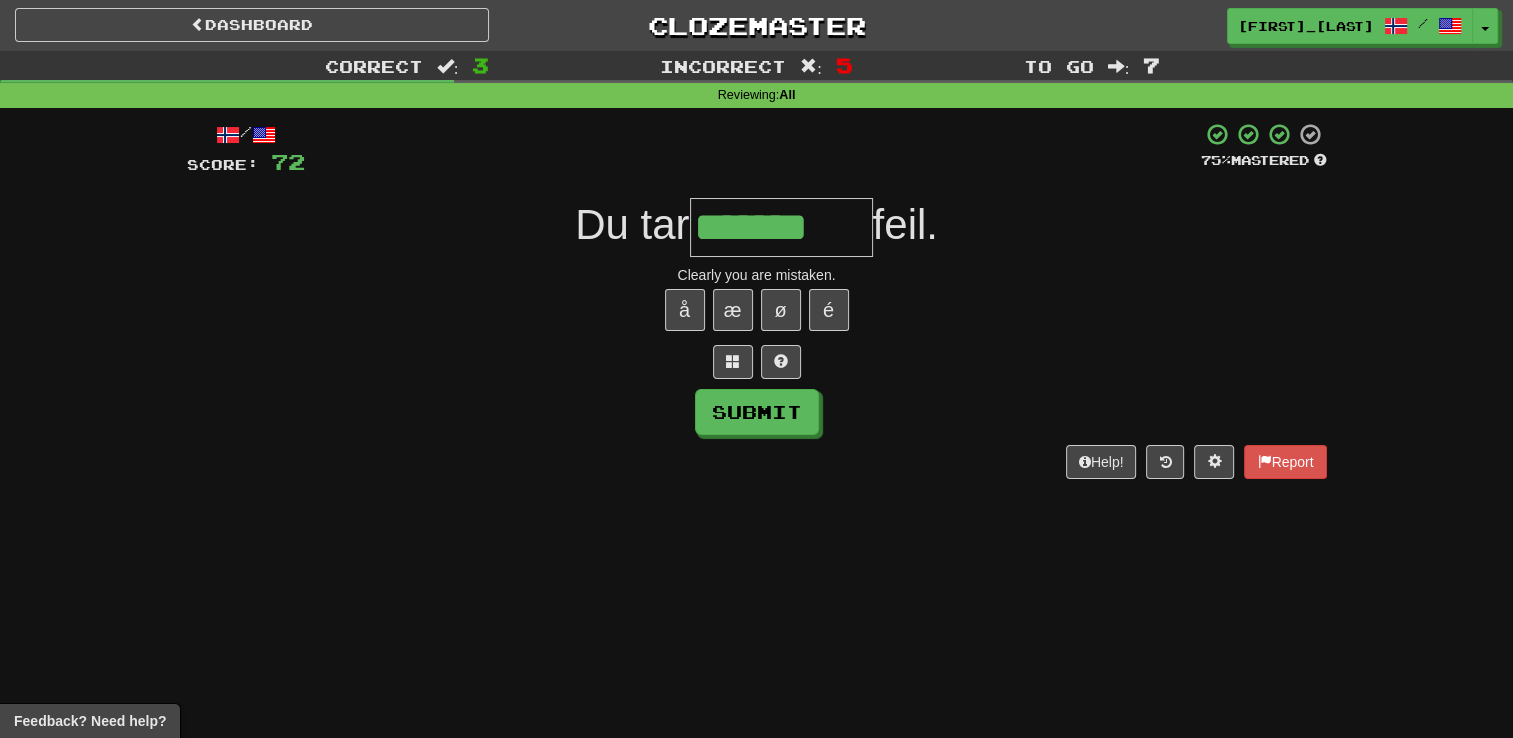 type on "**********" 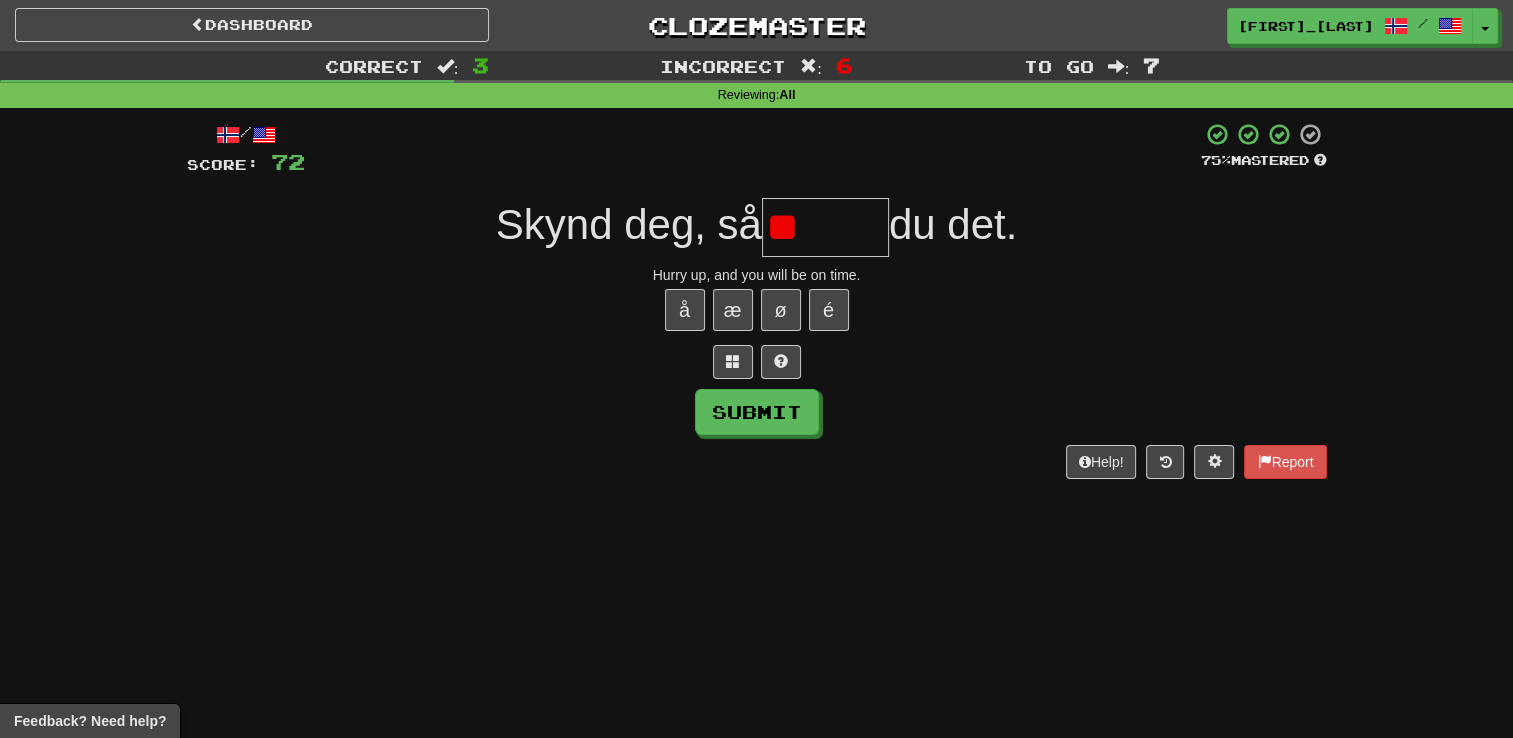 type on "*" 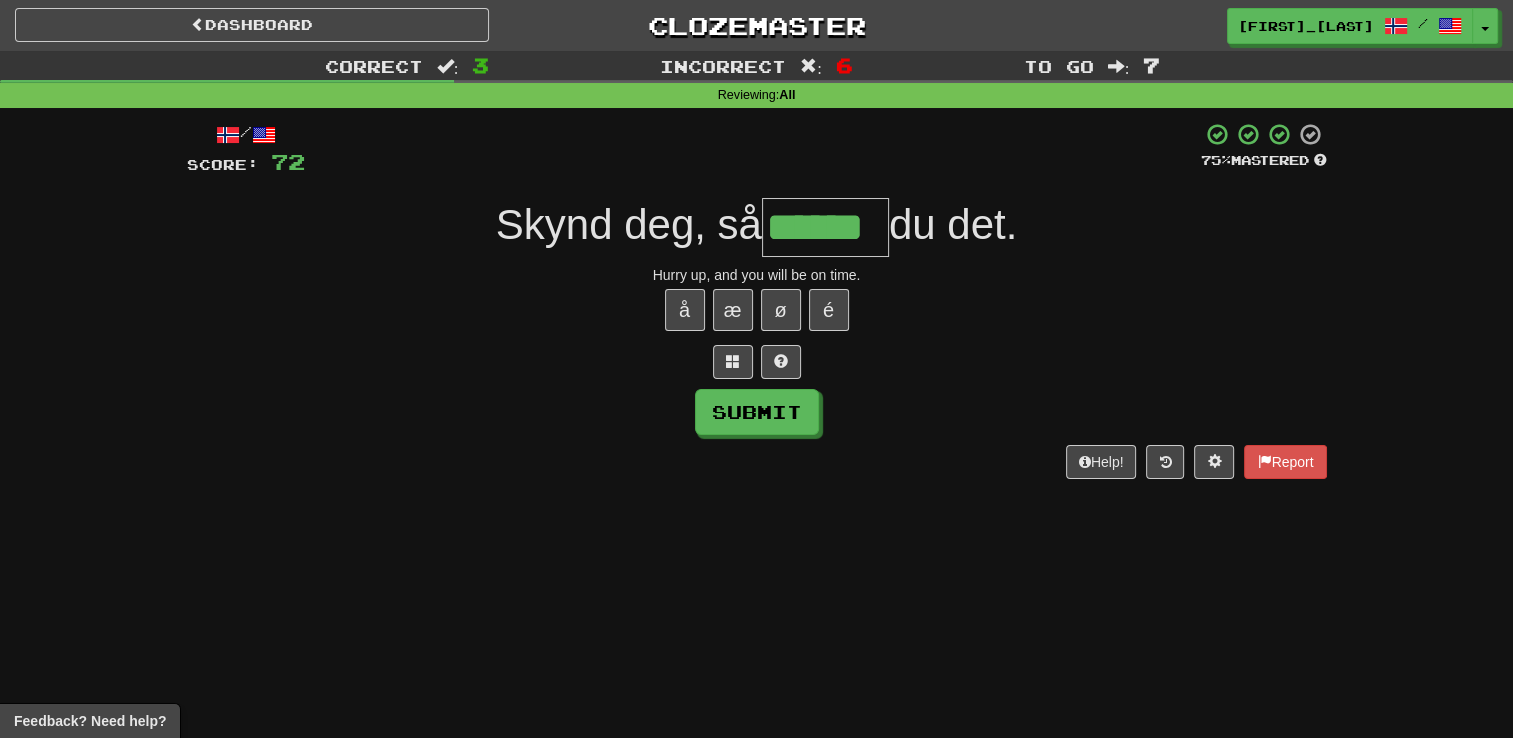 type on "******" 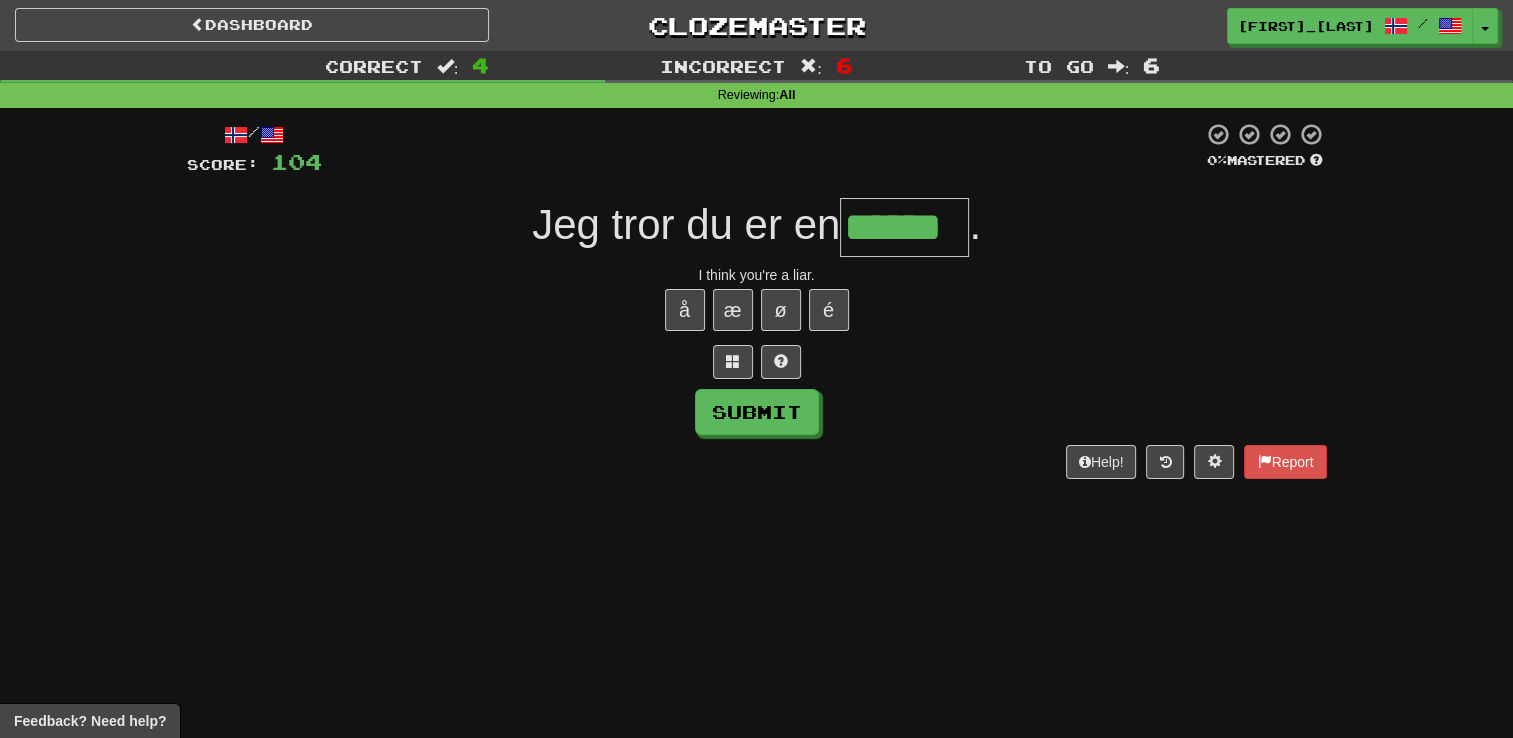 type on "******" 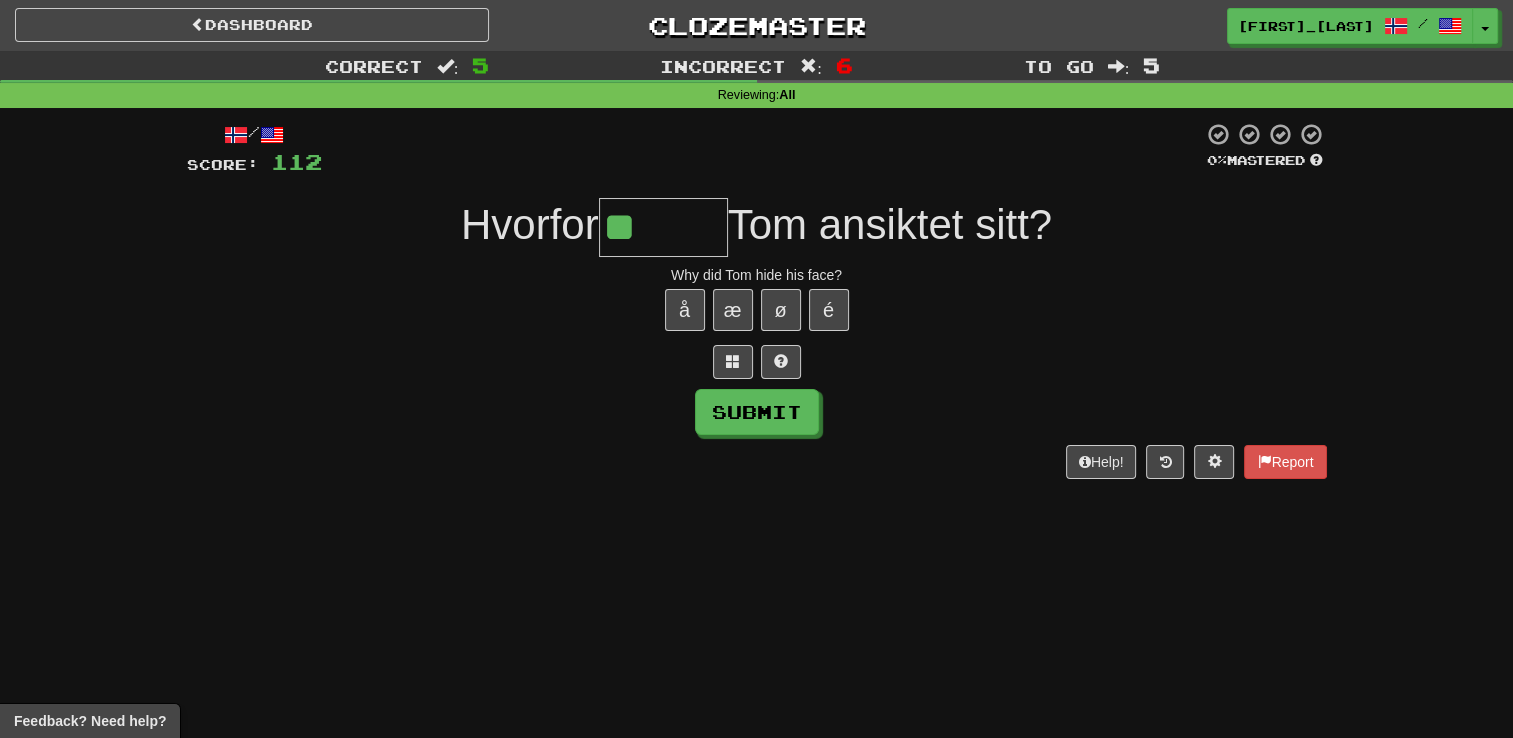 type on "*******" 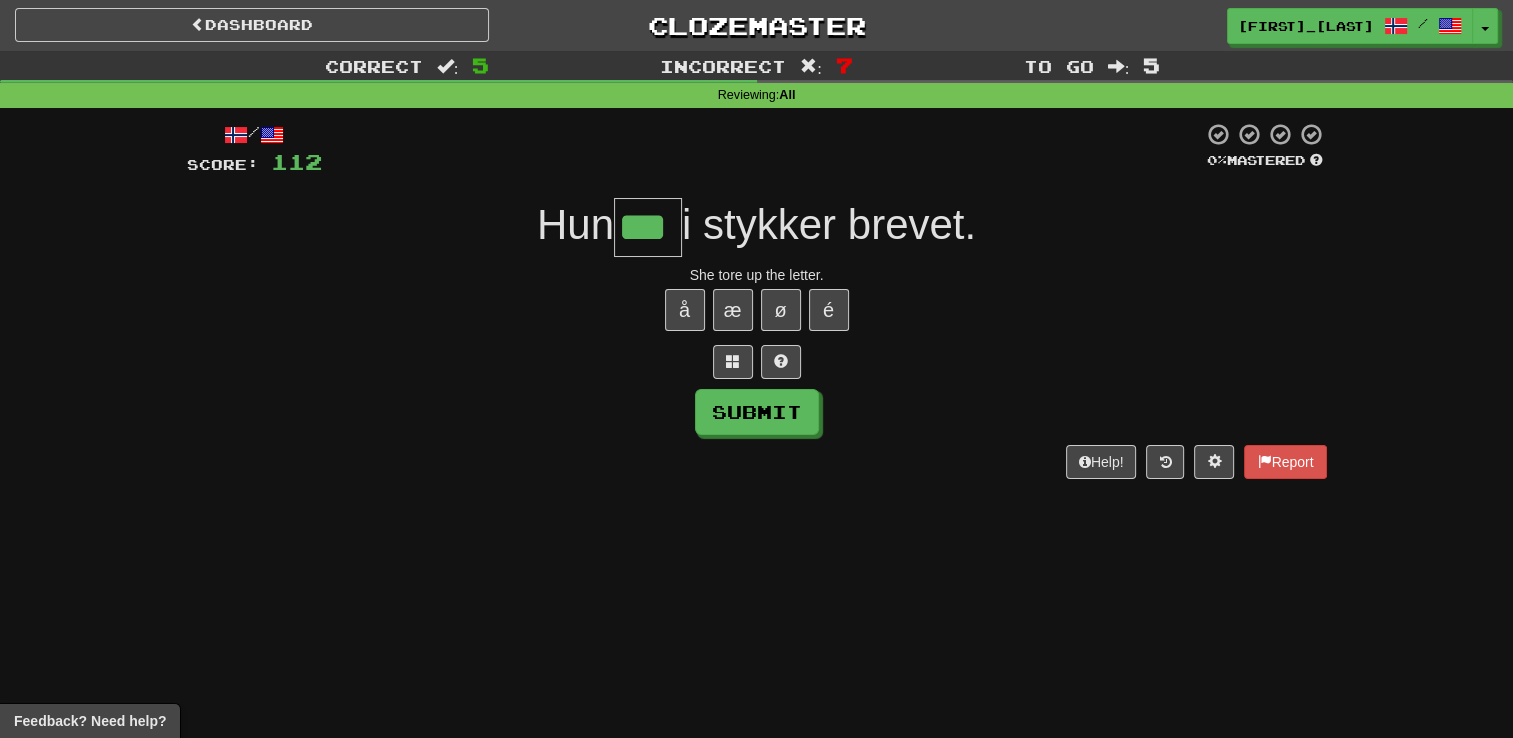 type on "***" 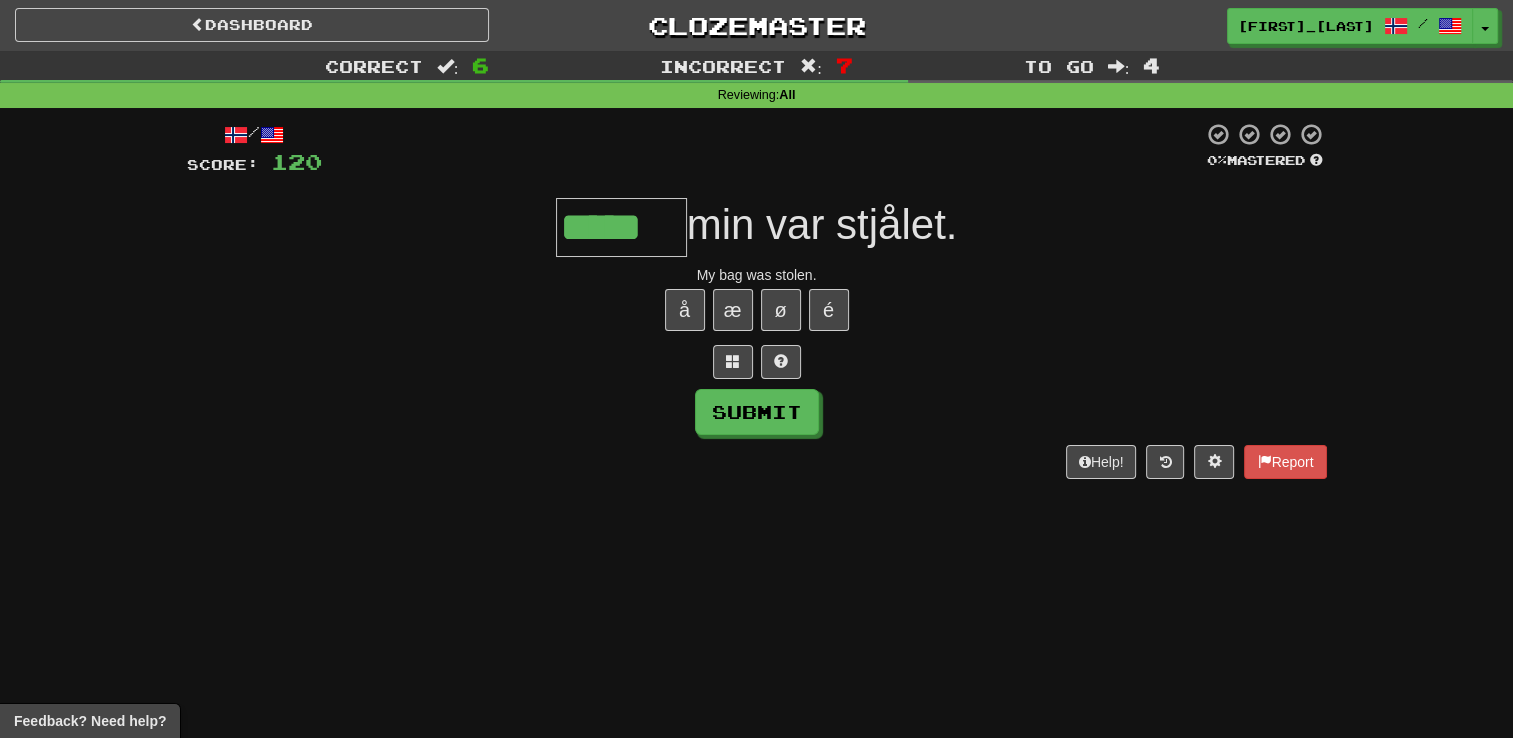 type on "*****" 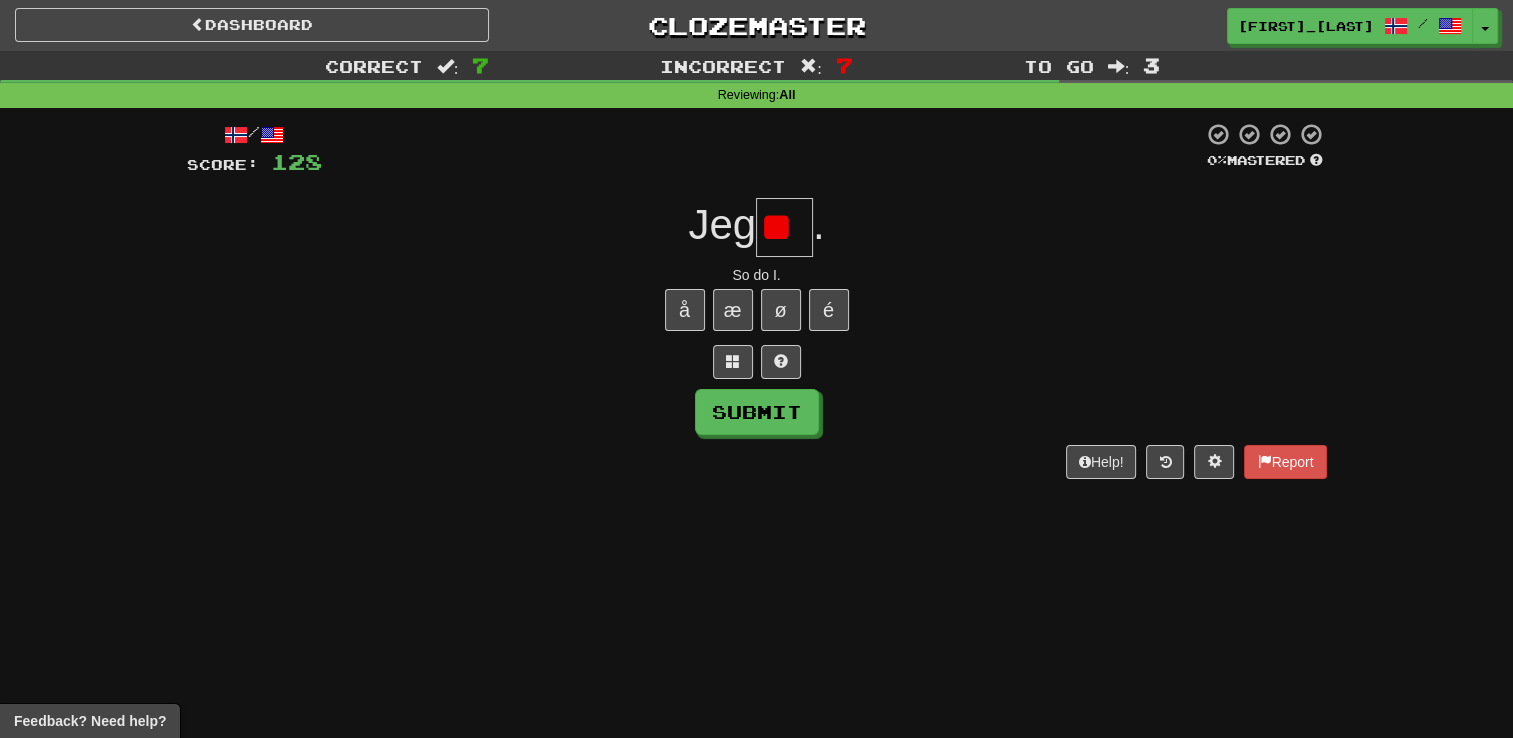 type on "*" 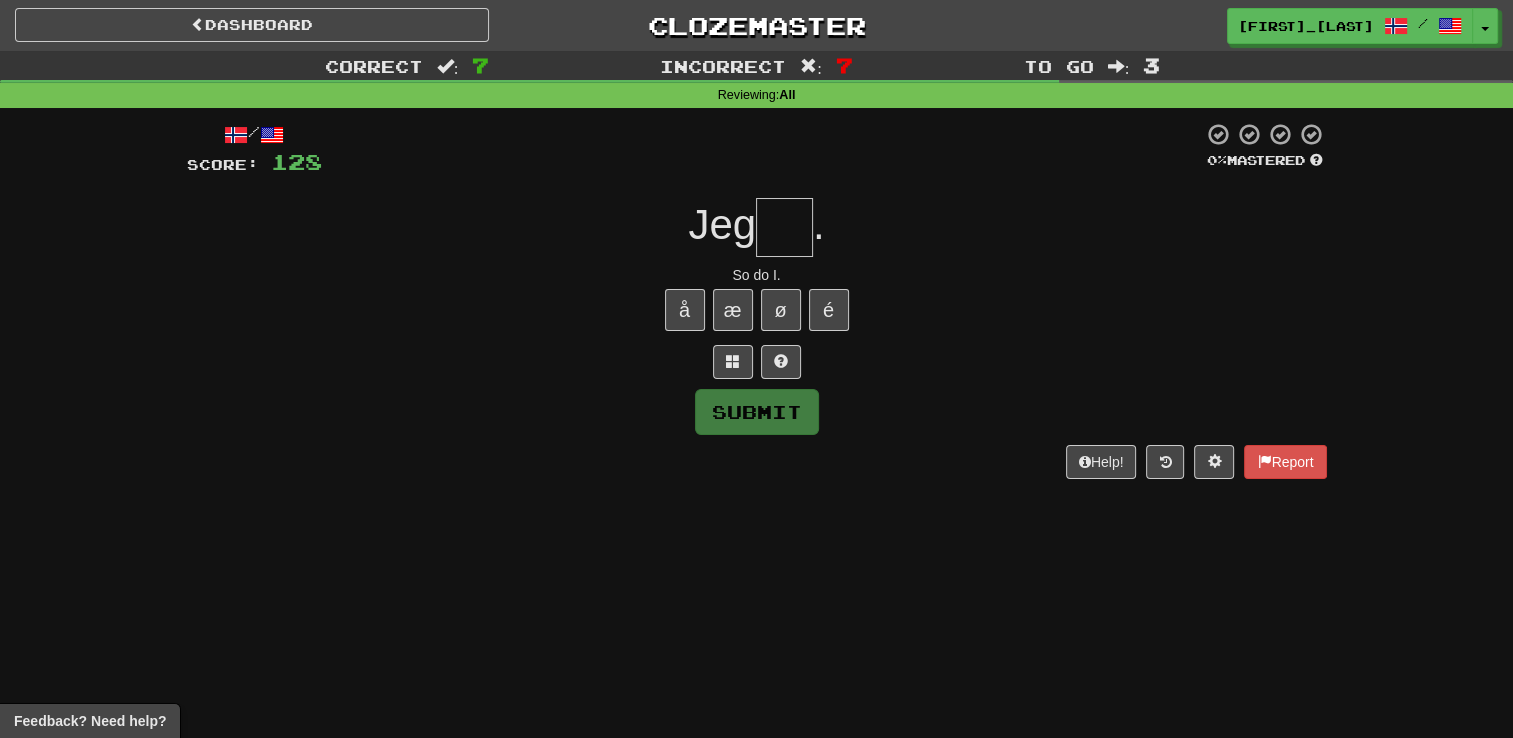 type on "*" 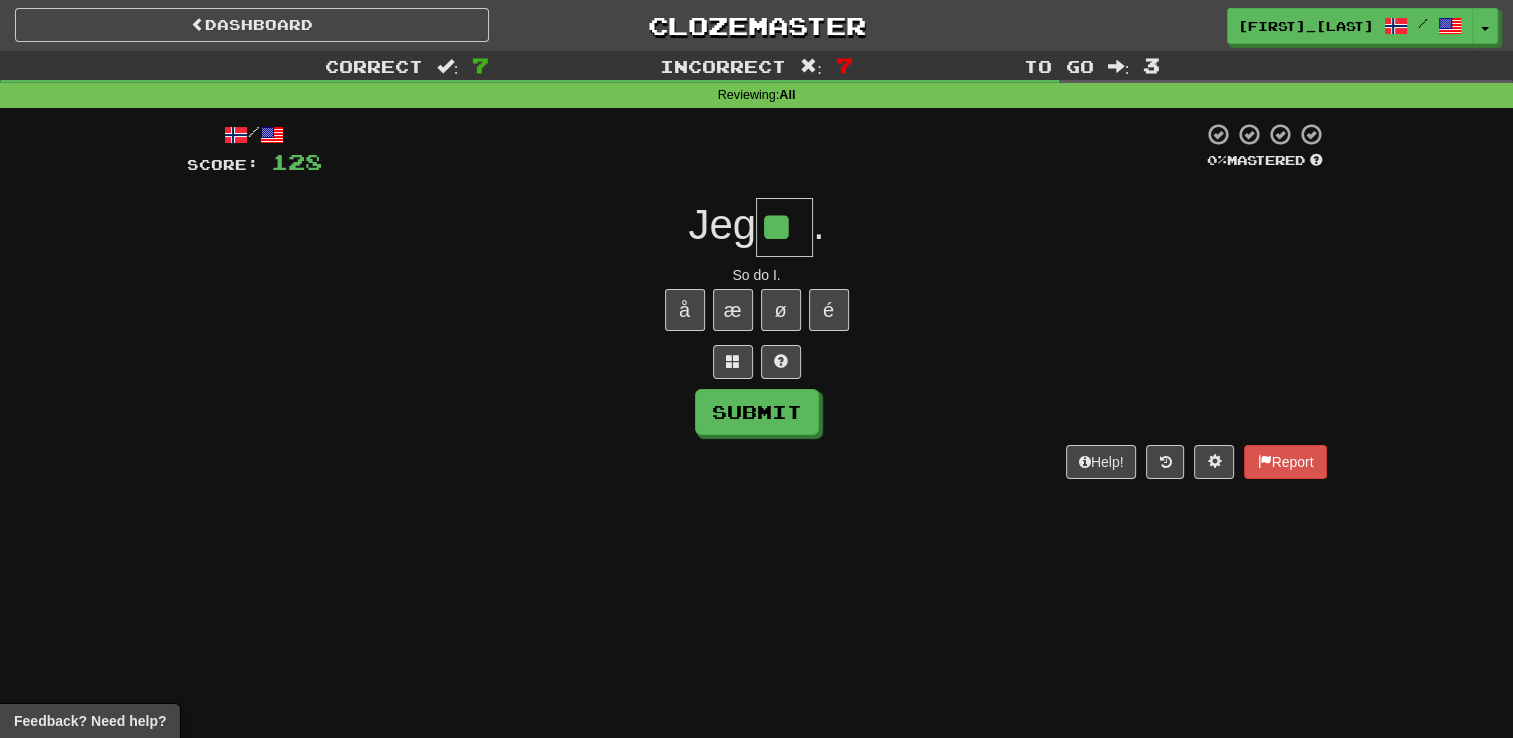 type on "**" 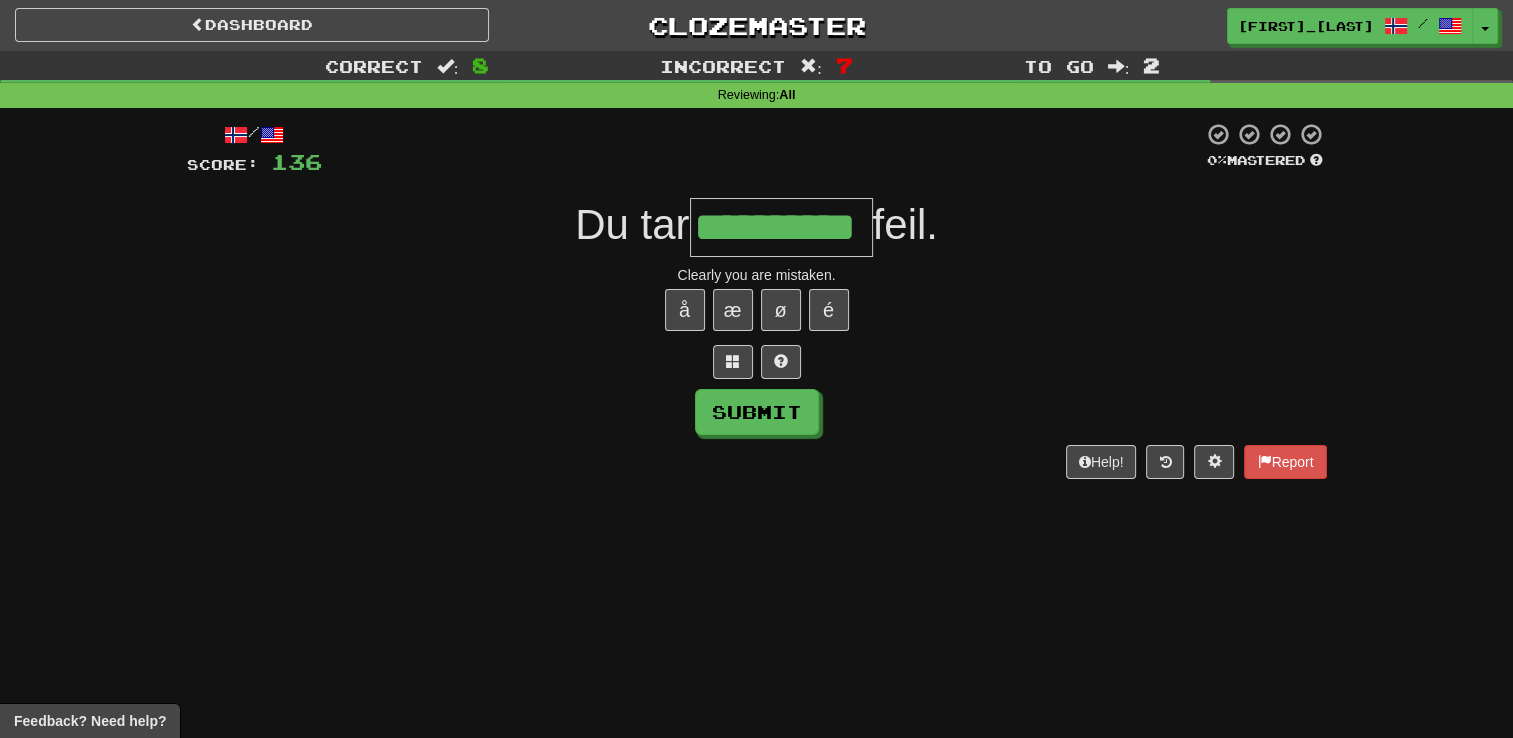 type on "**********" 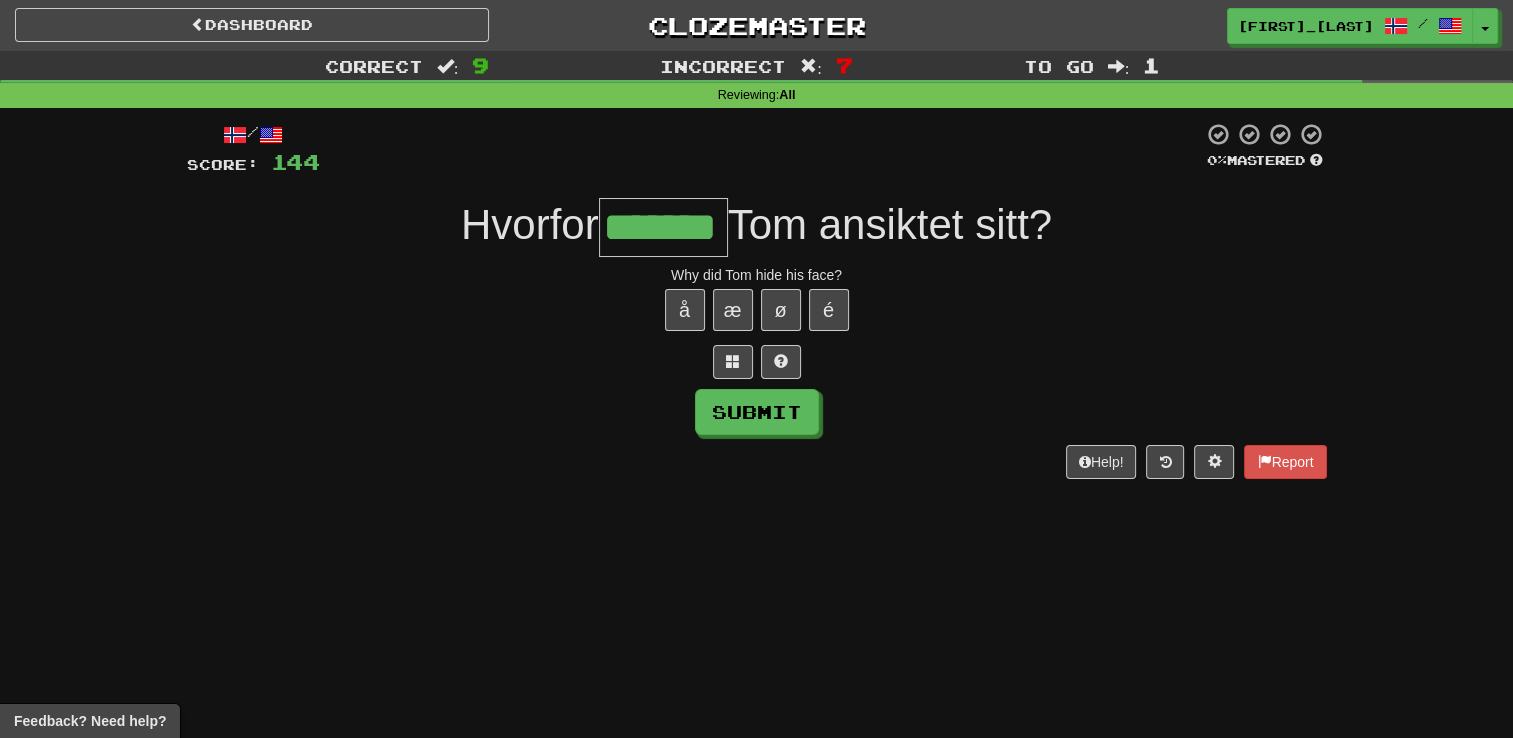 type on "*******" 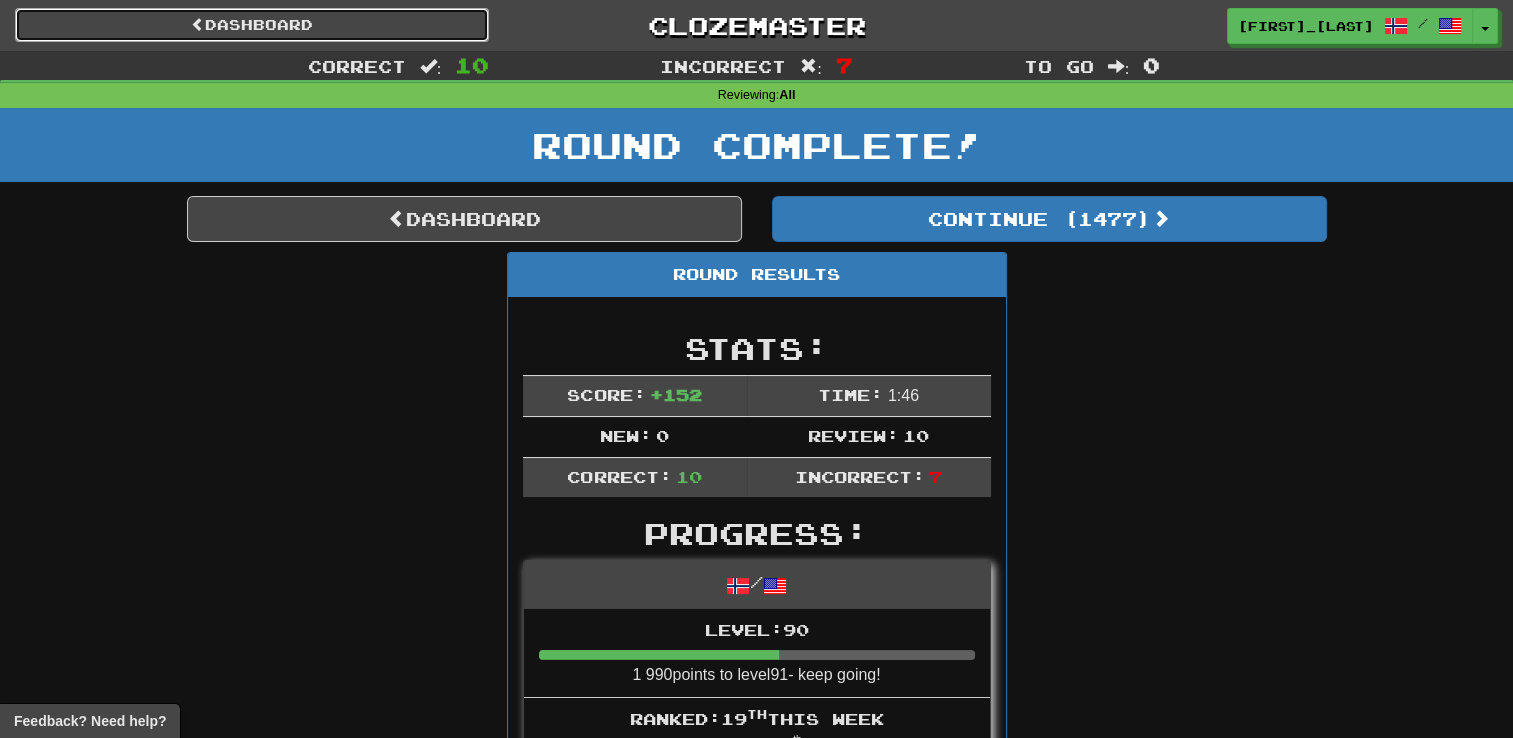 click on "Dashboard" at bounding box center (252, 25) 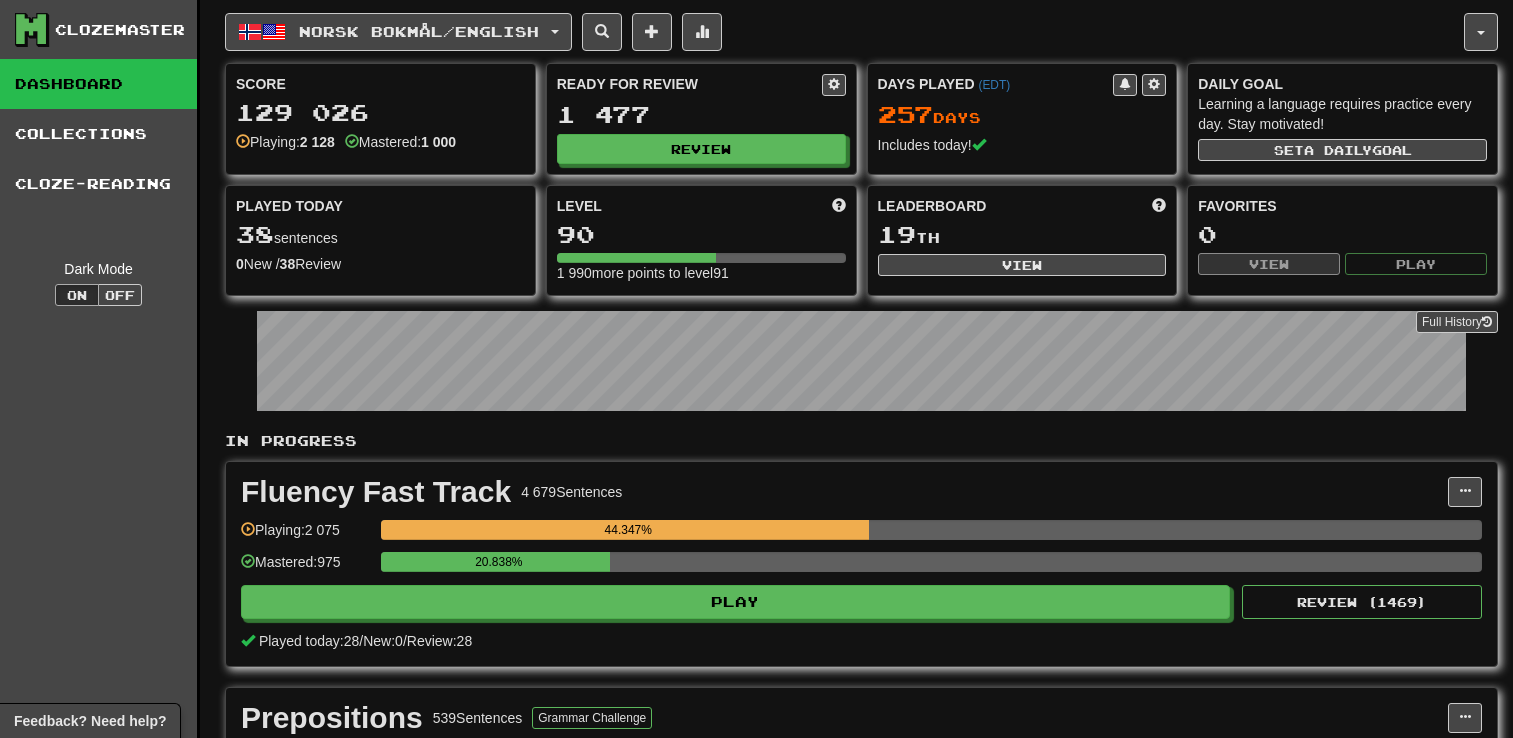 scroll, scrollTop: 0, scrollLeft: 0, axis: both 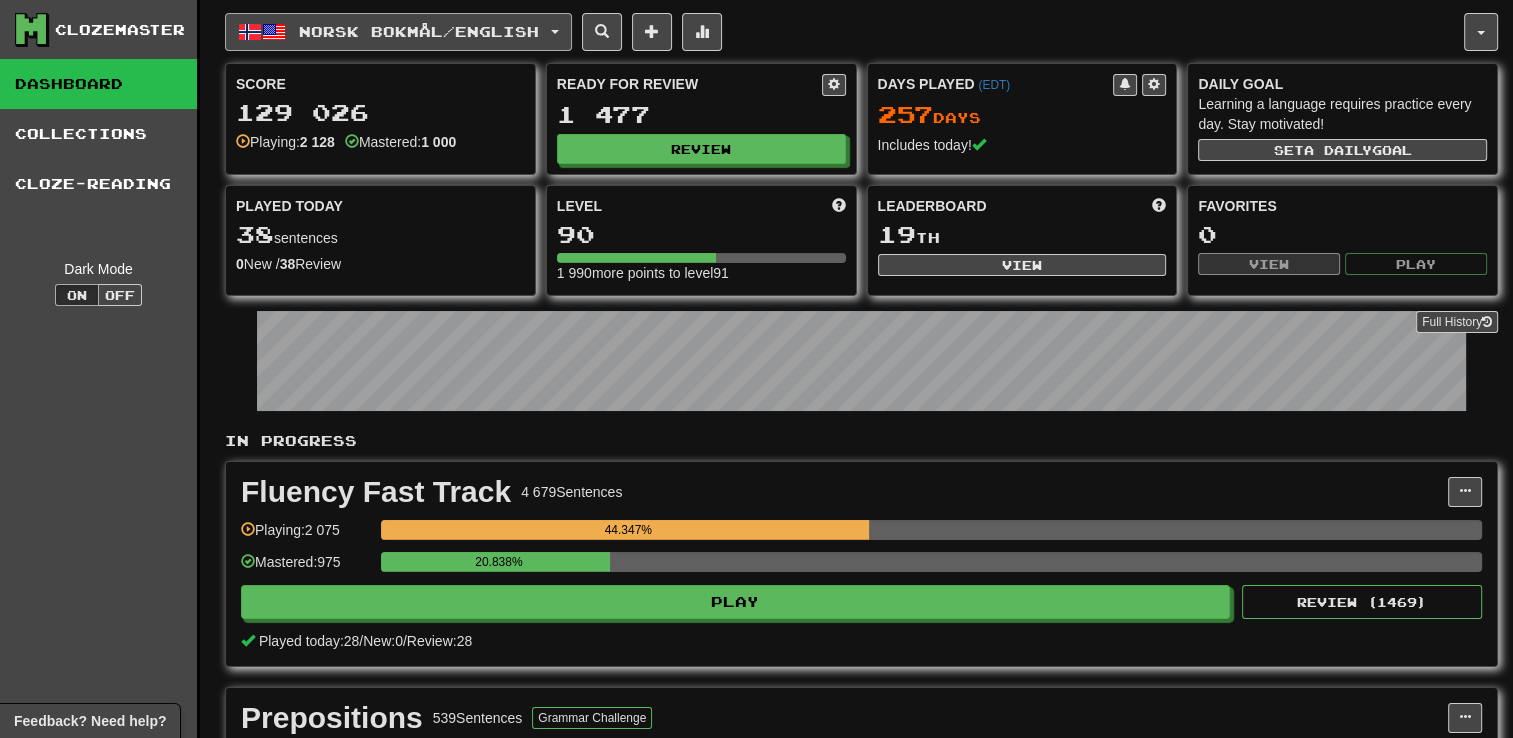 click on "Norsk bokmål  /  English" at bounding box center (419, 31) 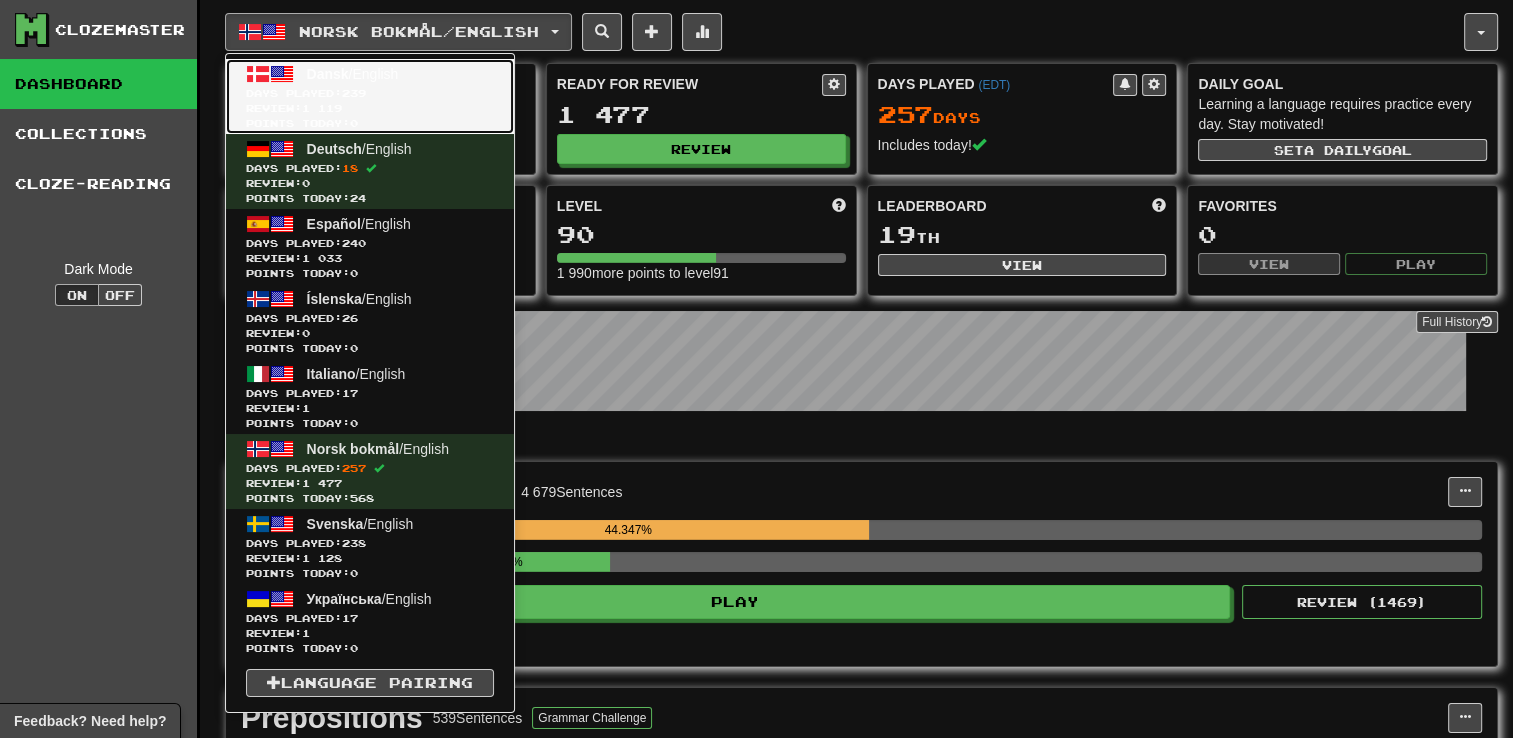 click on "Dansk  /  English Days Played:  239   Review:  1 119 Points today:  0" at bounding box center [370, 96] 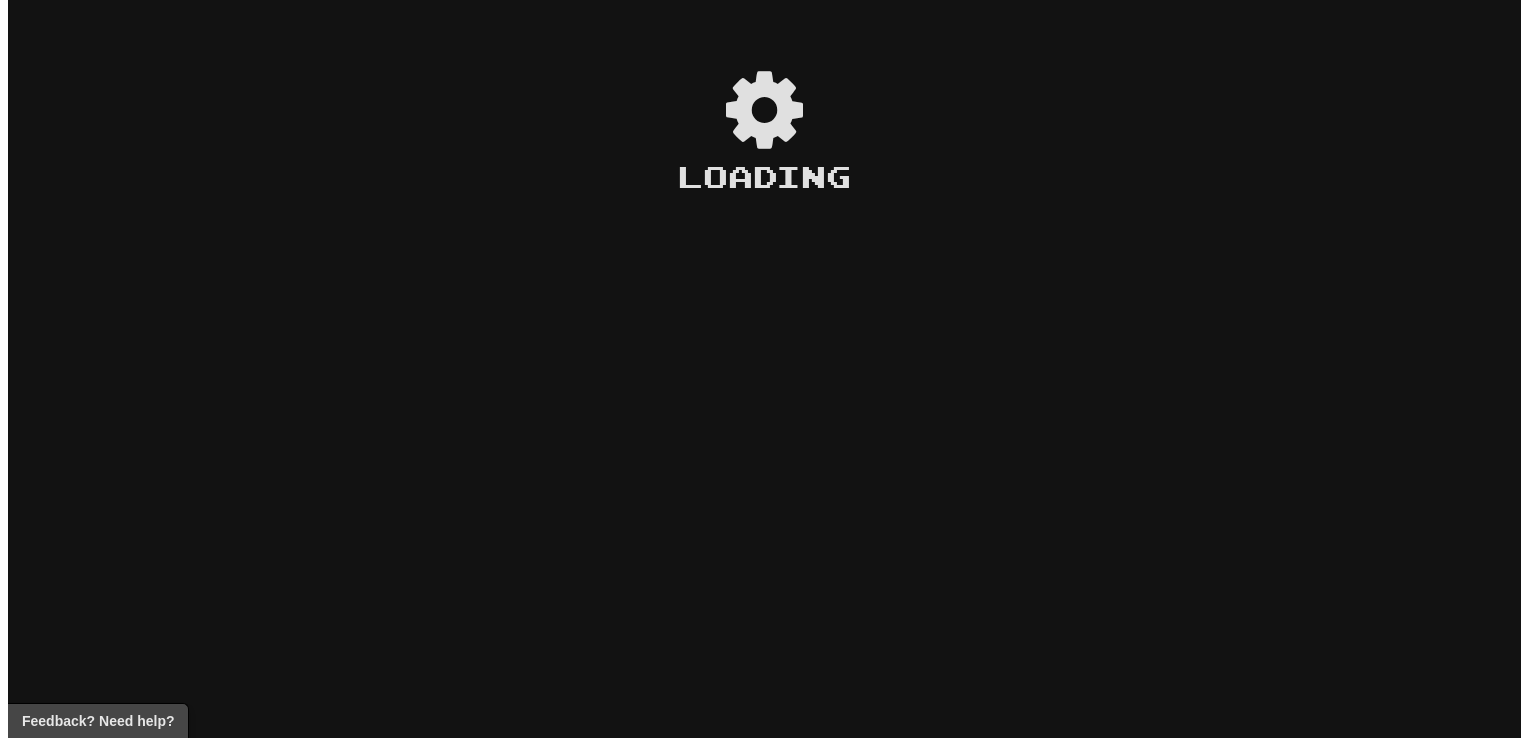 scroll, scrollTop: 0, scrollLeft: 0, axis: both 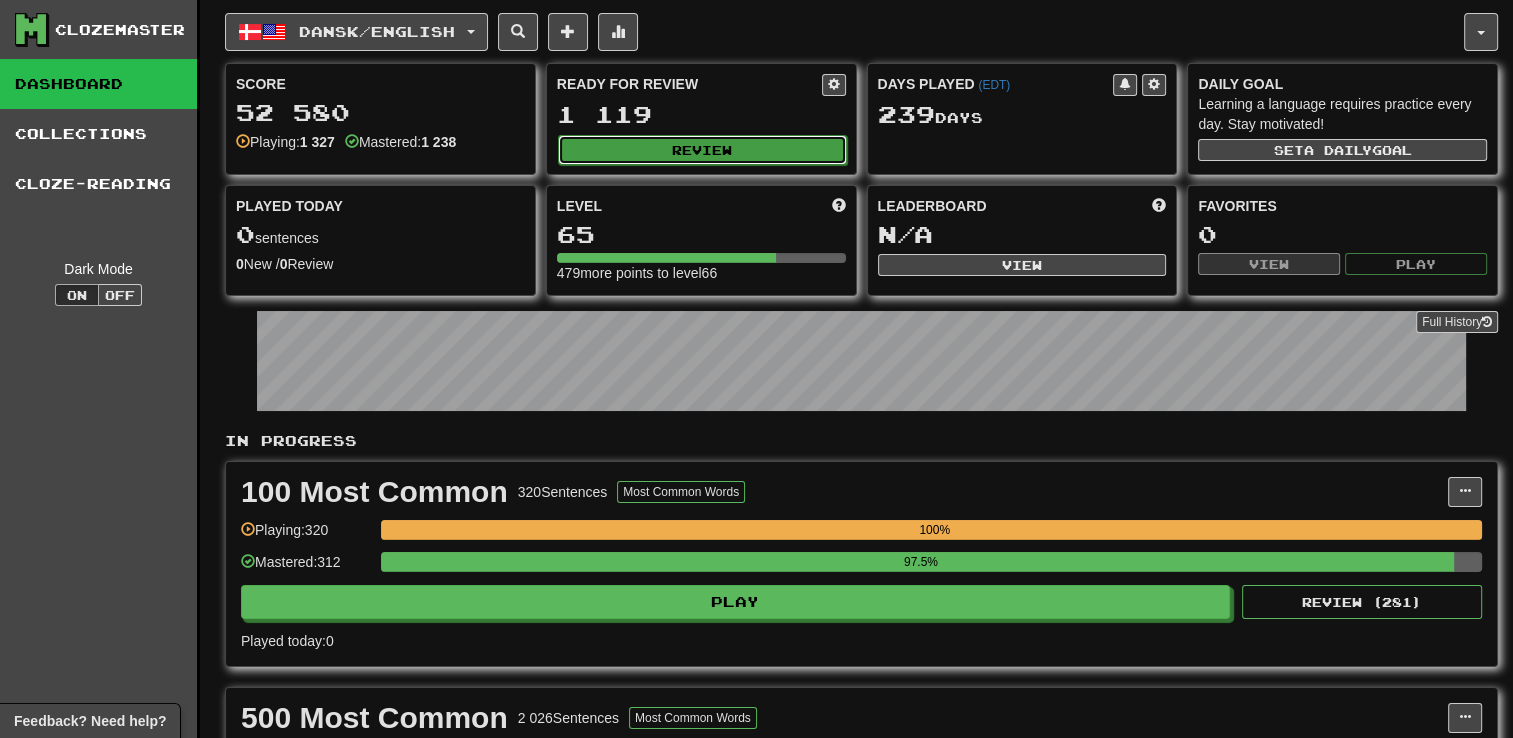click on "Review" at bounding box center [702, 150] 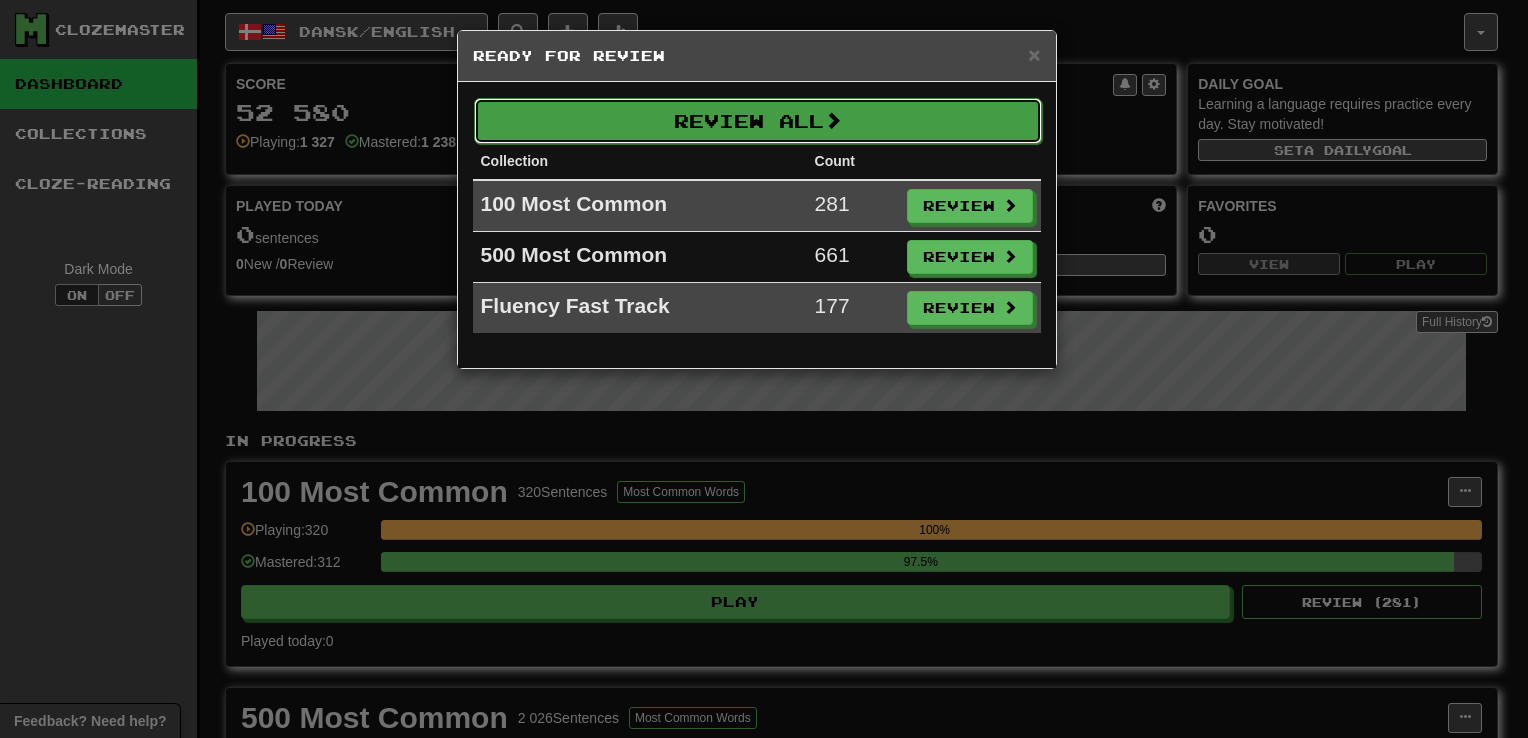 click on "Review All" at bounding box center [758, 121] 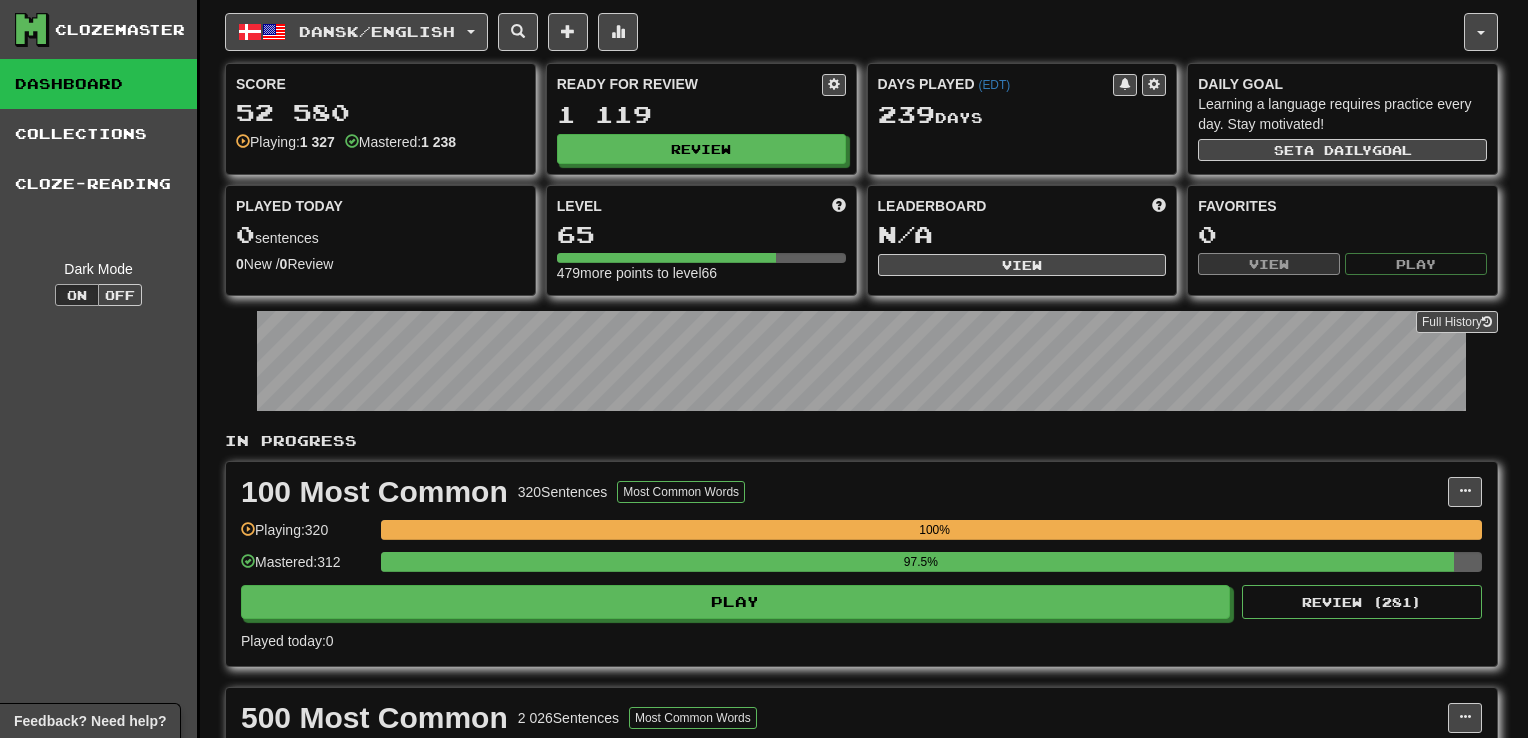 select on "**" 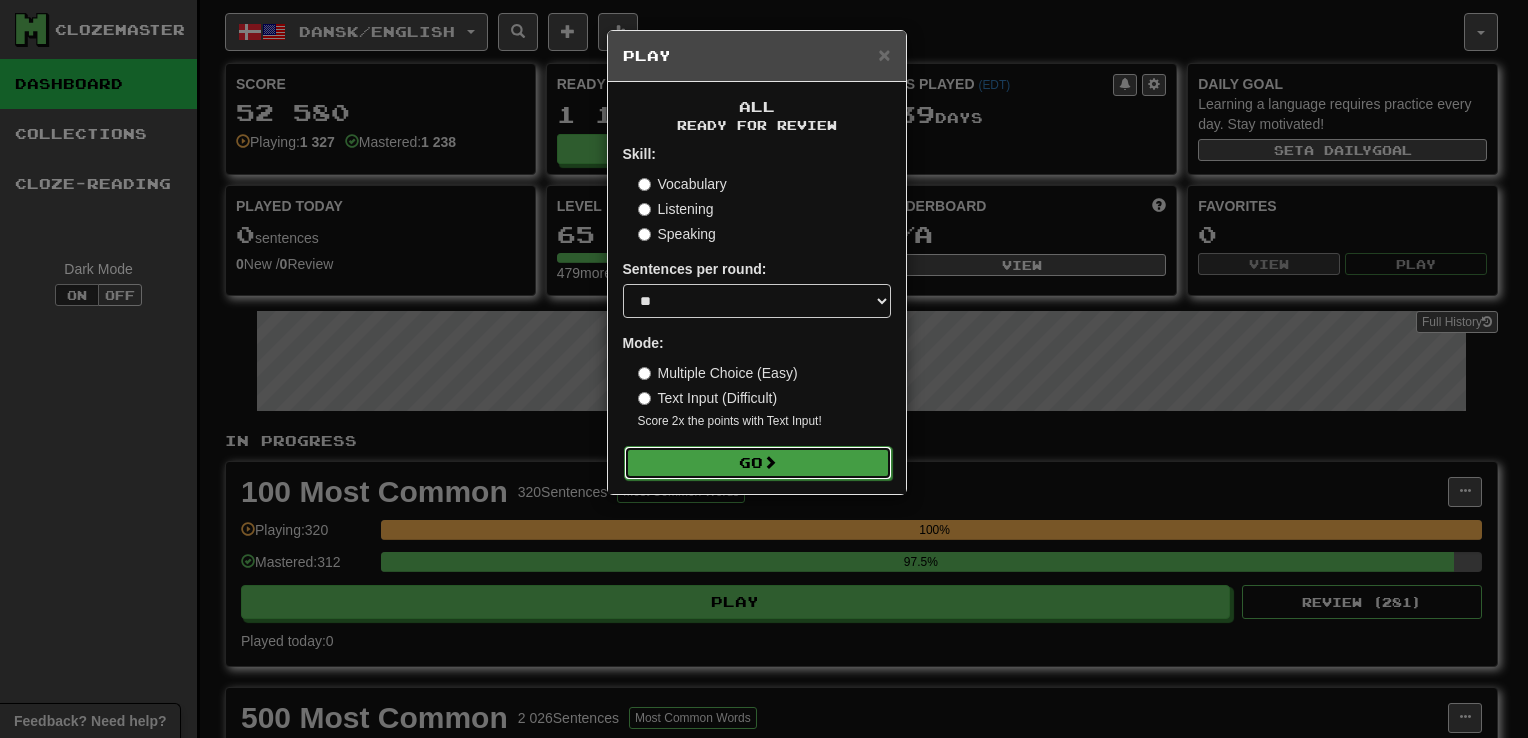 click on "Go" at bounding box center (758, 463) 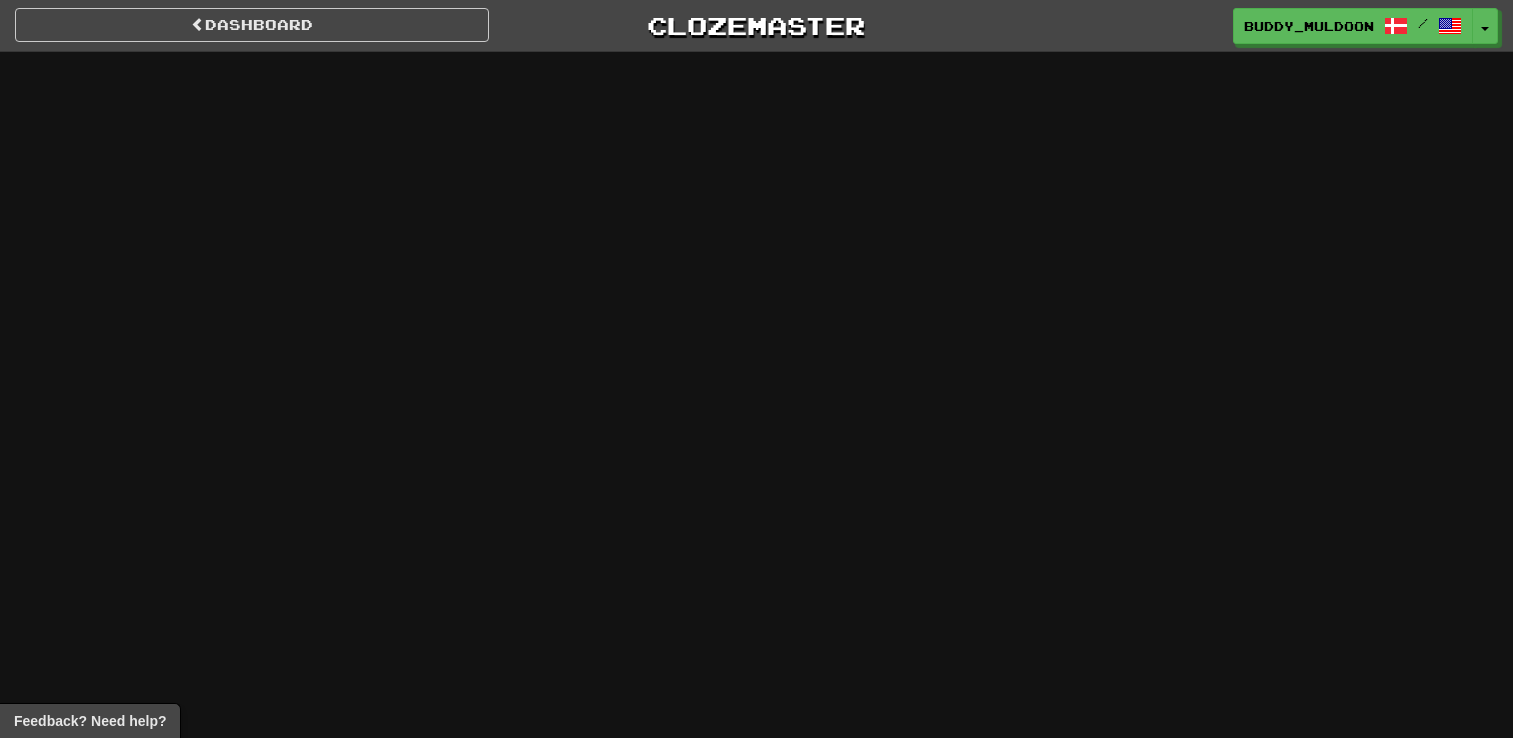 scroll, scrollTop: 0, scrollLeft: 0, axis: both 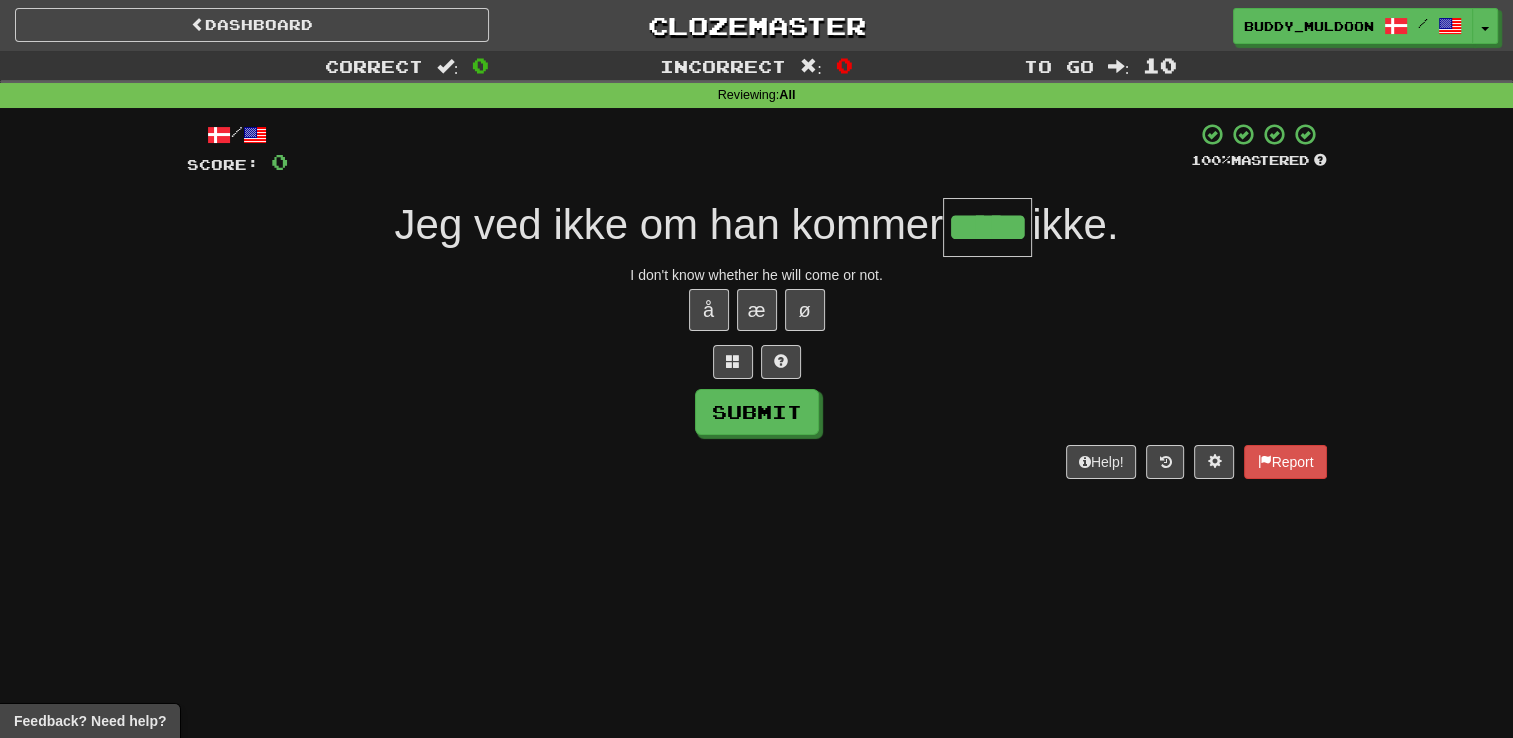type on "*****" 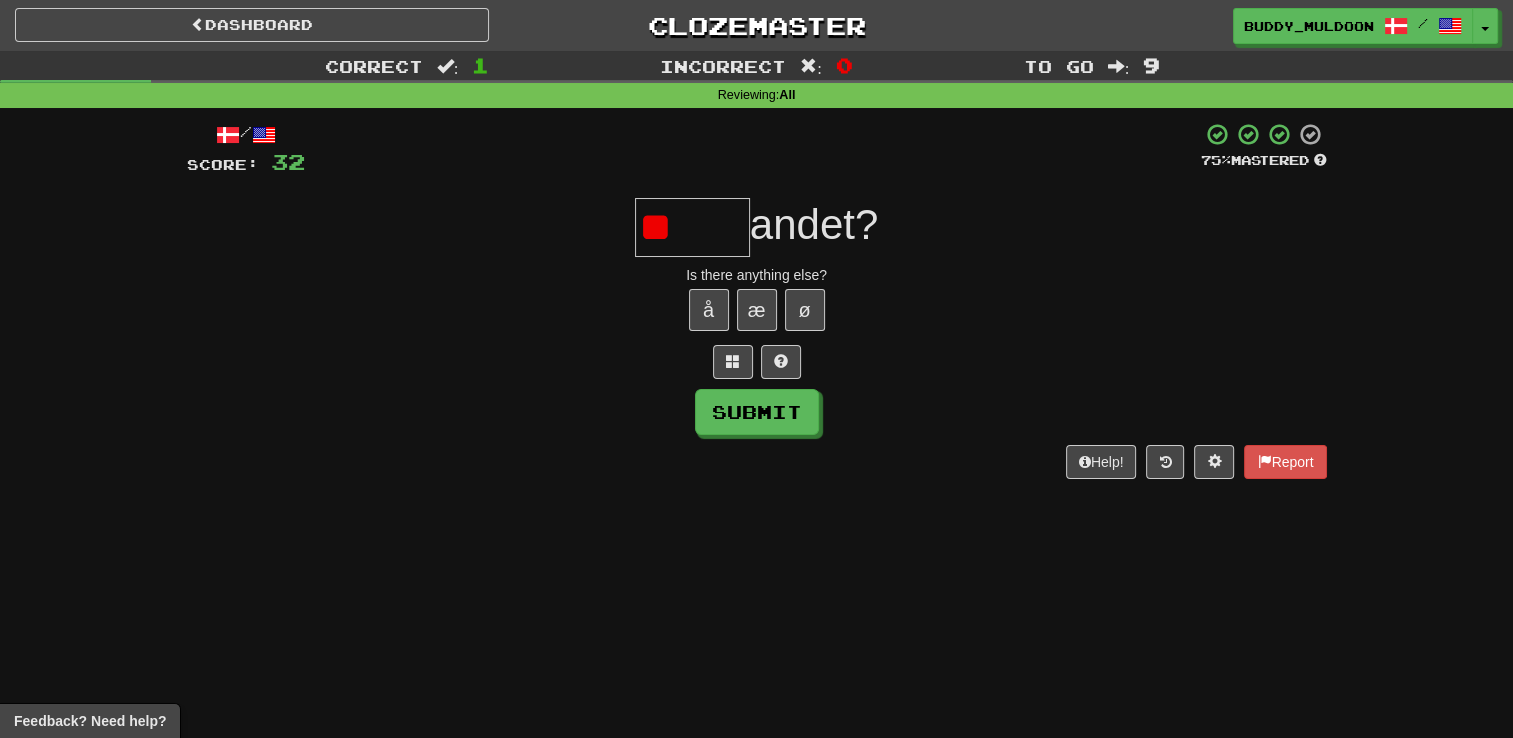 type on "*" 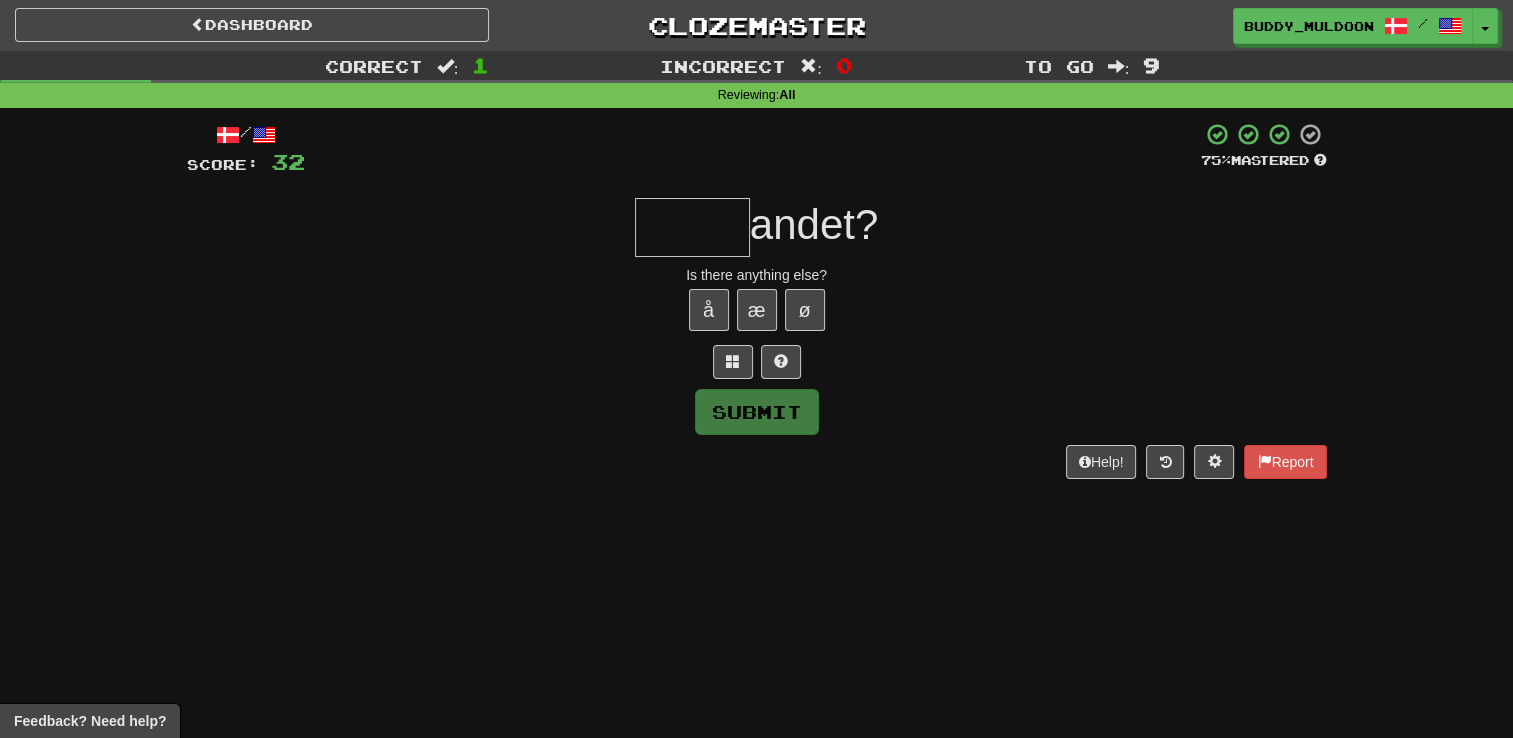 type on "*" 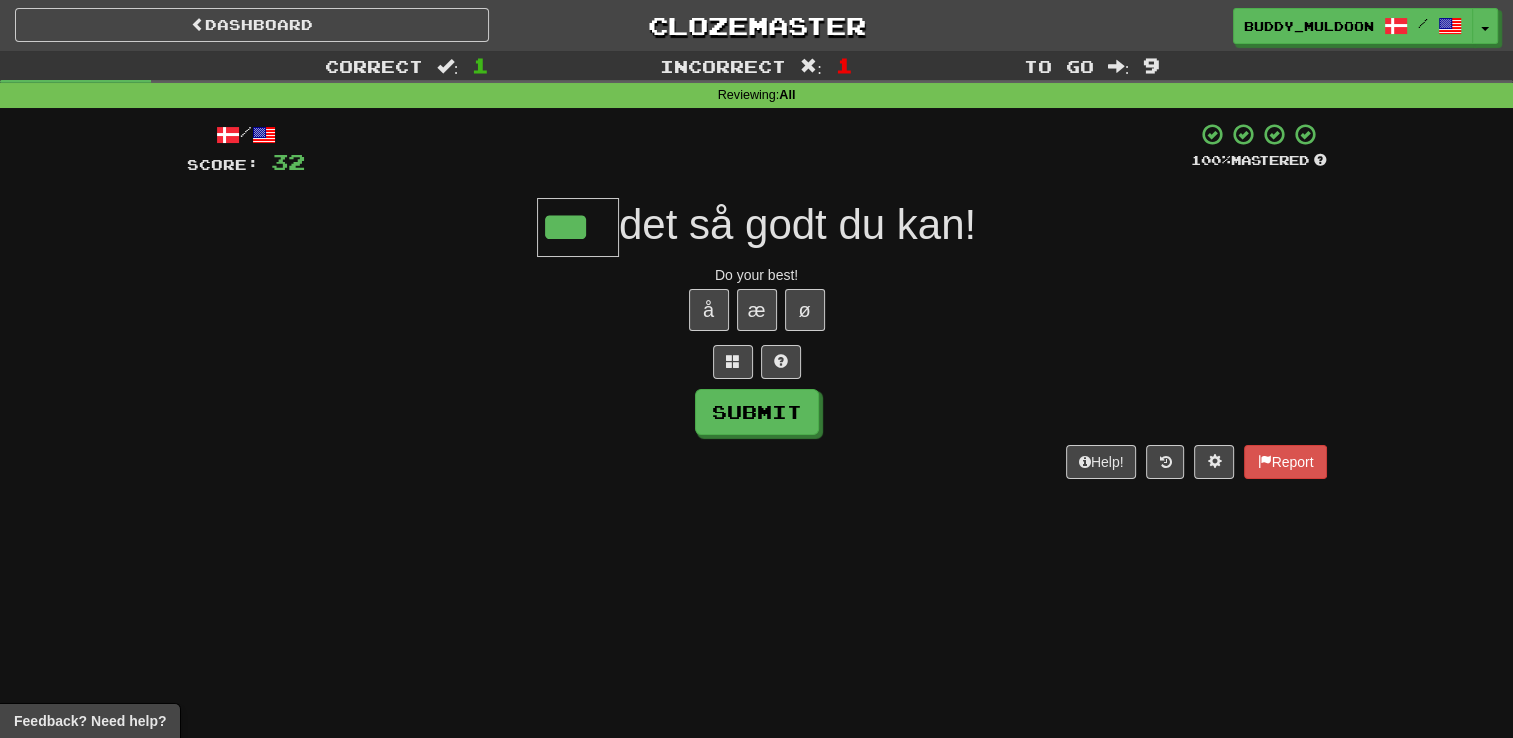 type on "***" 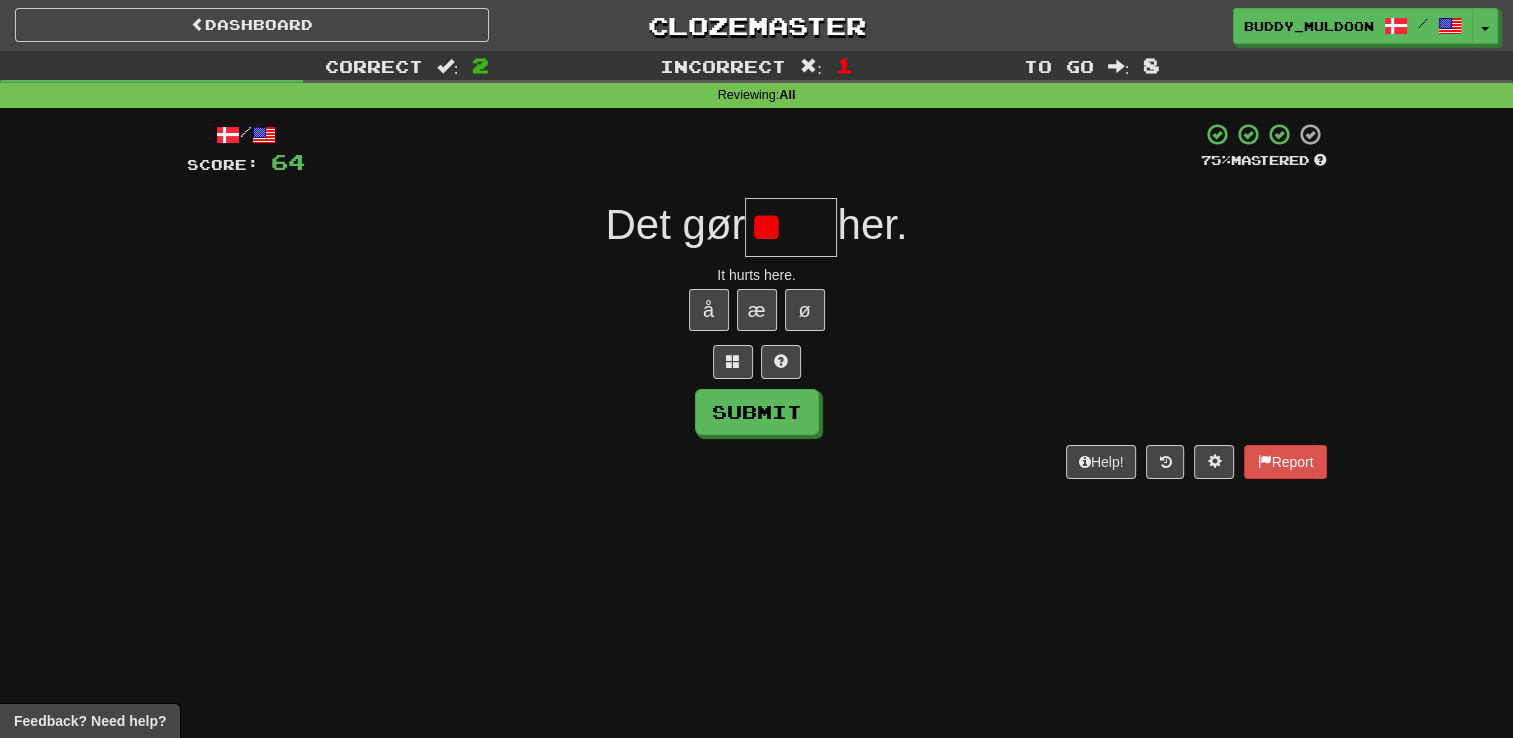 type on "*" 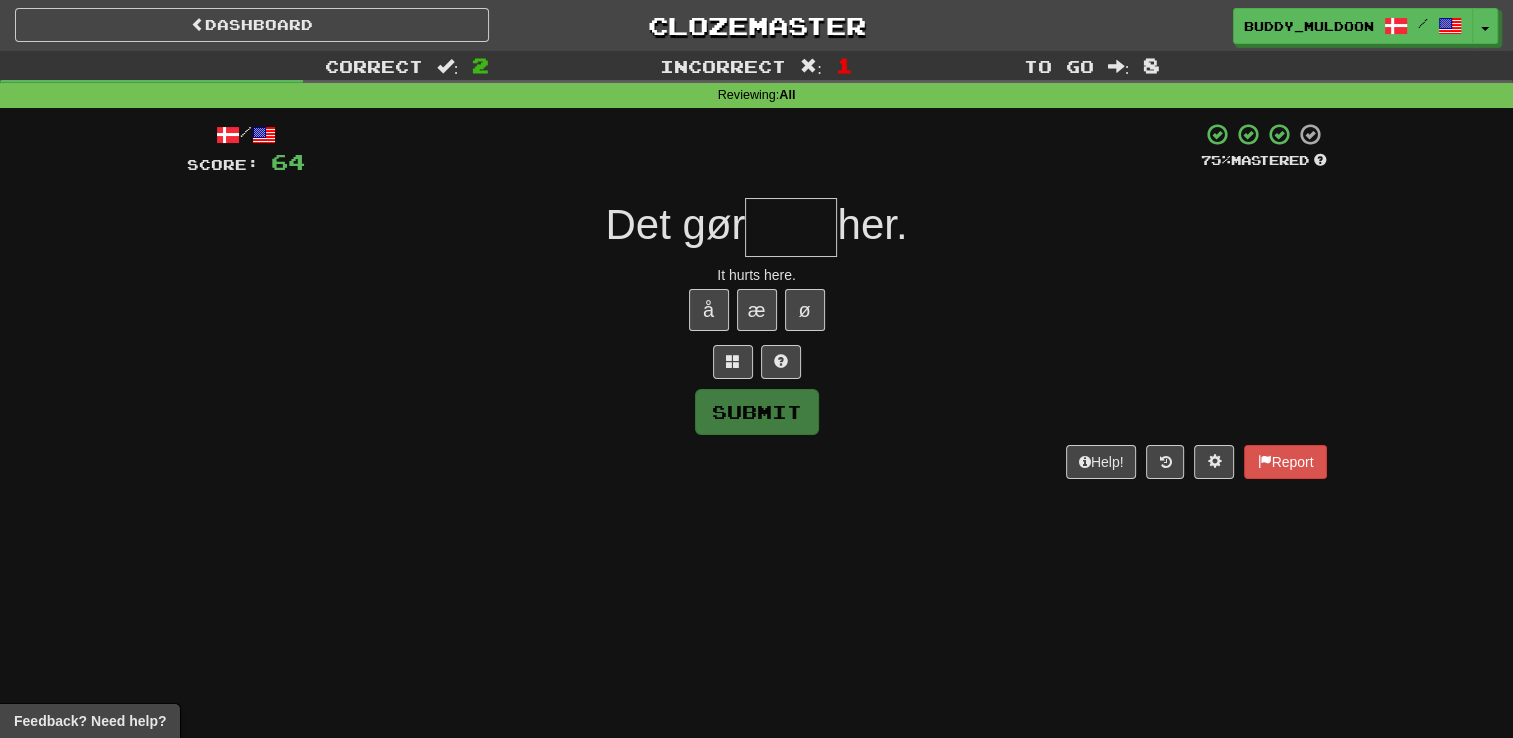 type on "*" 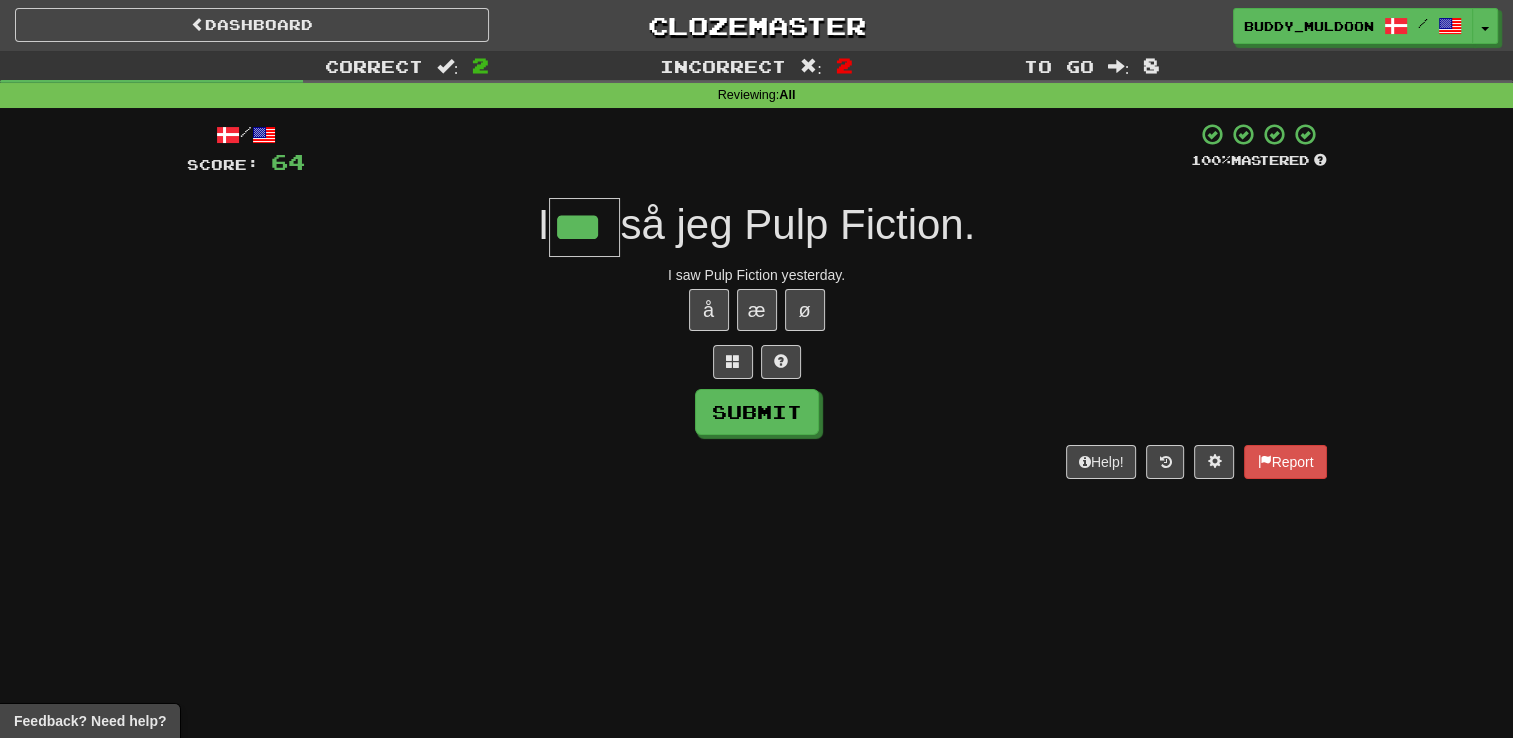 type on "***" 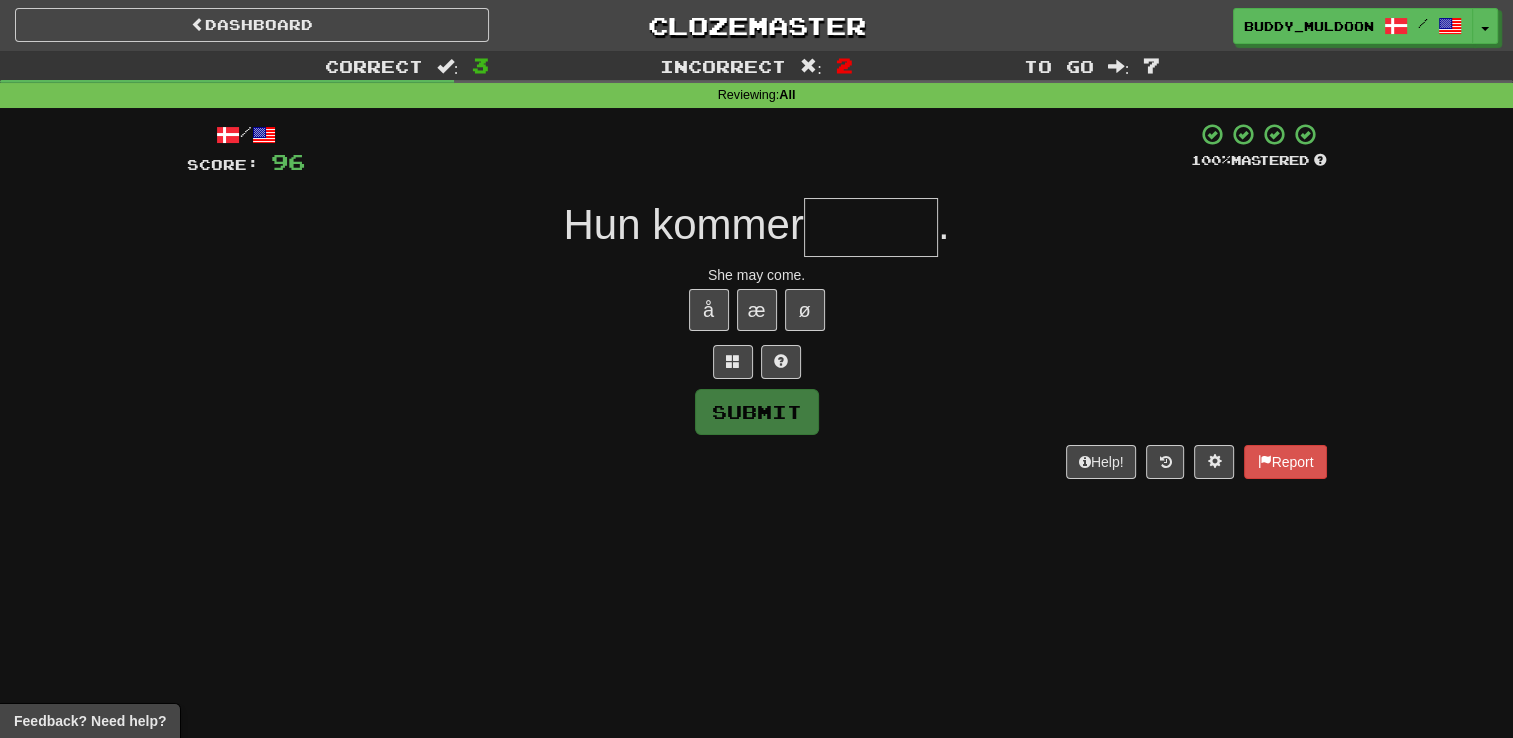 type on "*" 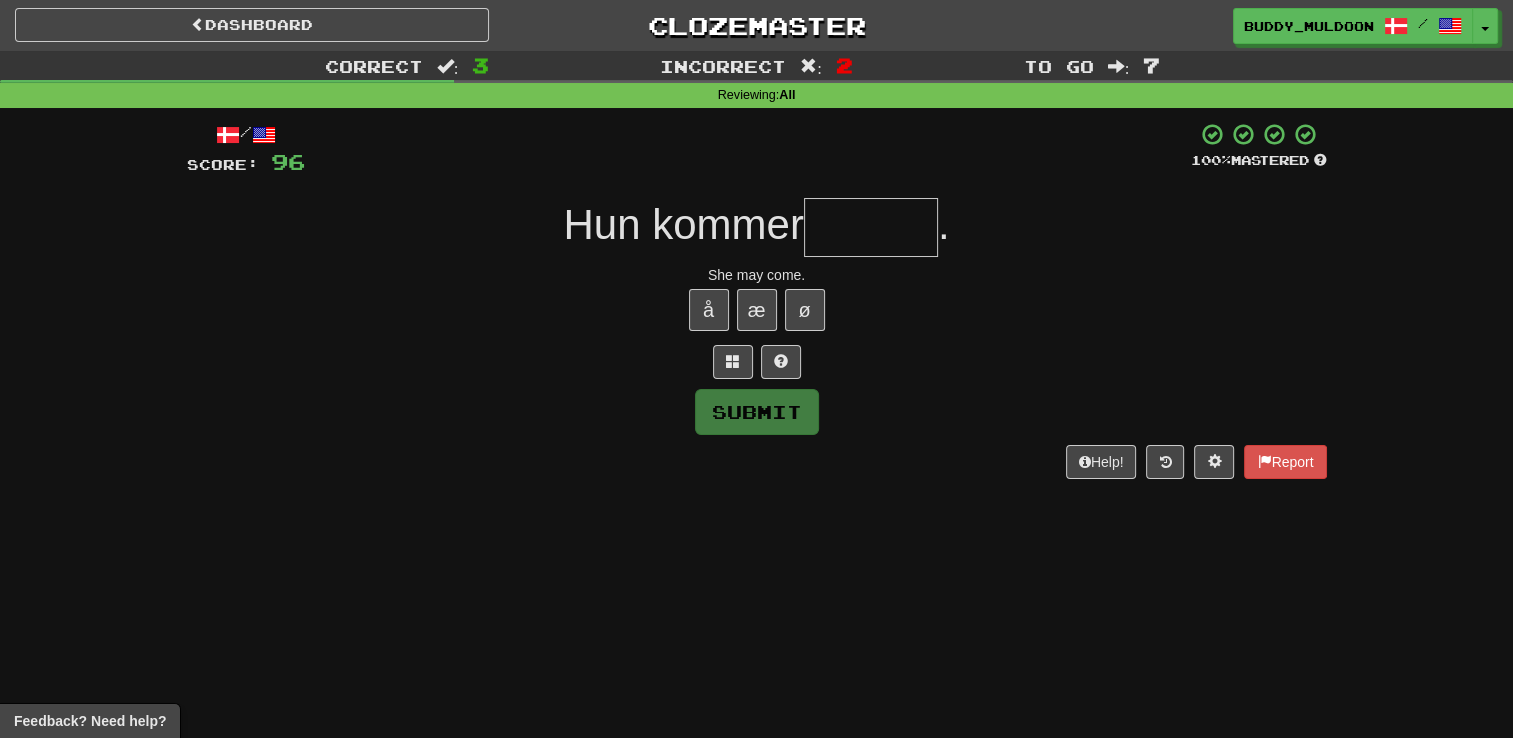 type on "*****" 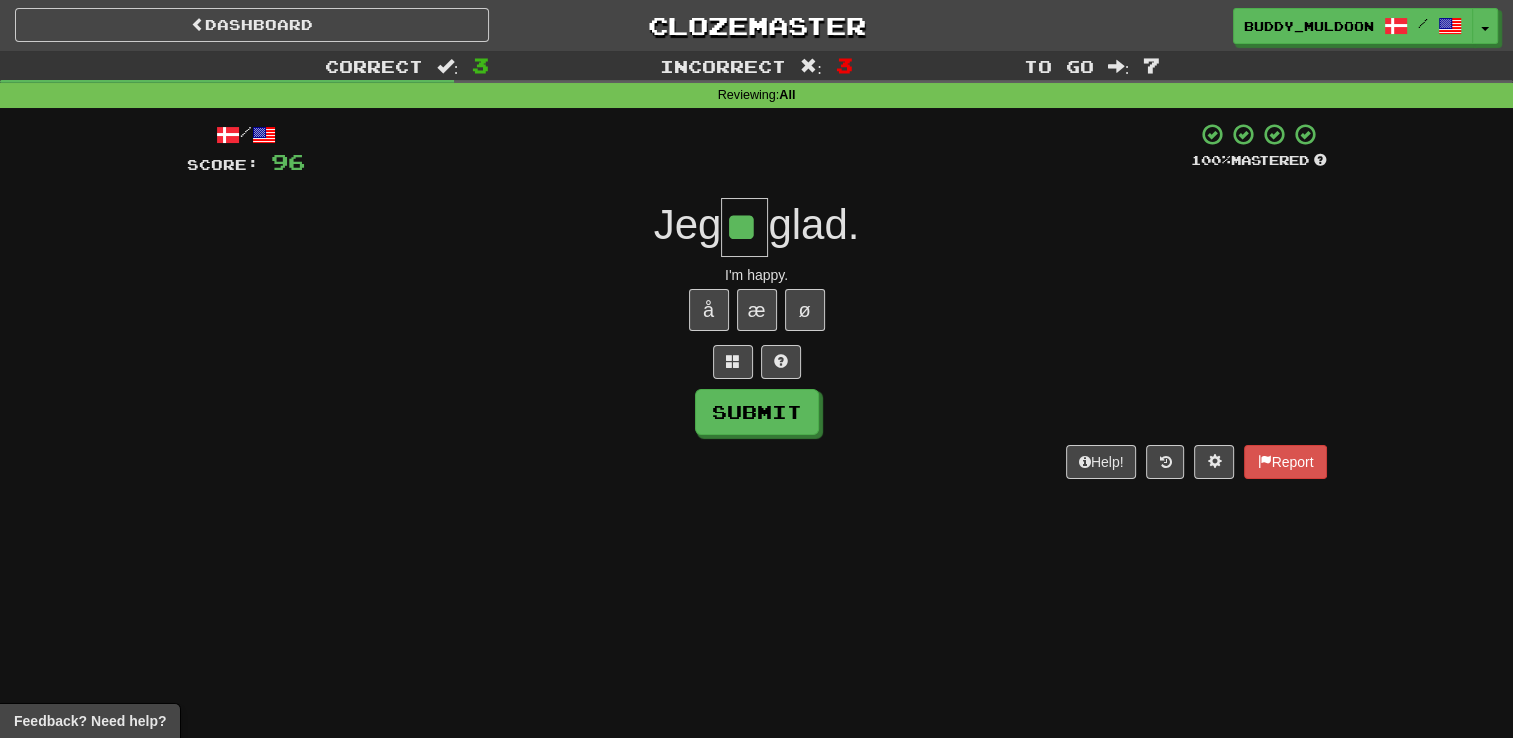 type on "**" 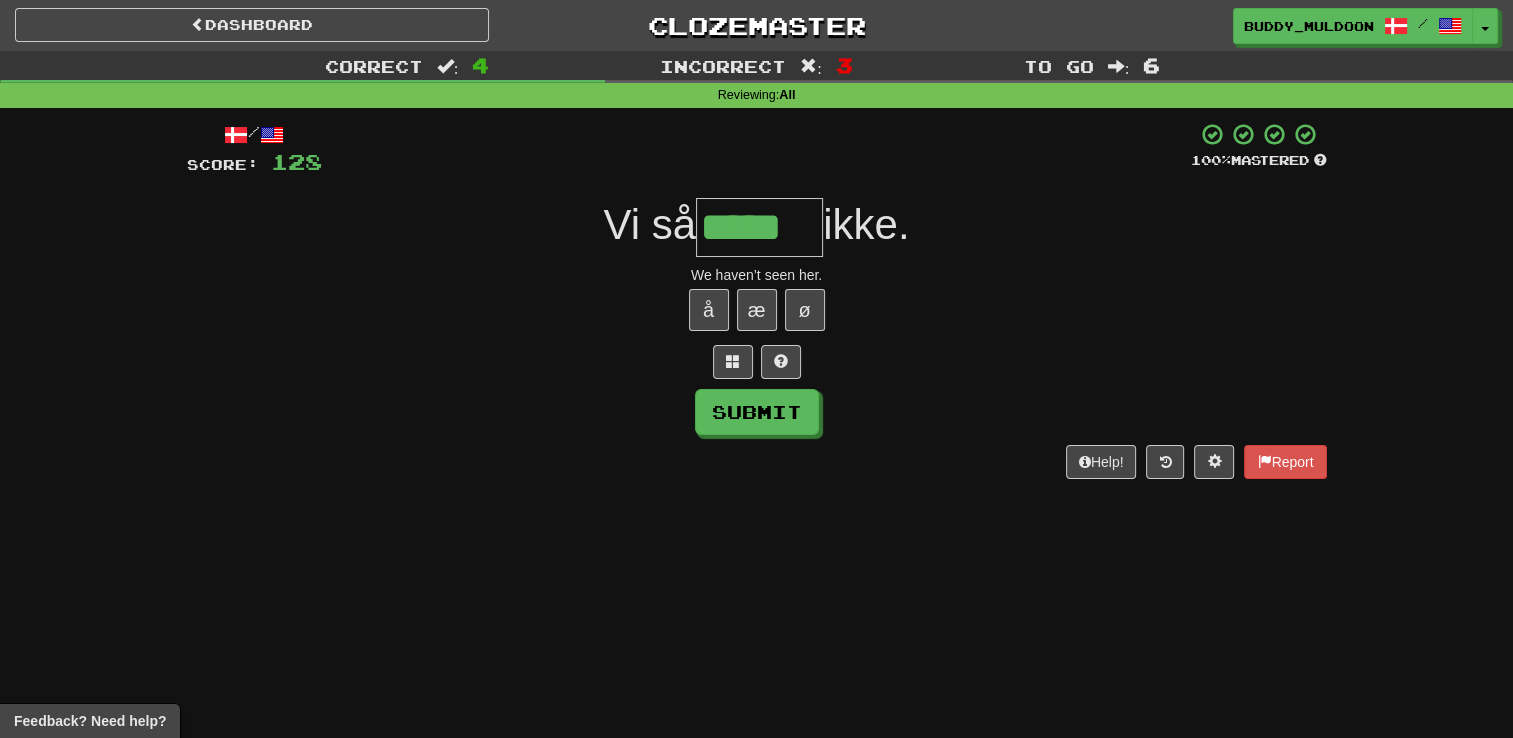 type on "*****" 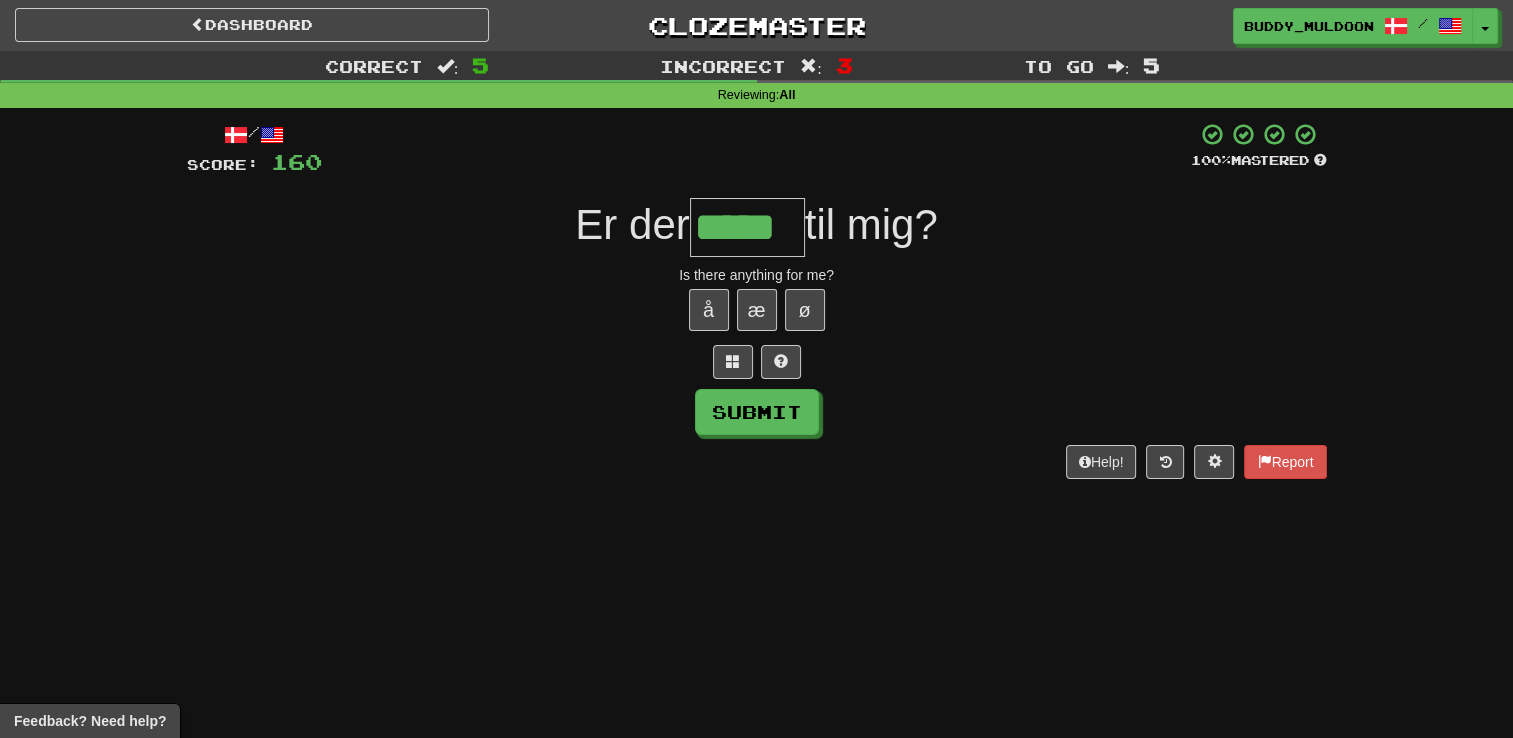 type on "*****" 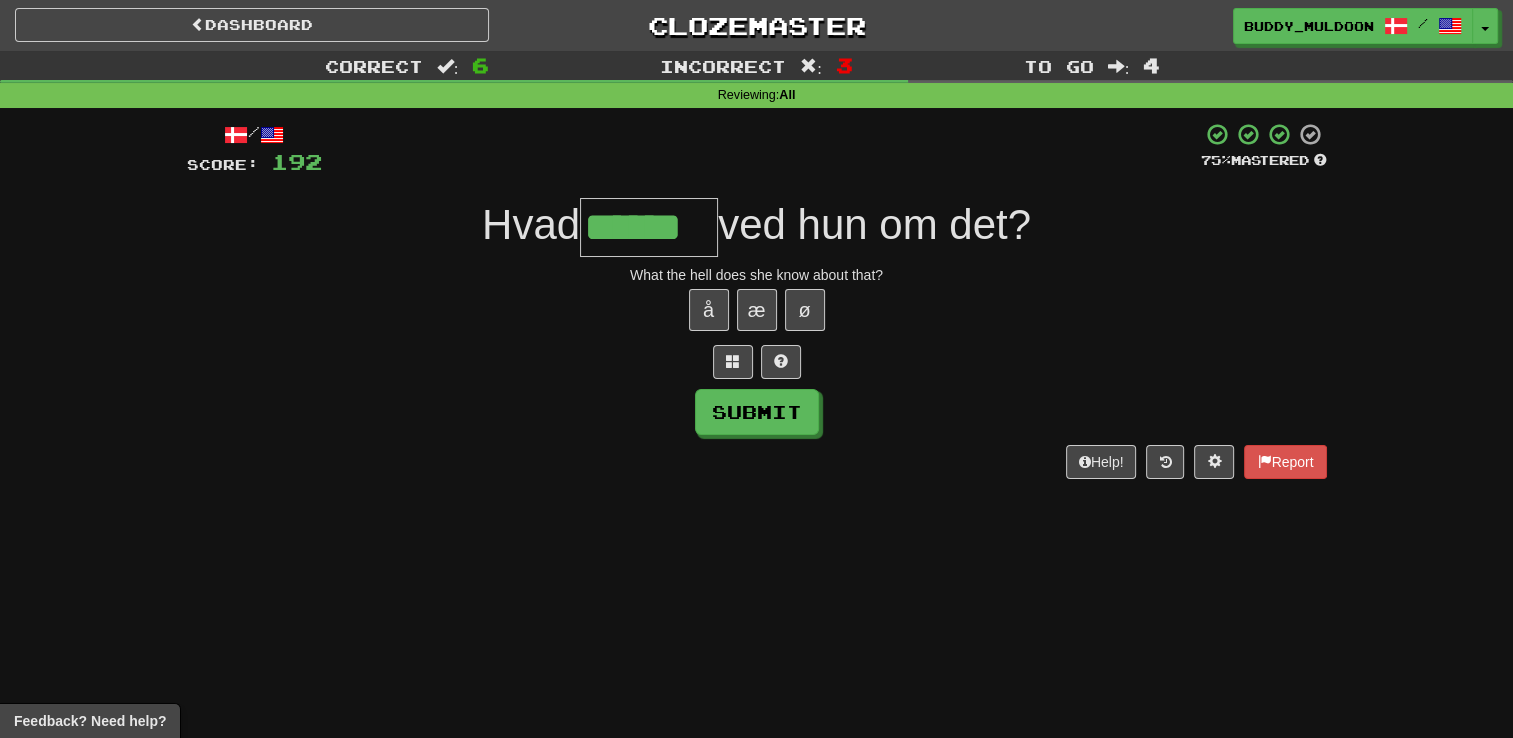 type on "******" 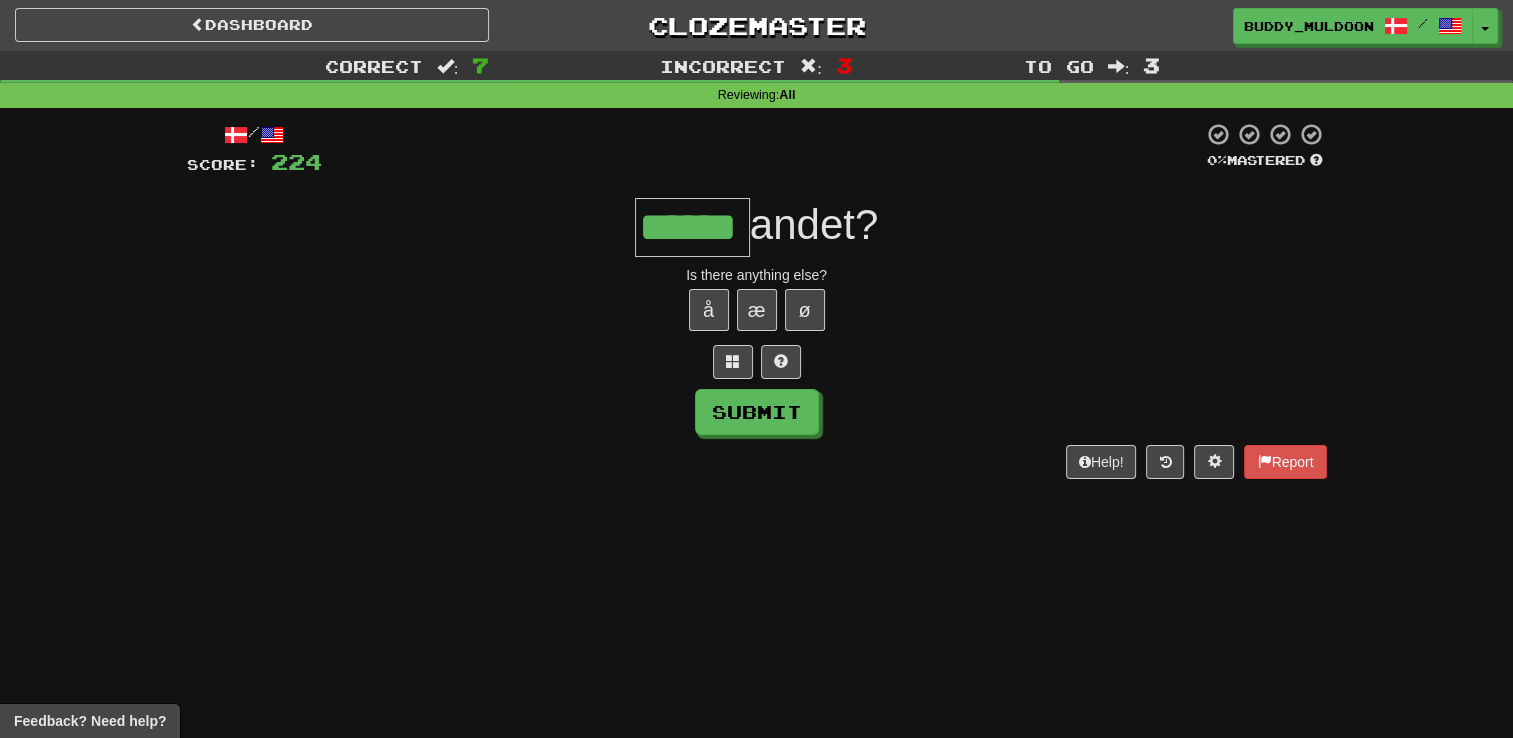 type on "******" 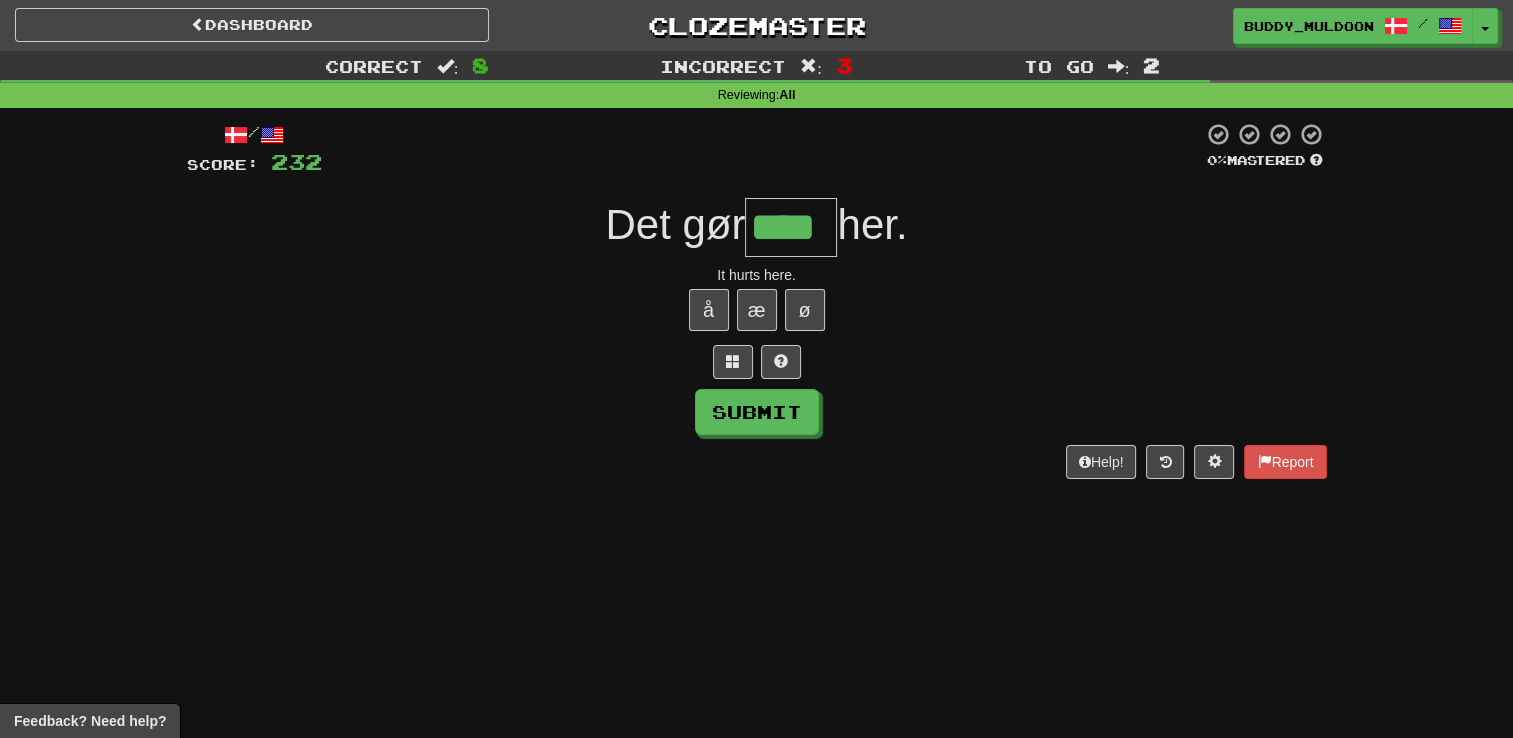 type on "****" 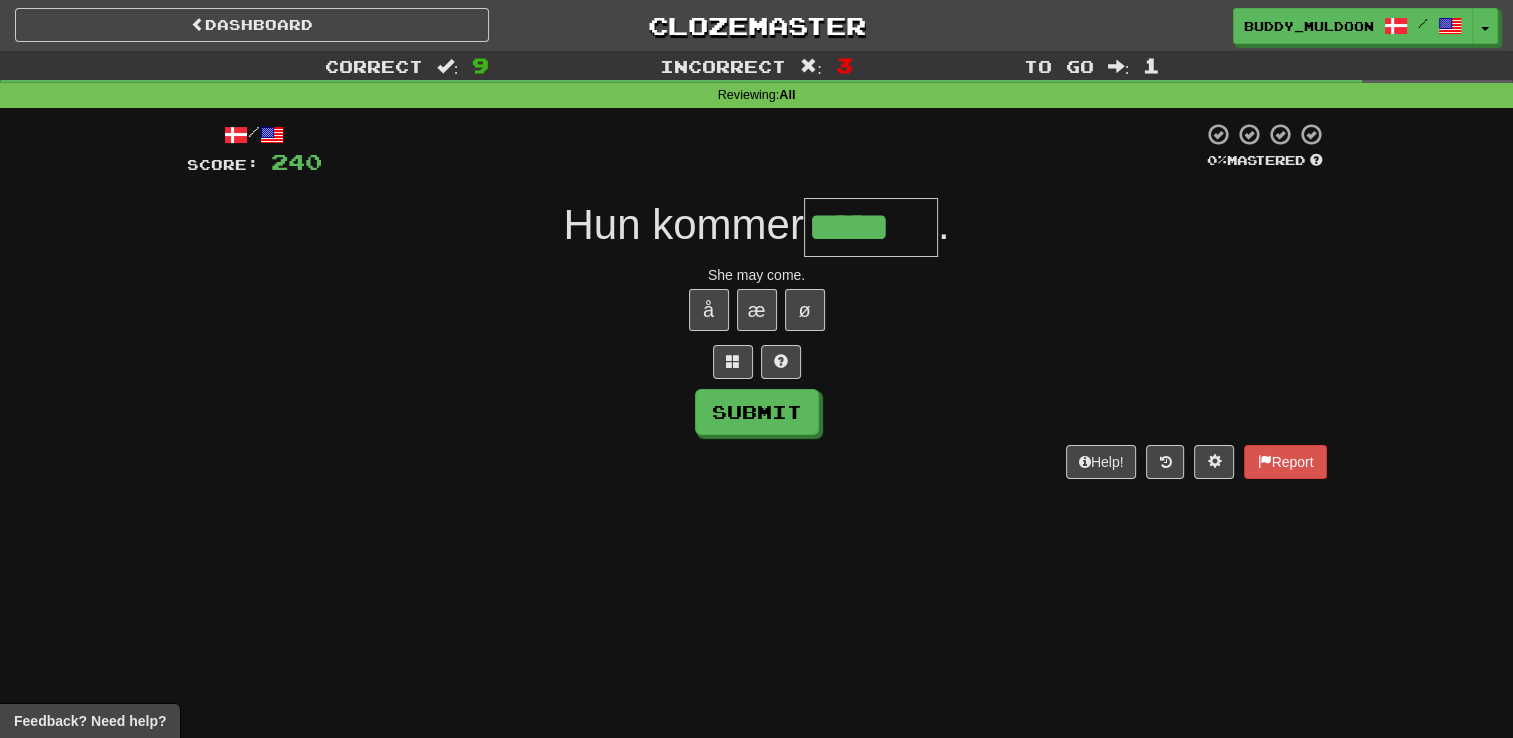 type on "*****" 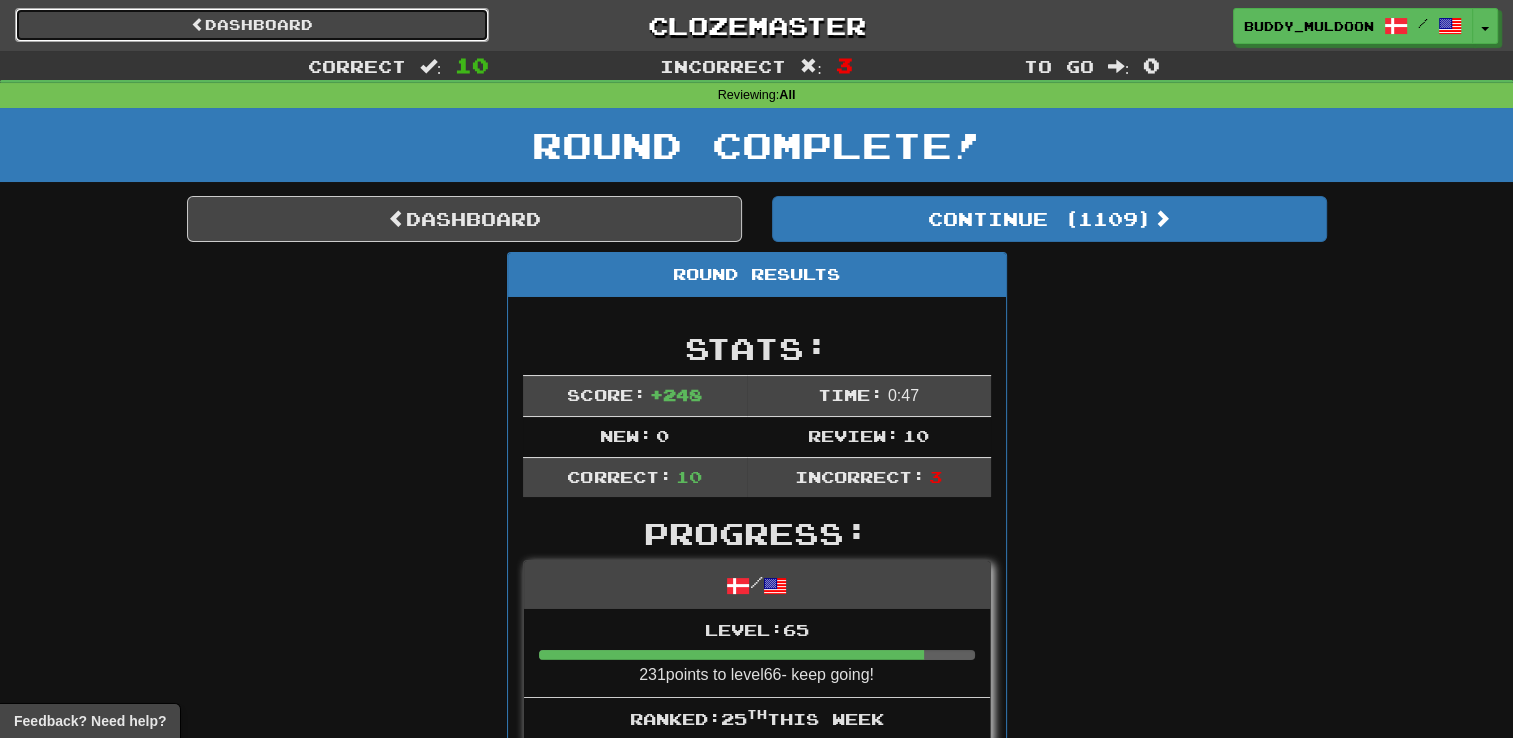 click on "Dashboard" at bounding box center [252, 25] 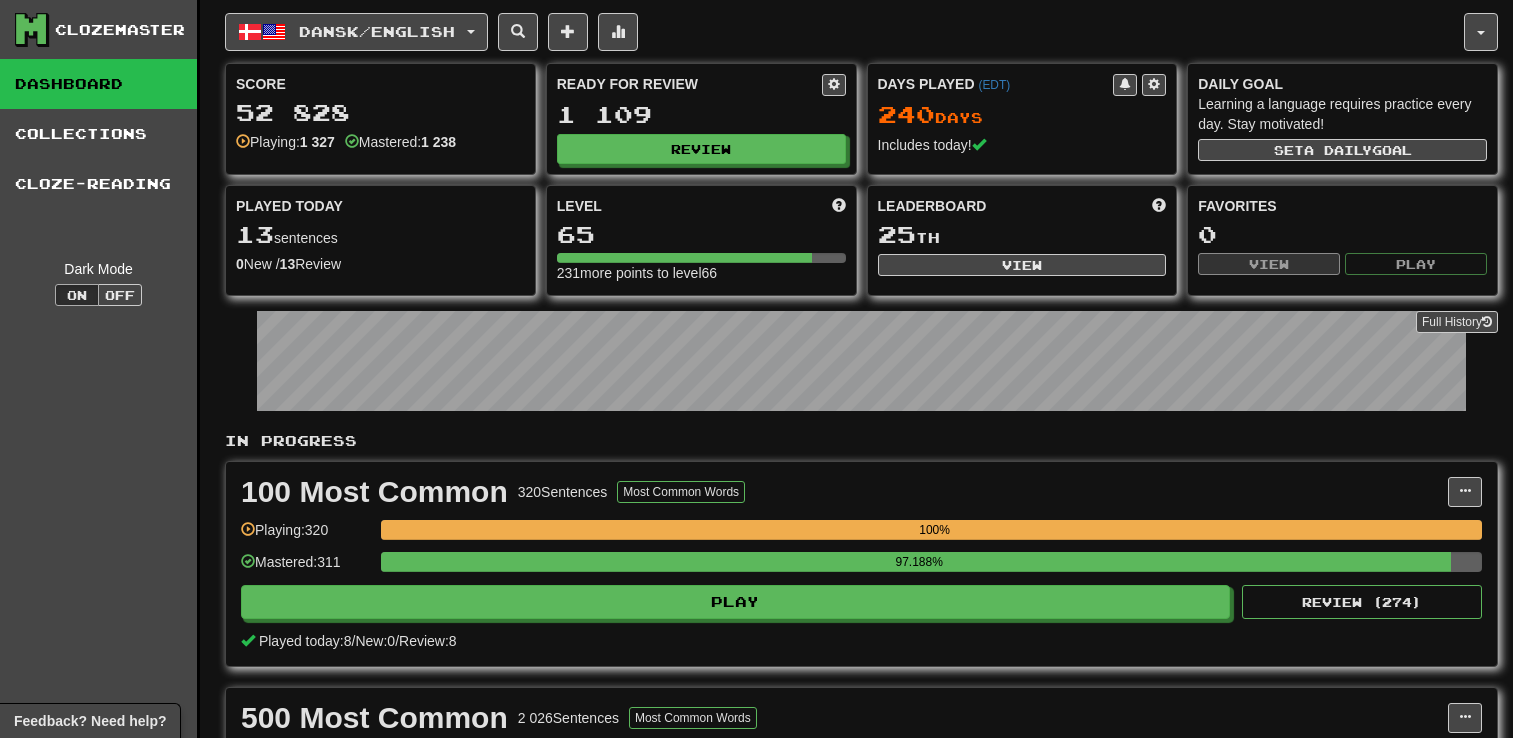 scroll, scrollTop: 0, scrollLeft: 0, axis: both 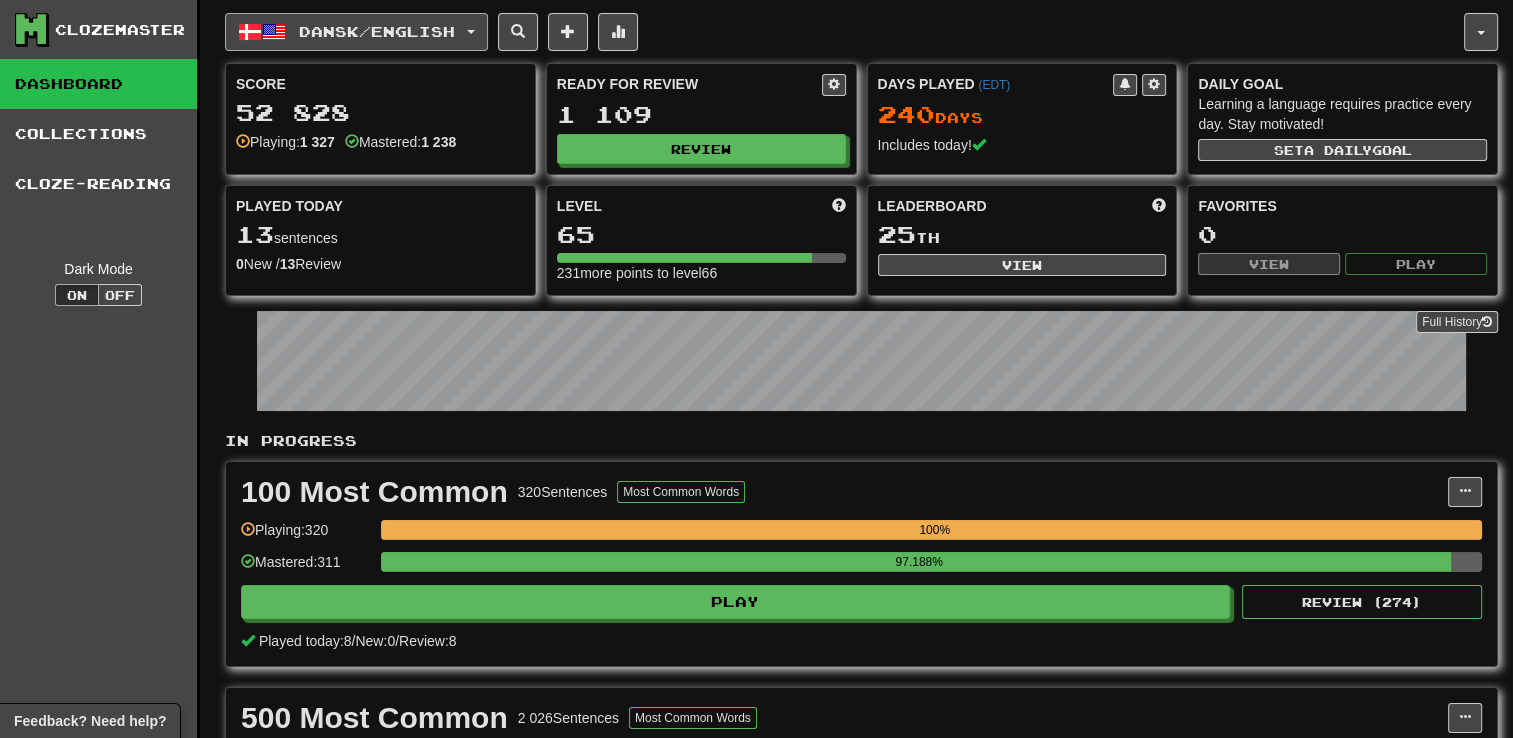 click on "Dansk  /  English" at bounding box center (377, 31) 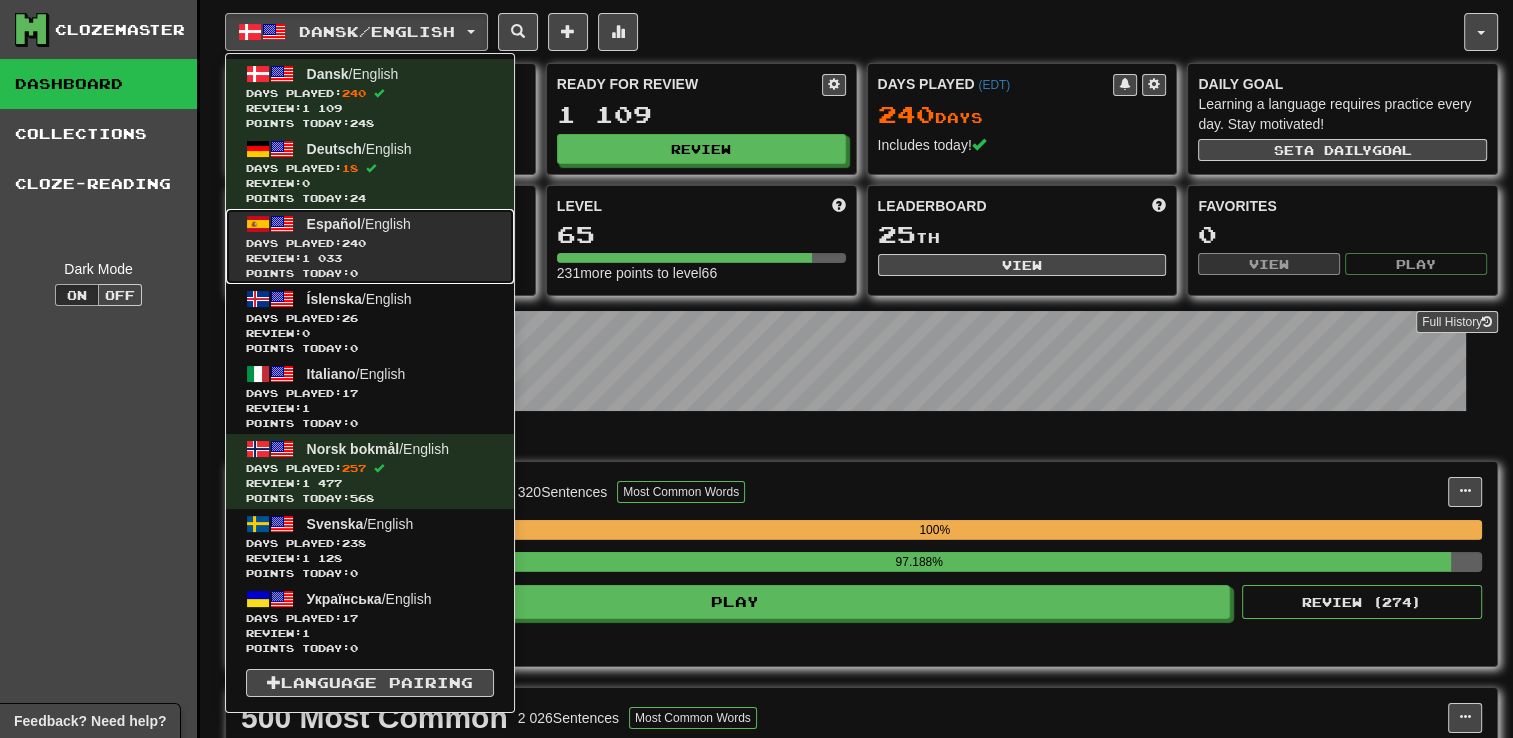 click on "Days Played:  240" at bounding box center [370, 243] 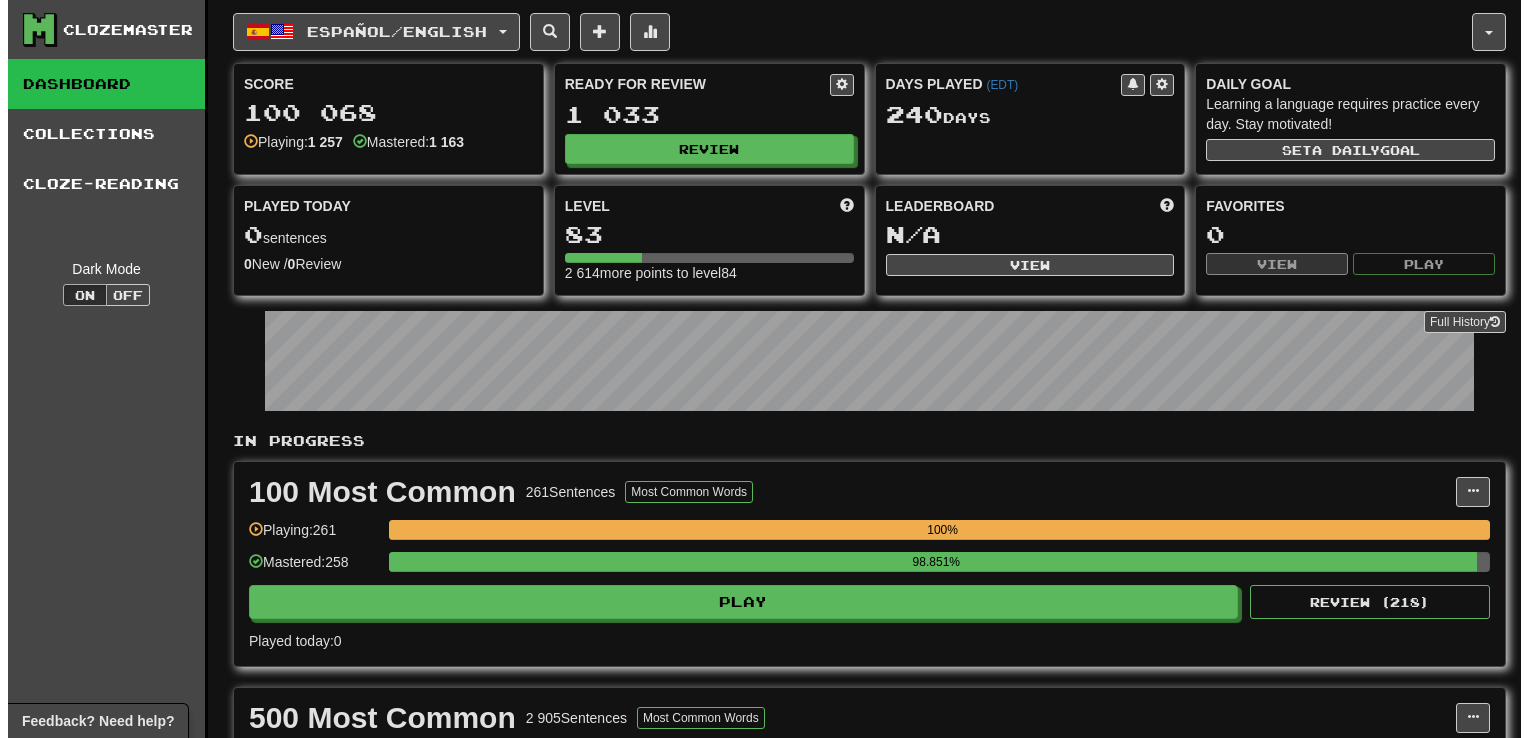 scroll, scrollTop: 0, scrollLeft: 0, axis: both 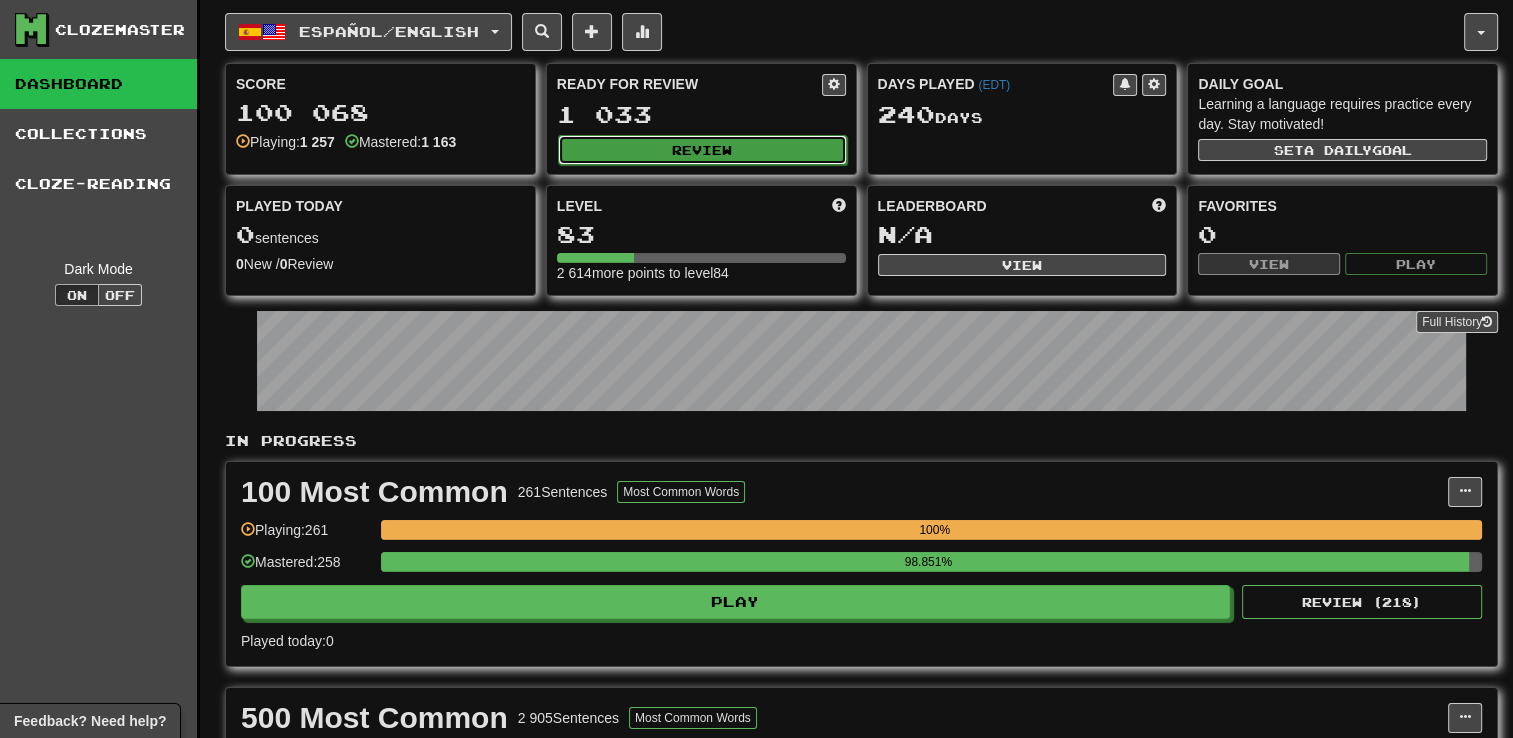 click on "Review" at bounding box center [702, 150] 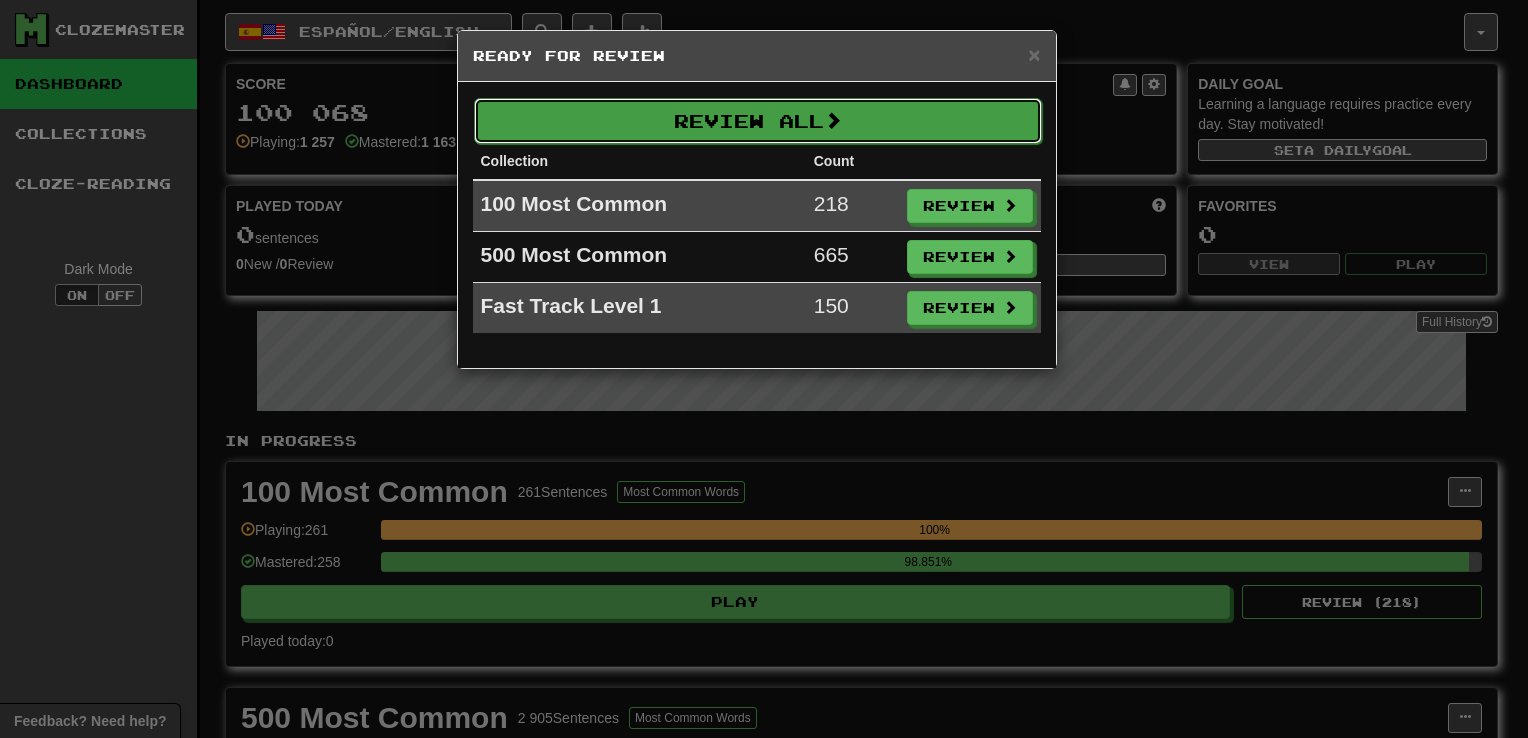 click on "Review All" at bounding box center (758, 121) 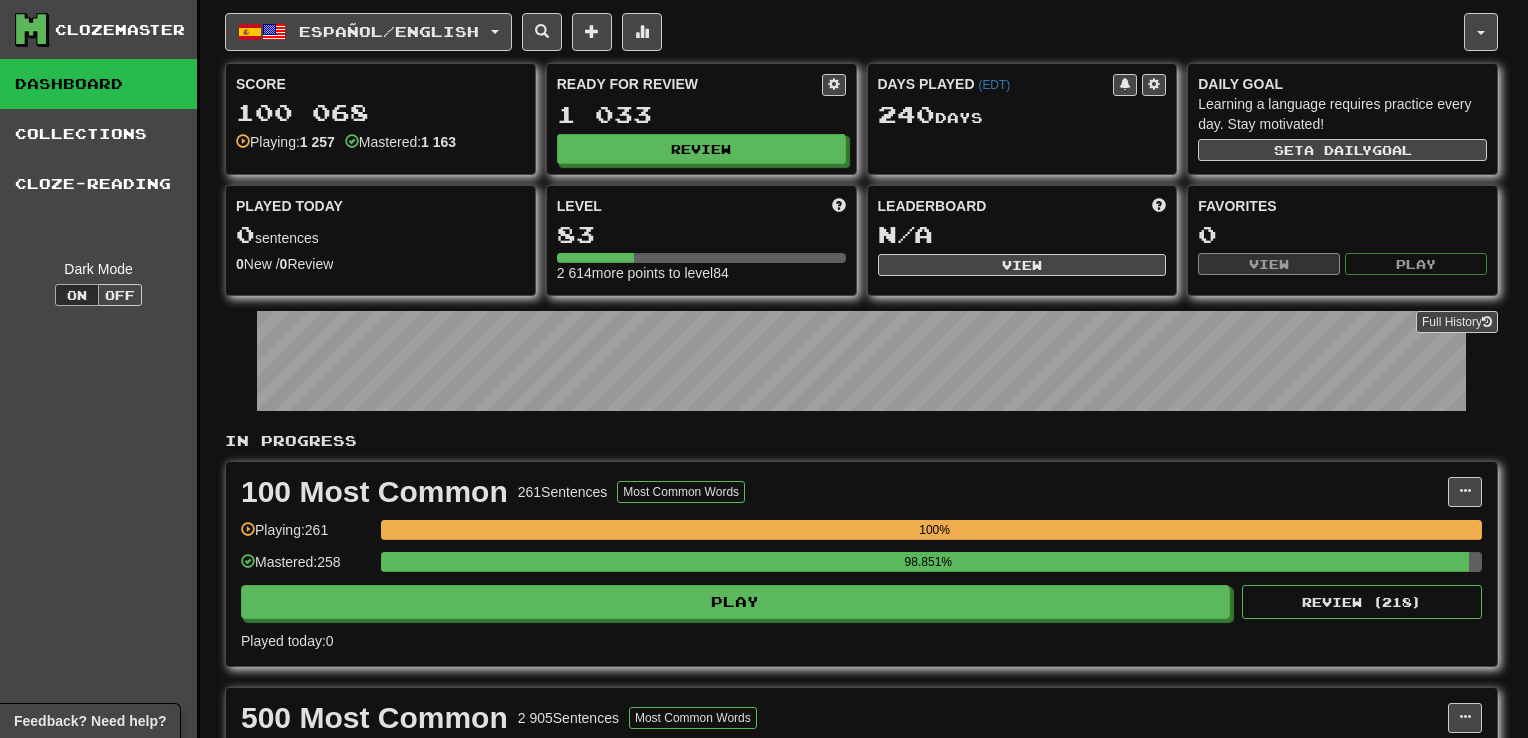 select on "**" 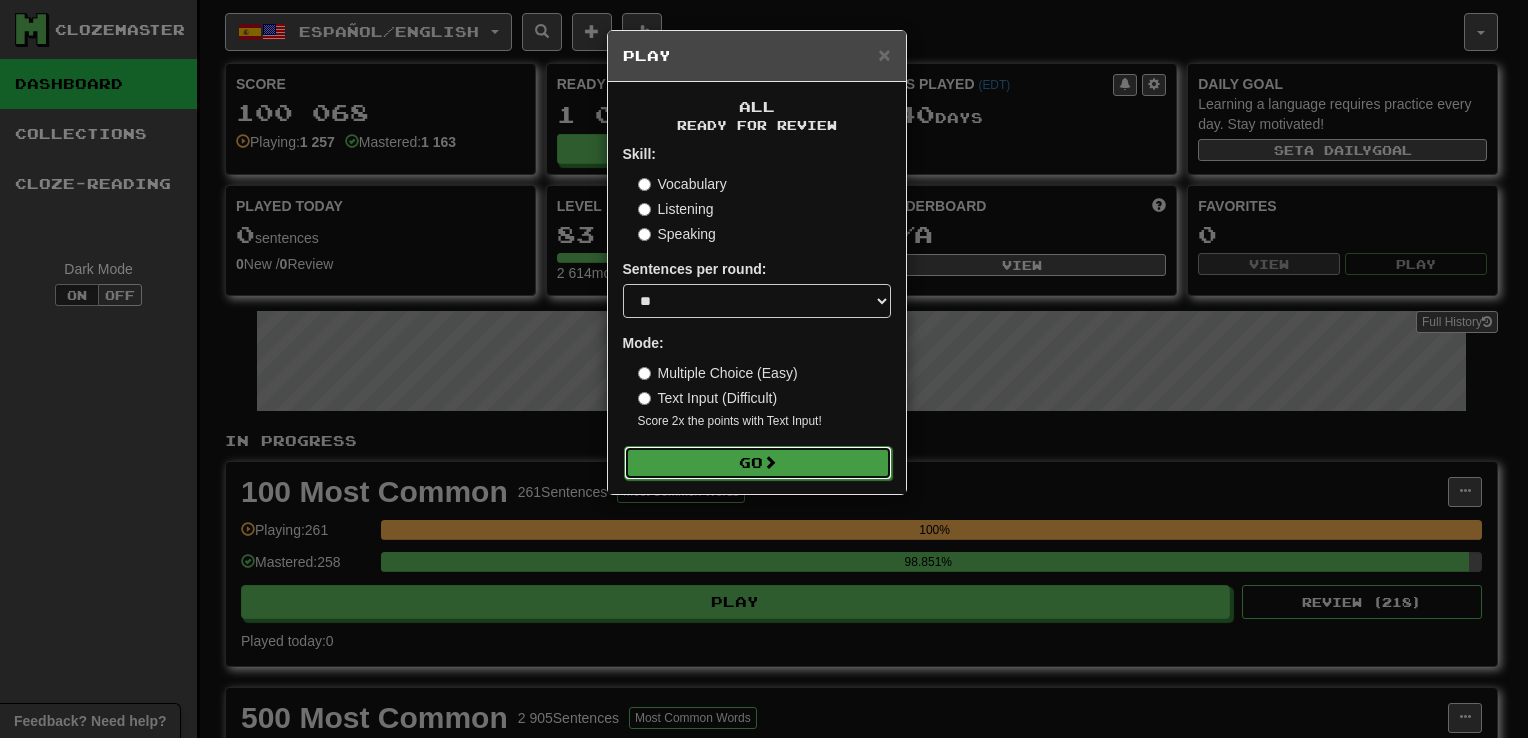 click on "Go" at bounding box center [758, 463] 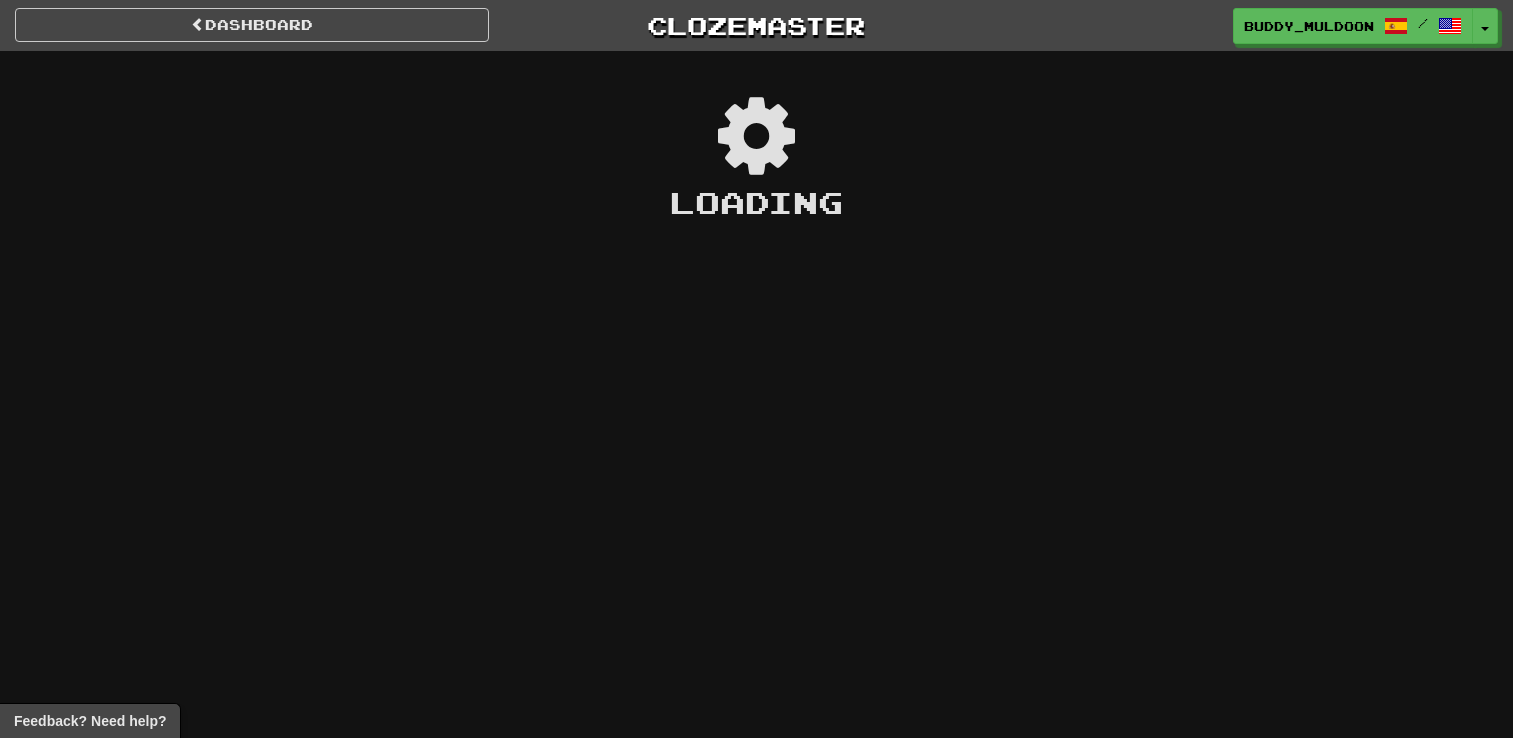 scroll, scrollTop: 0, scrollLeft: 0, axis: both 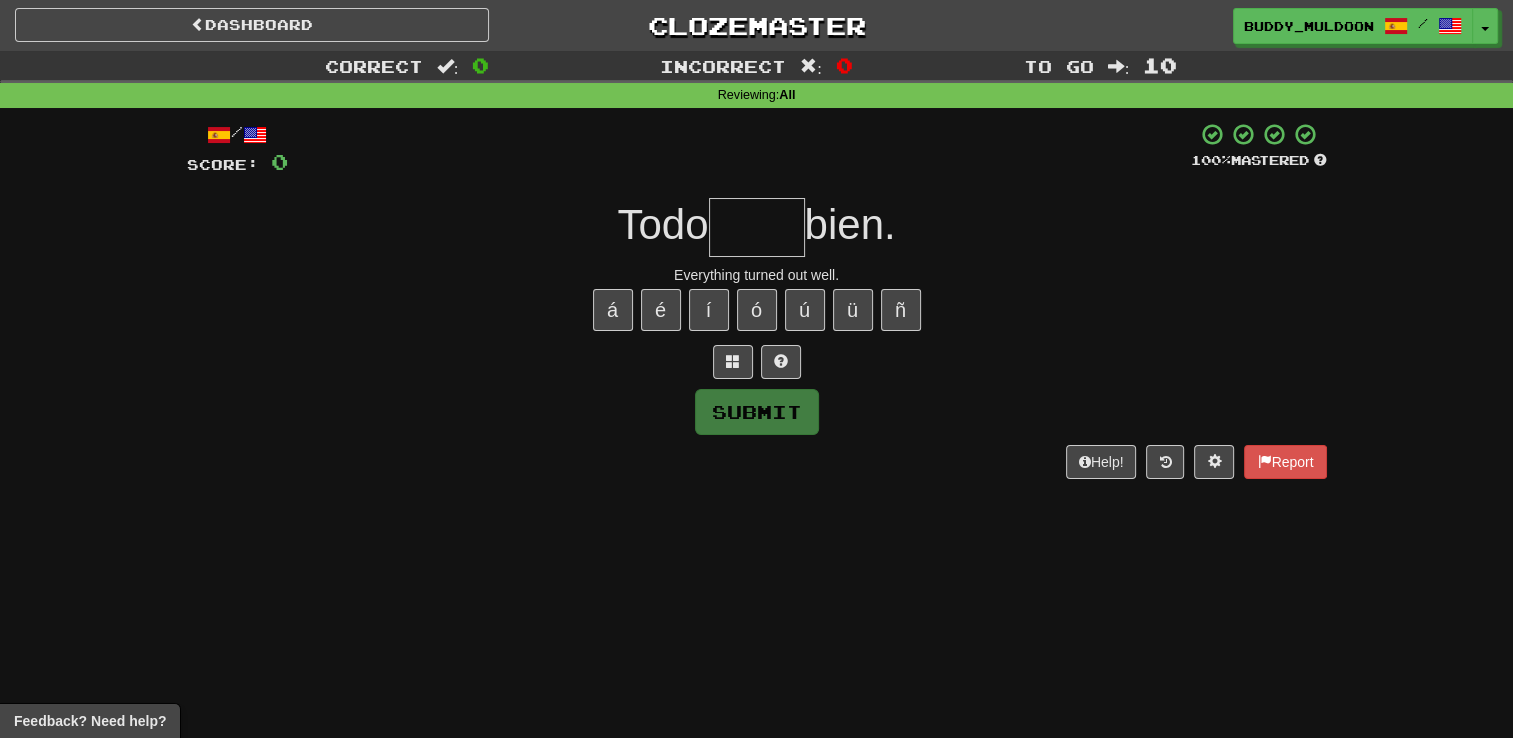 type on "*" 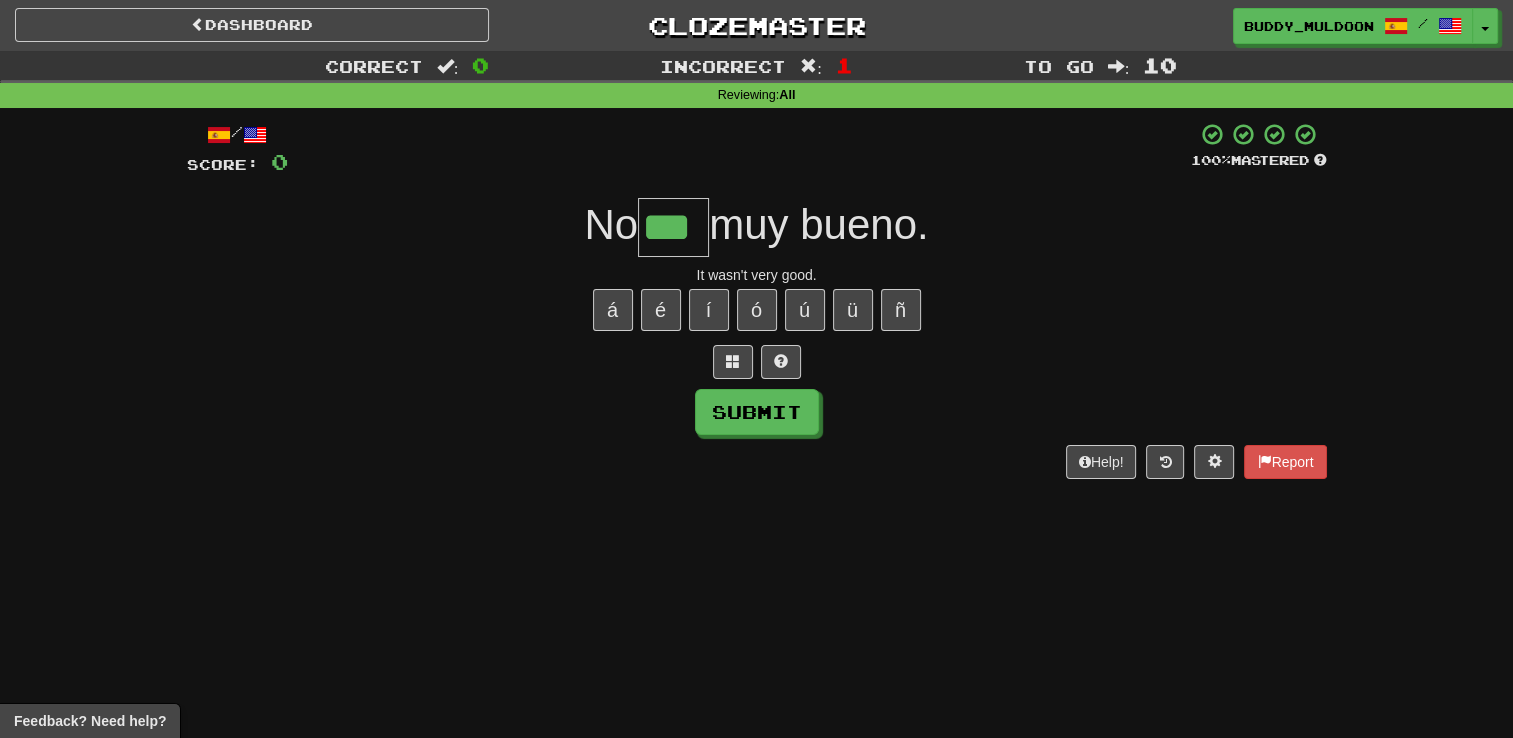 type on "***" 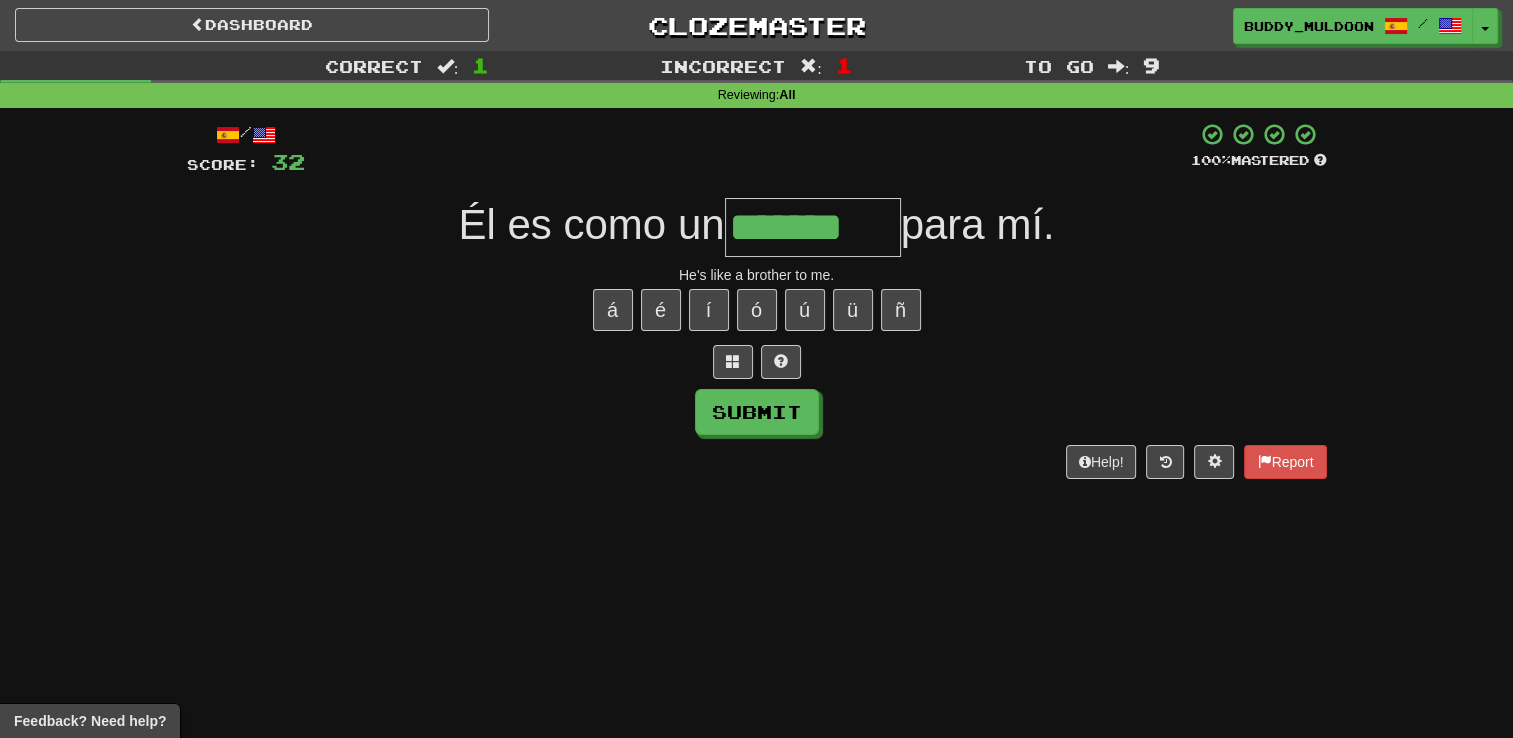 type on "*******" 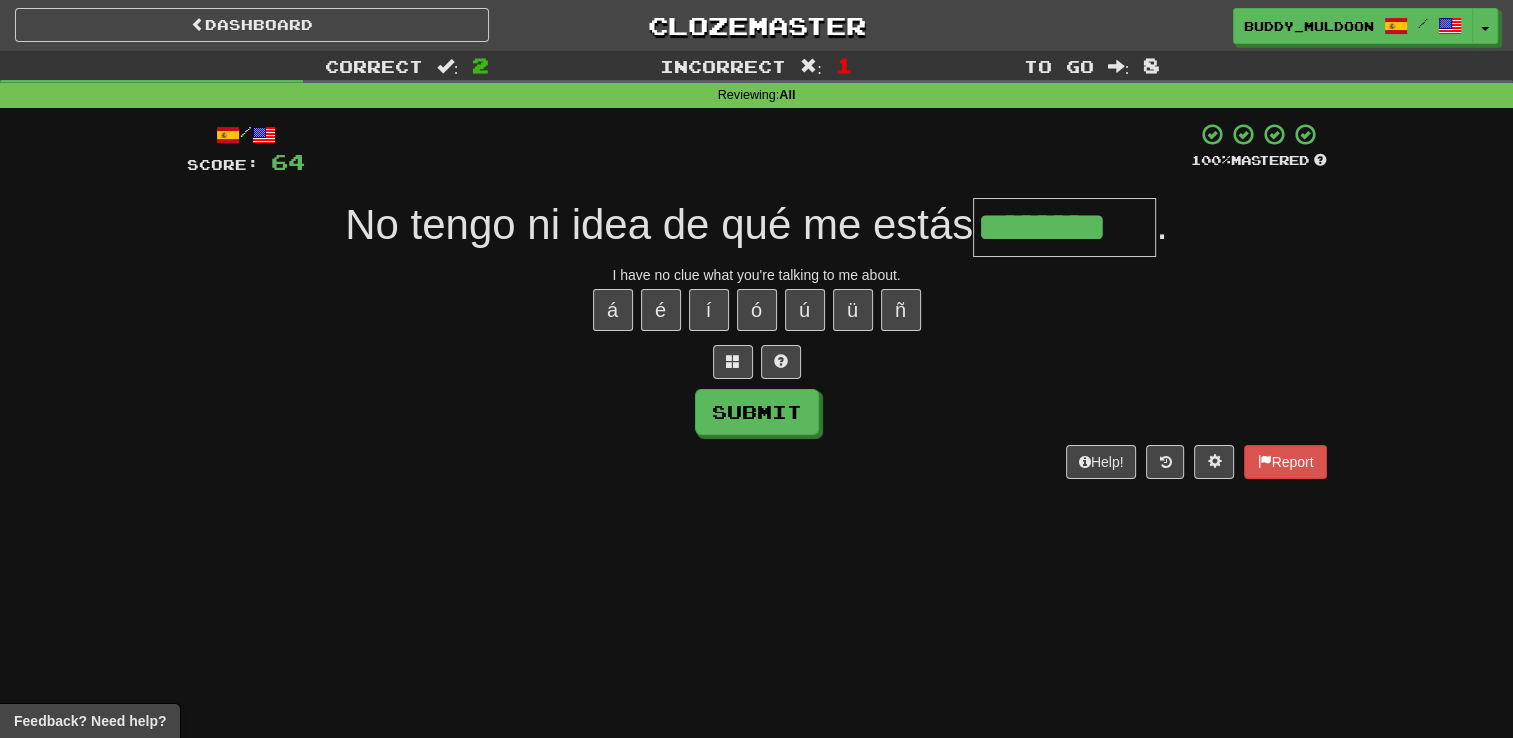 type on "********" 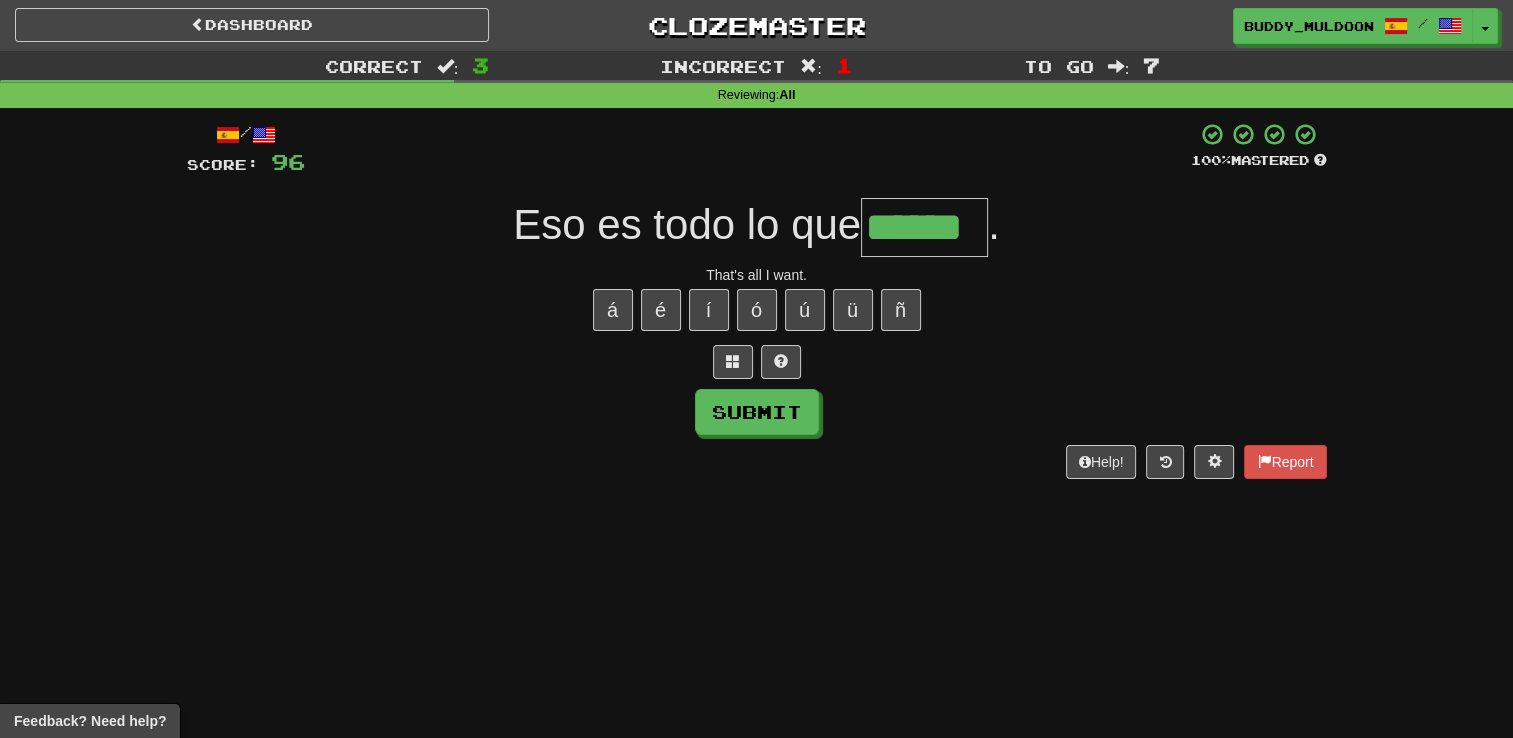type on "******" 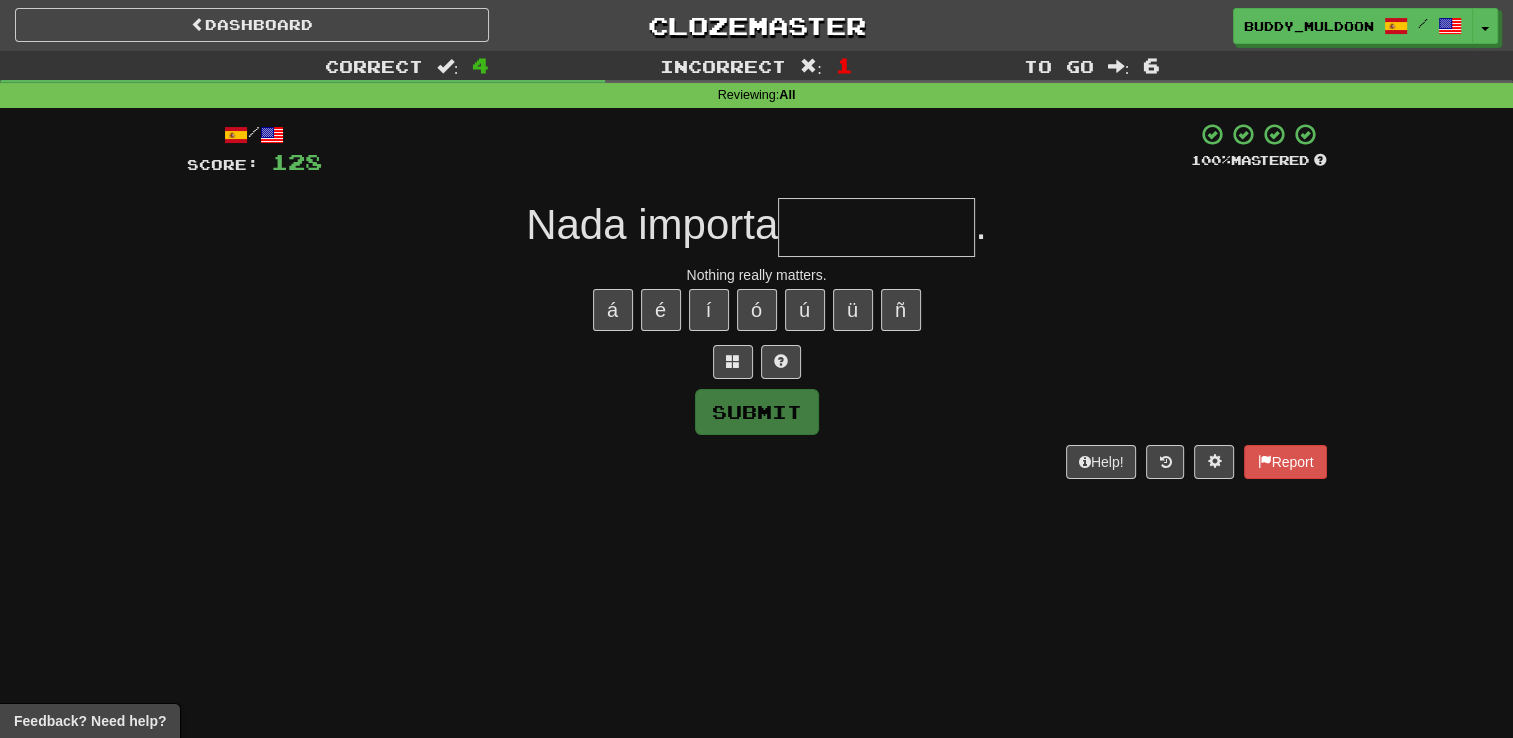 type on "*********" 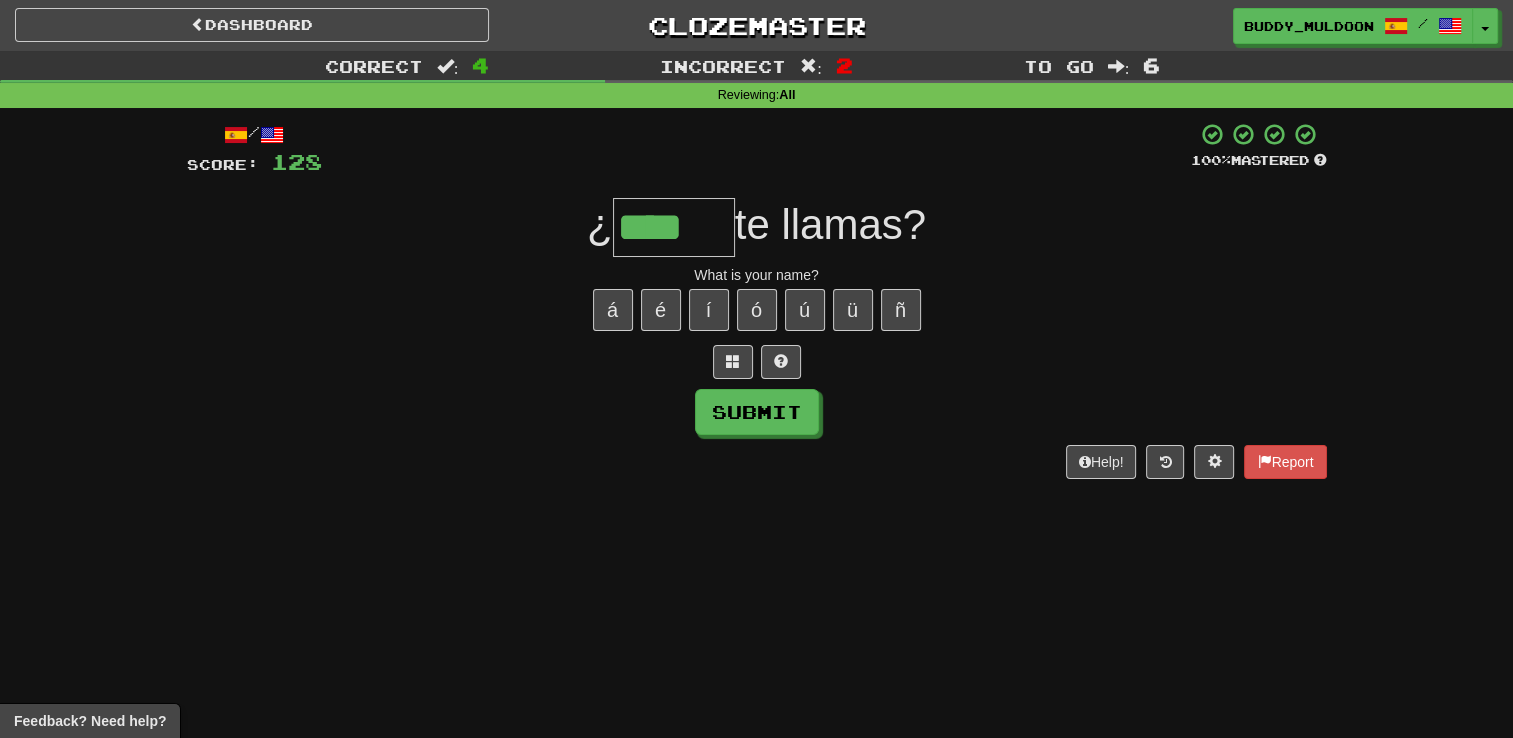 type on "****" 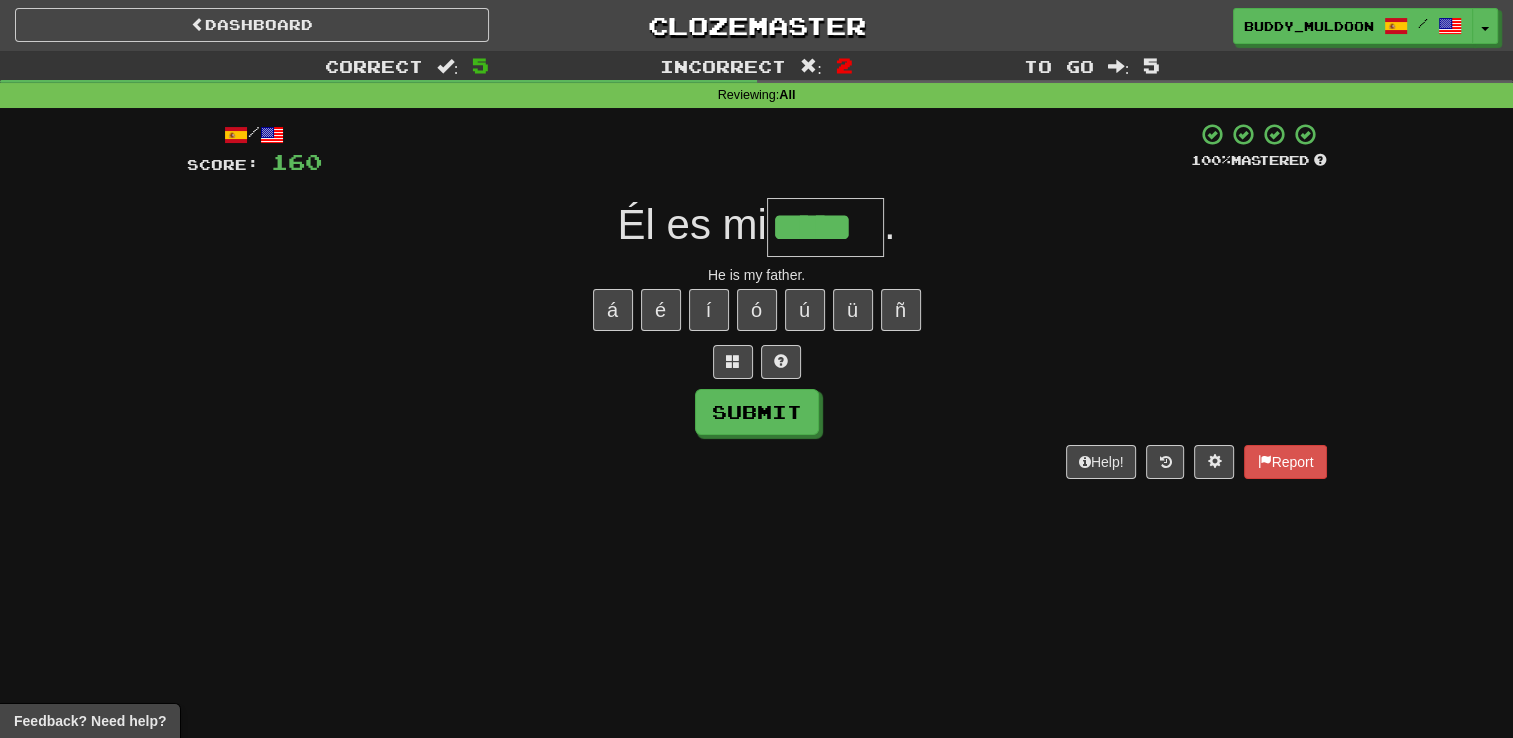type on "*****" 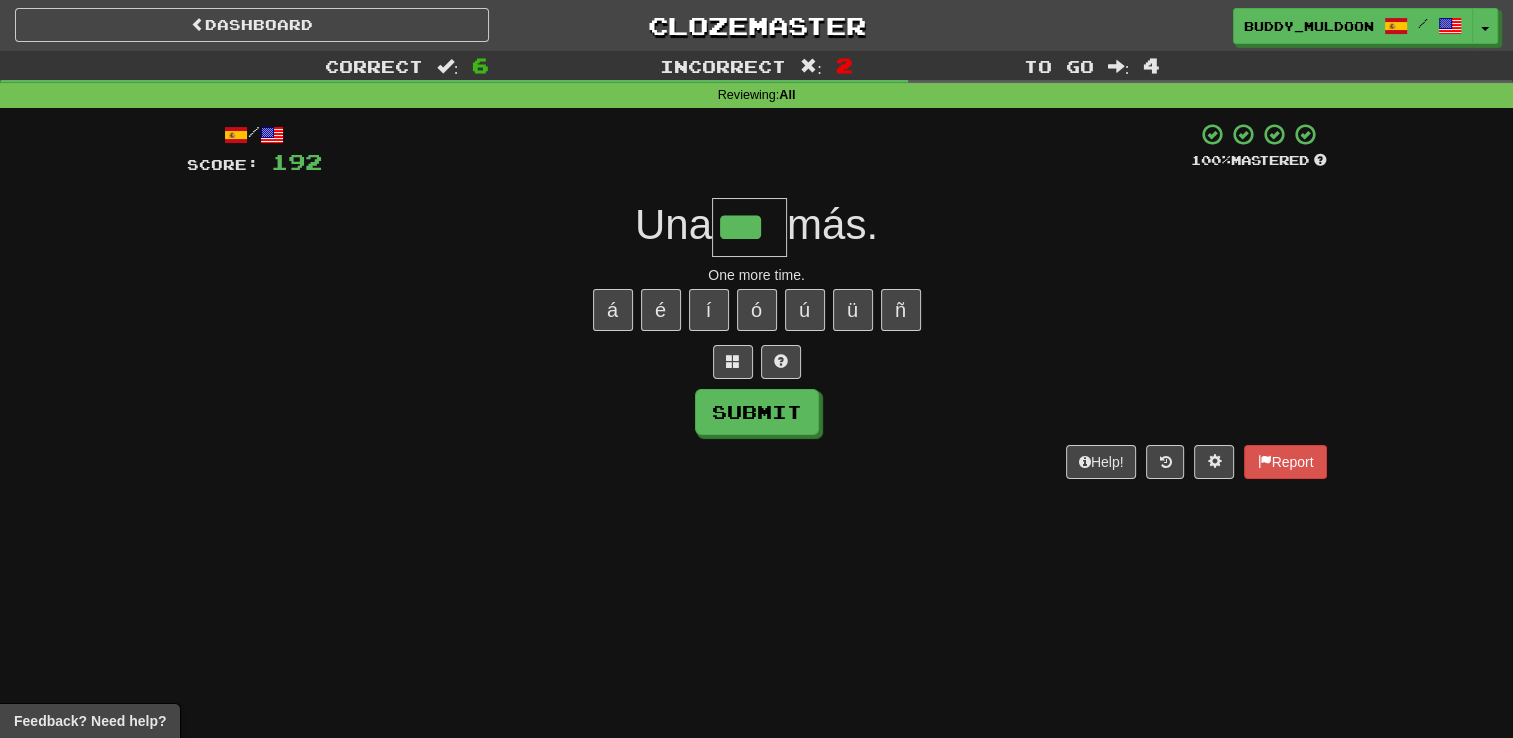 type on "***" 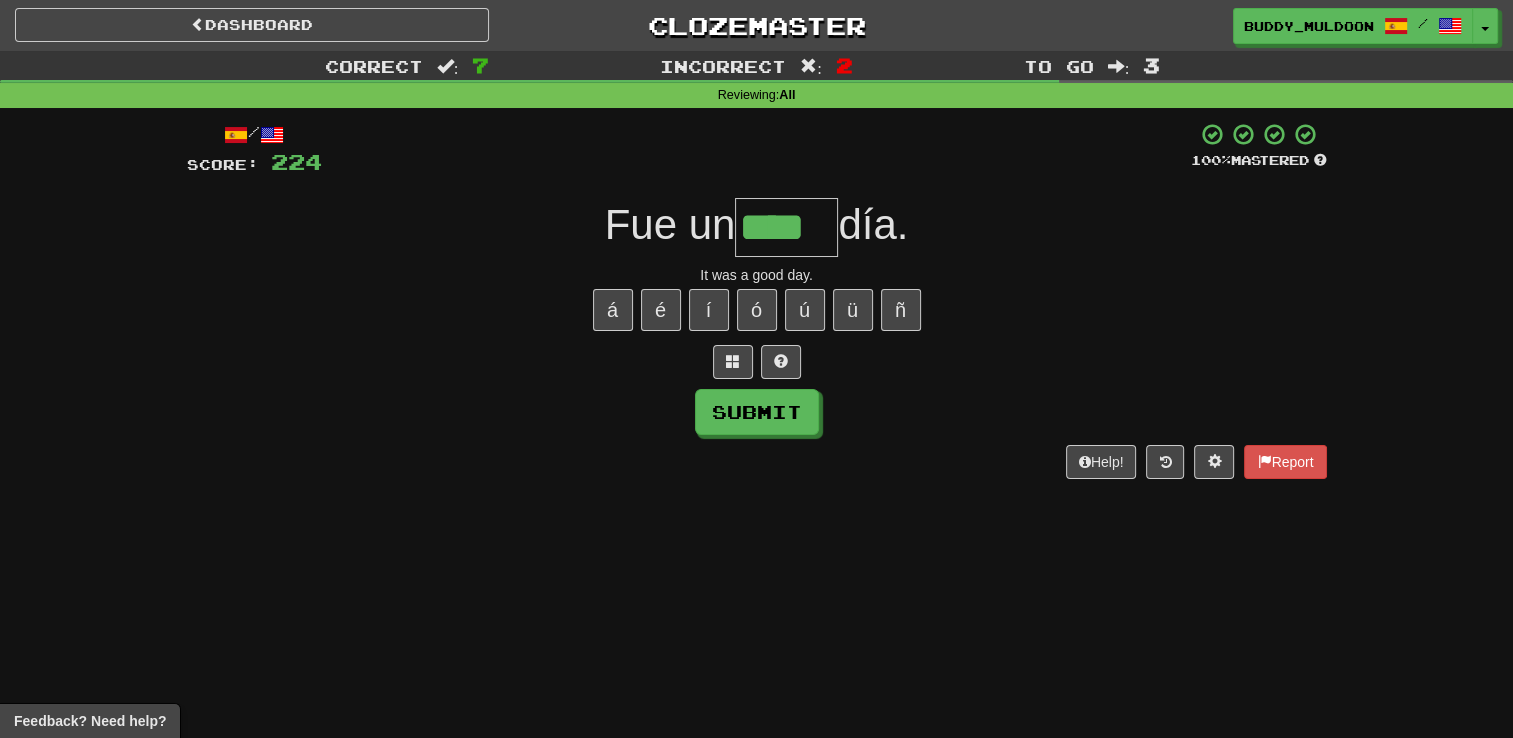 type on "****" 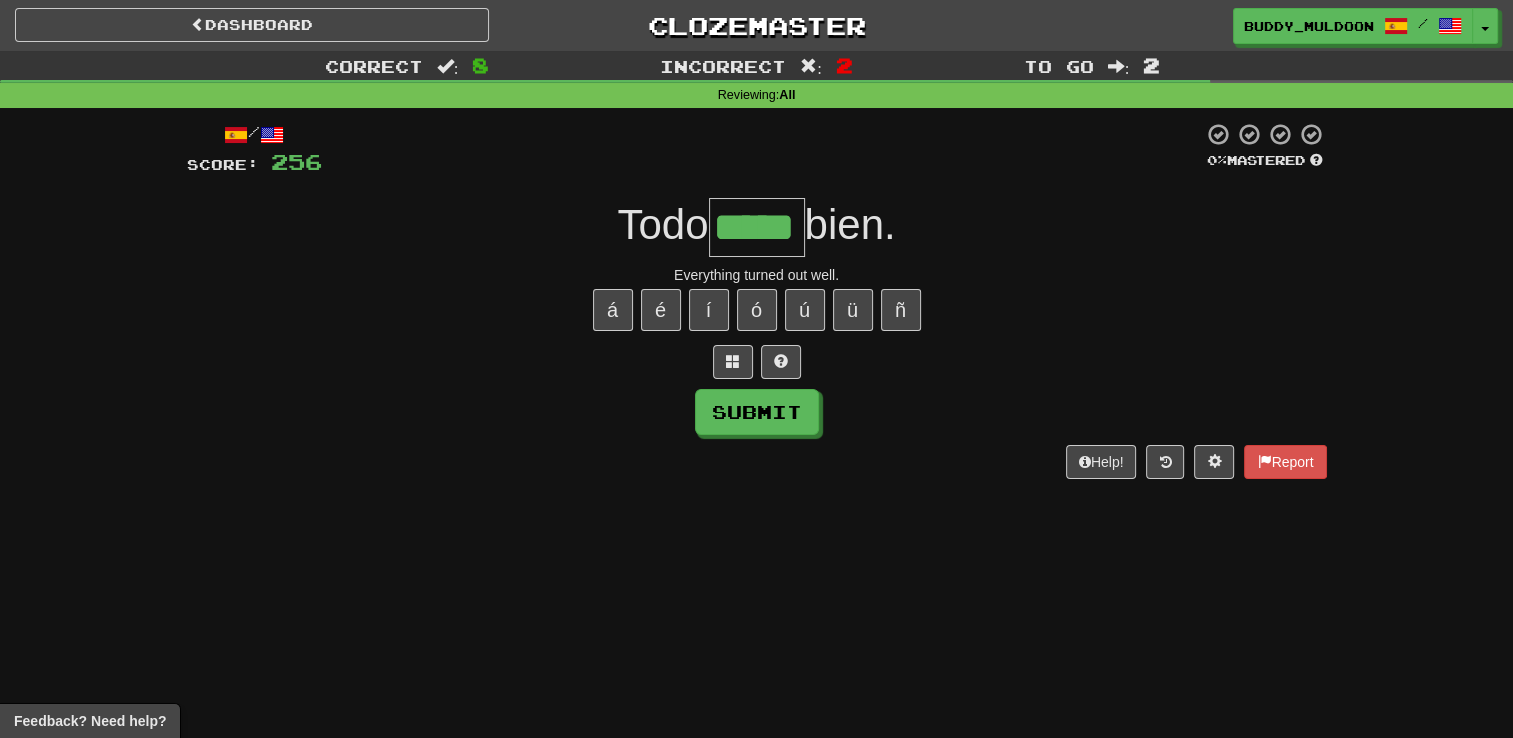 type on "*****" 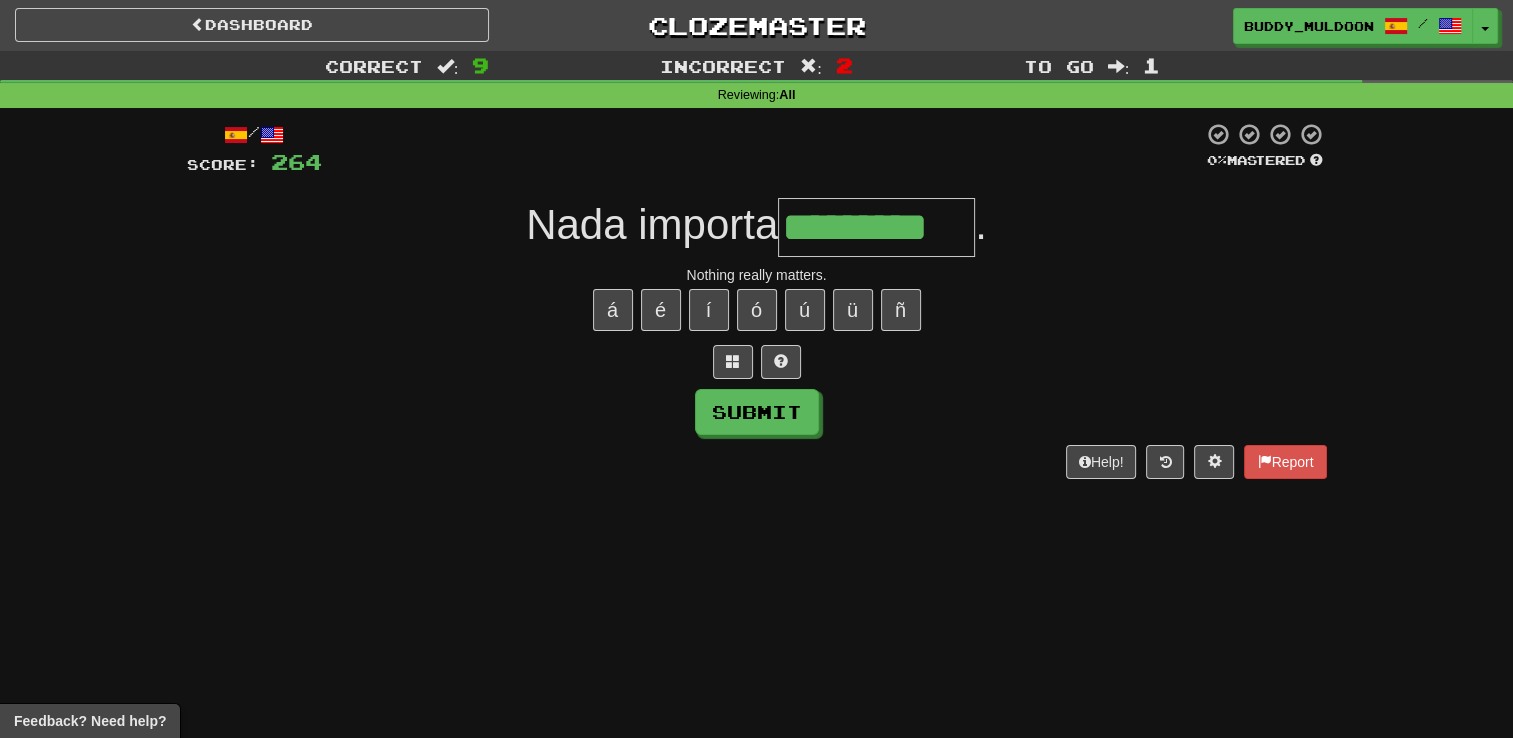 type on "*********" 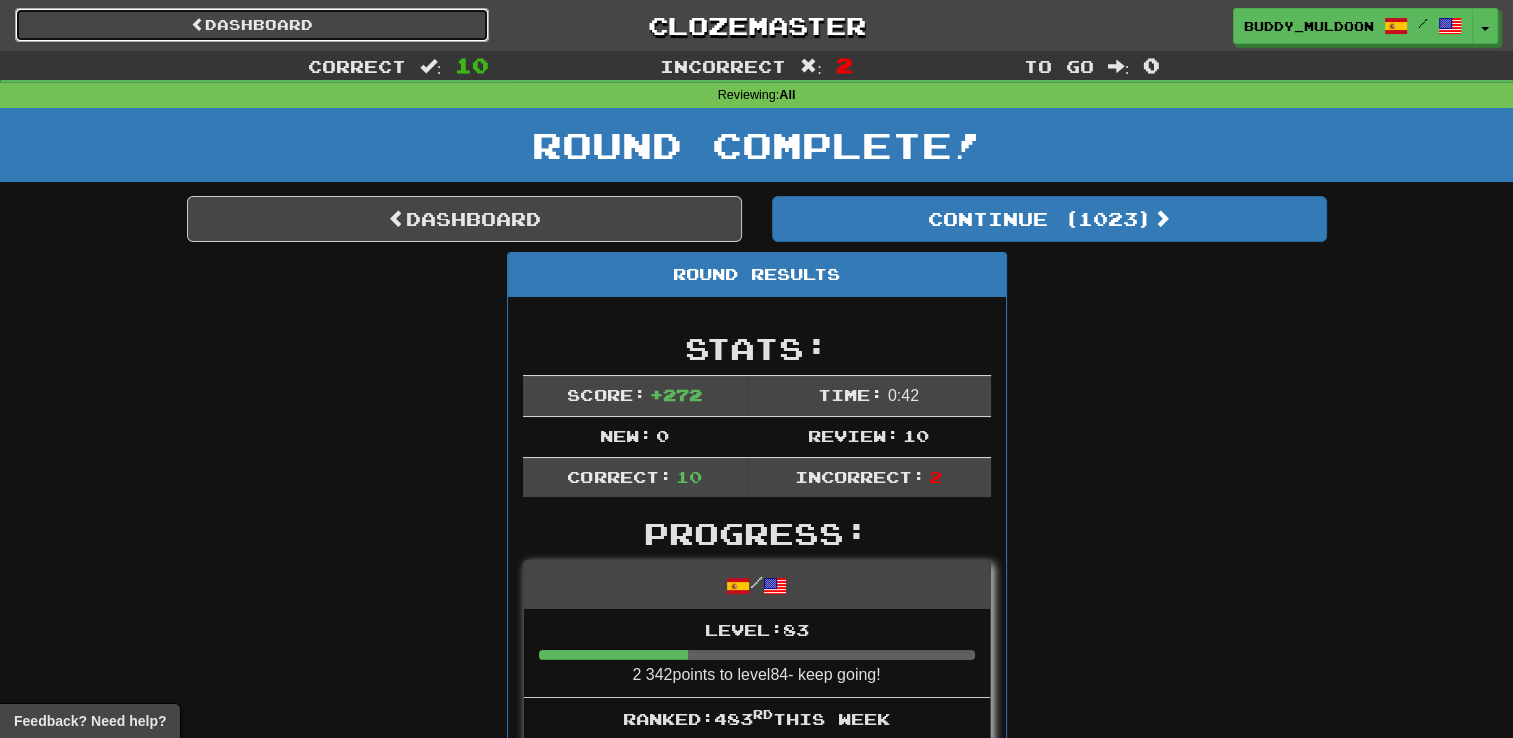 click on "Dashboard" at bounding box center [252, 25] 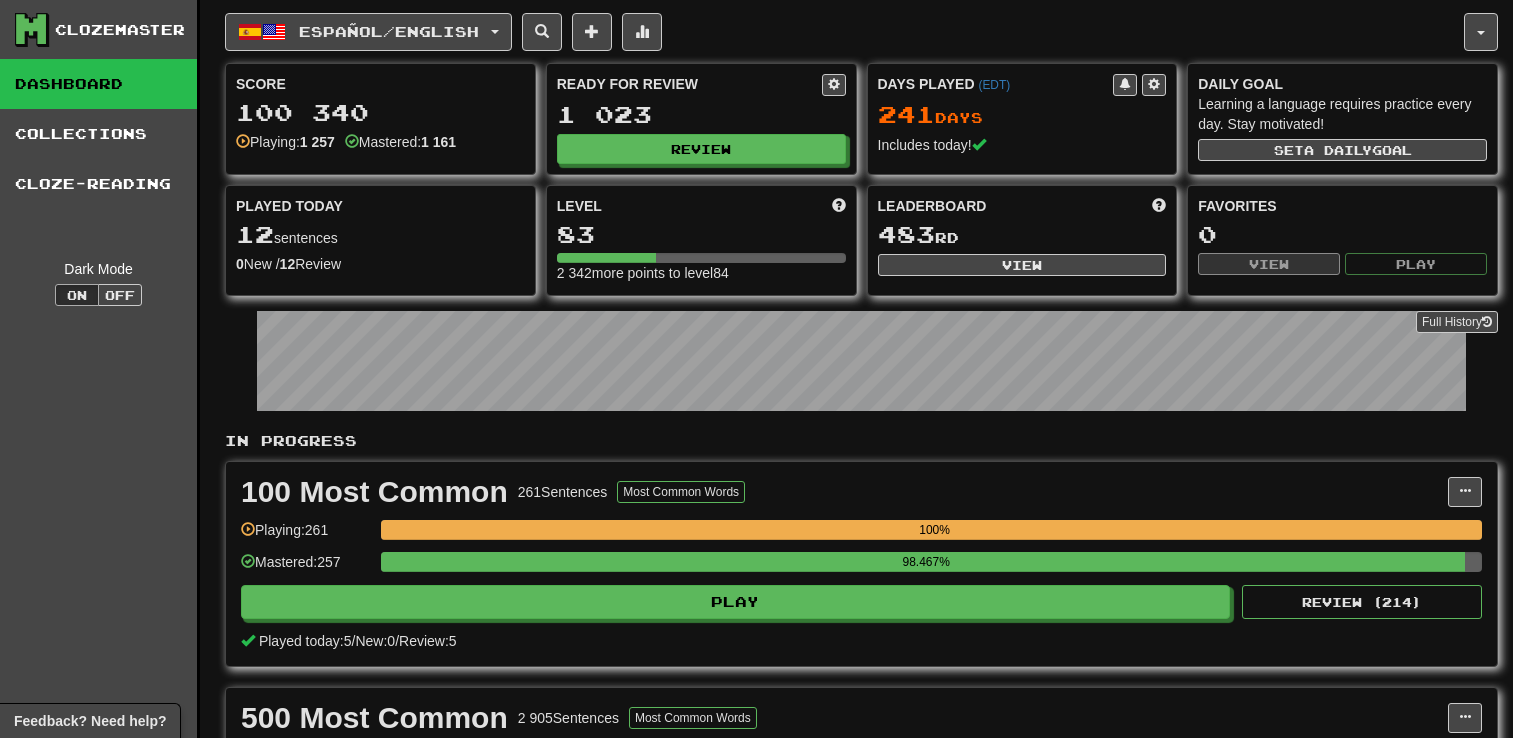 scroll, scrollTop: 0, scrollLeft: 0, axis: both 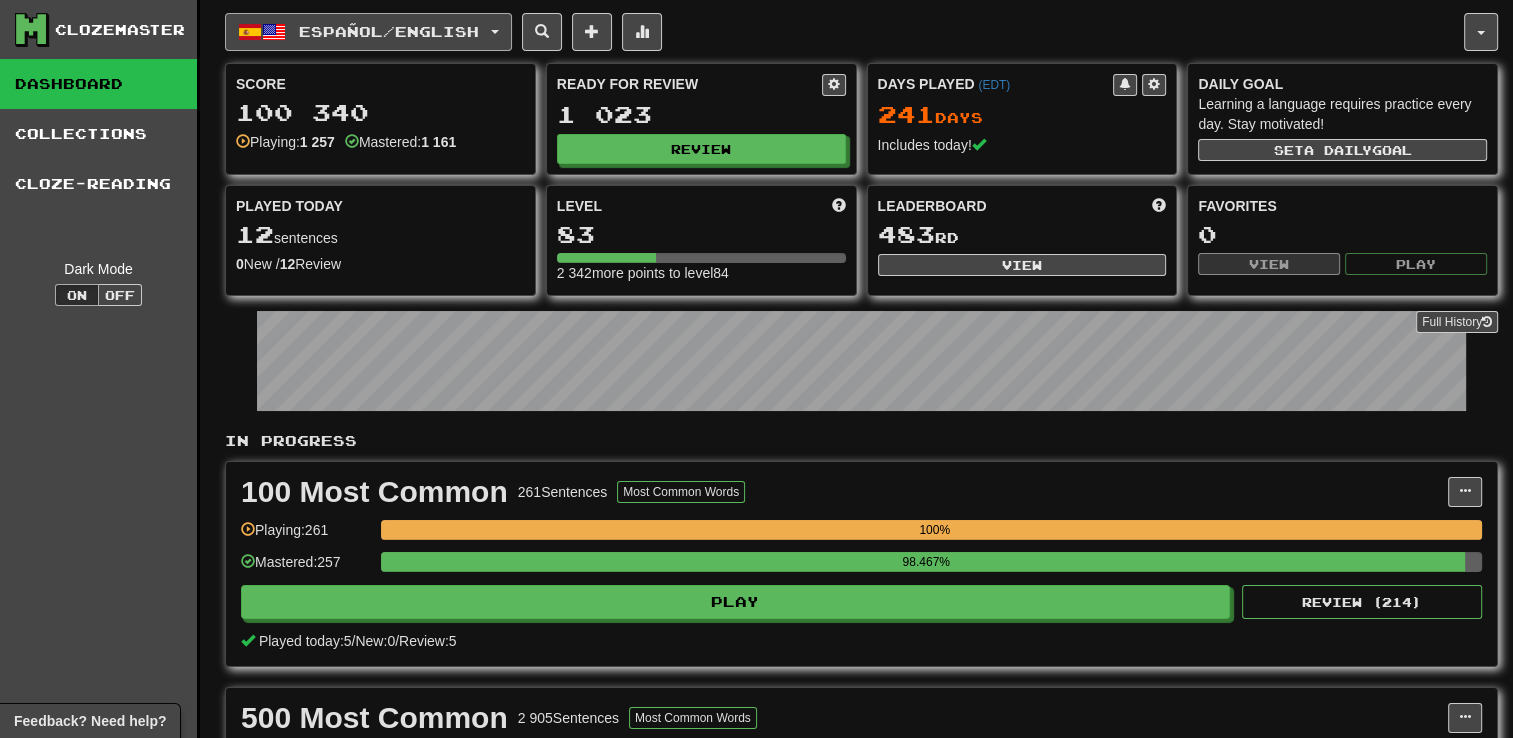 click on "Español  /  English" at bounding box center (368, 32) 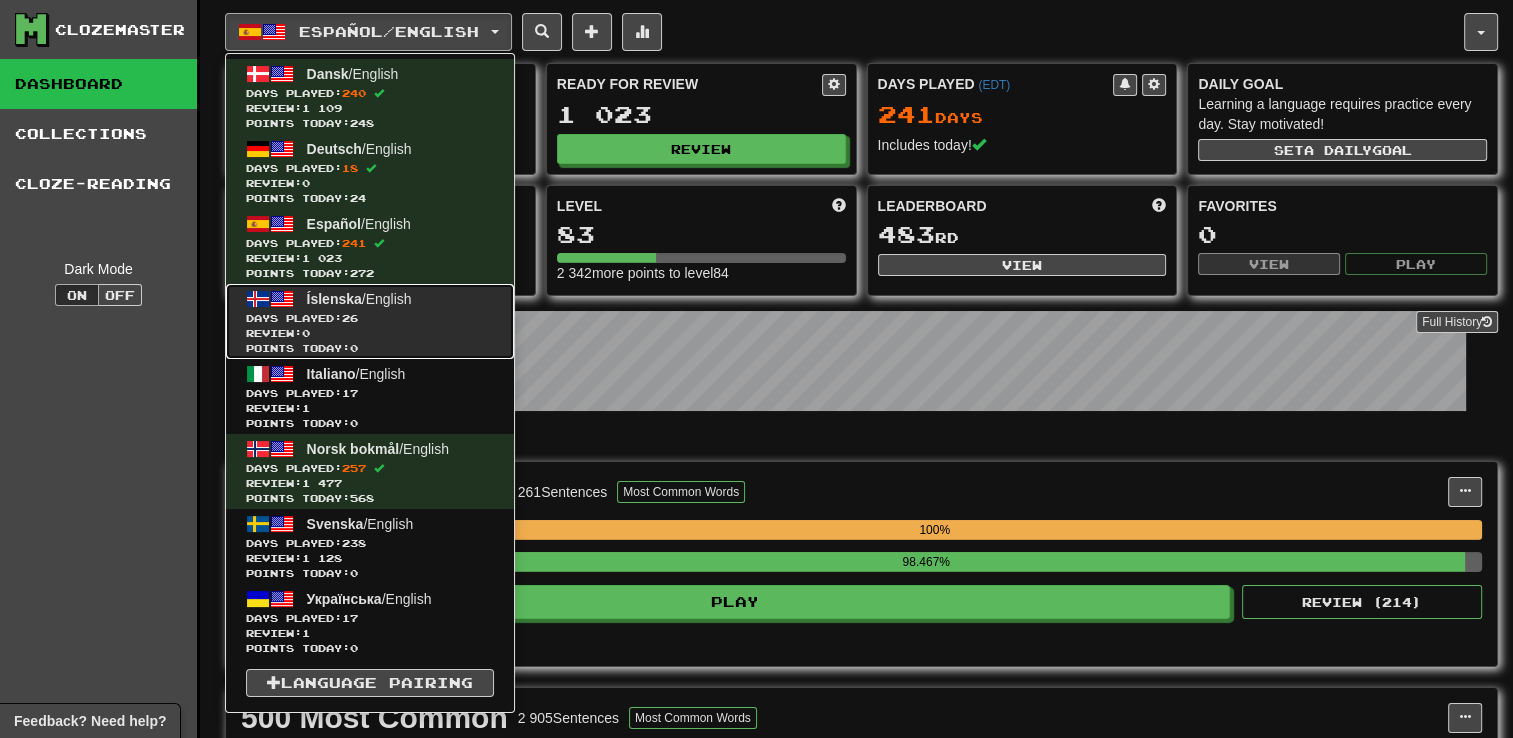 click on "Days Played:  26" at bounding box center (370, 318) 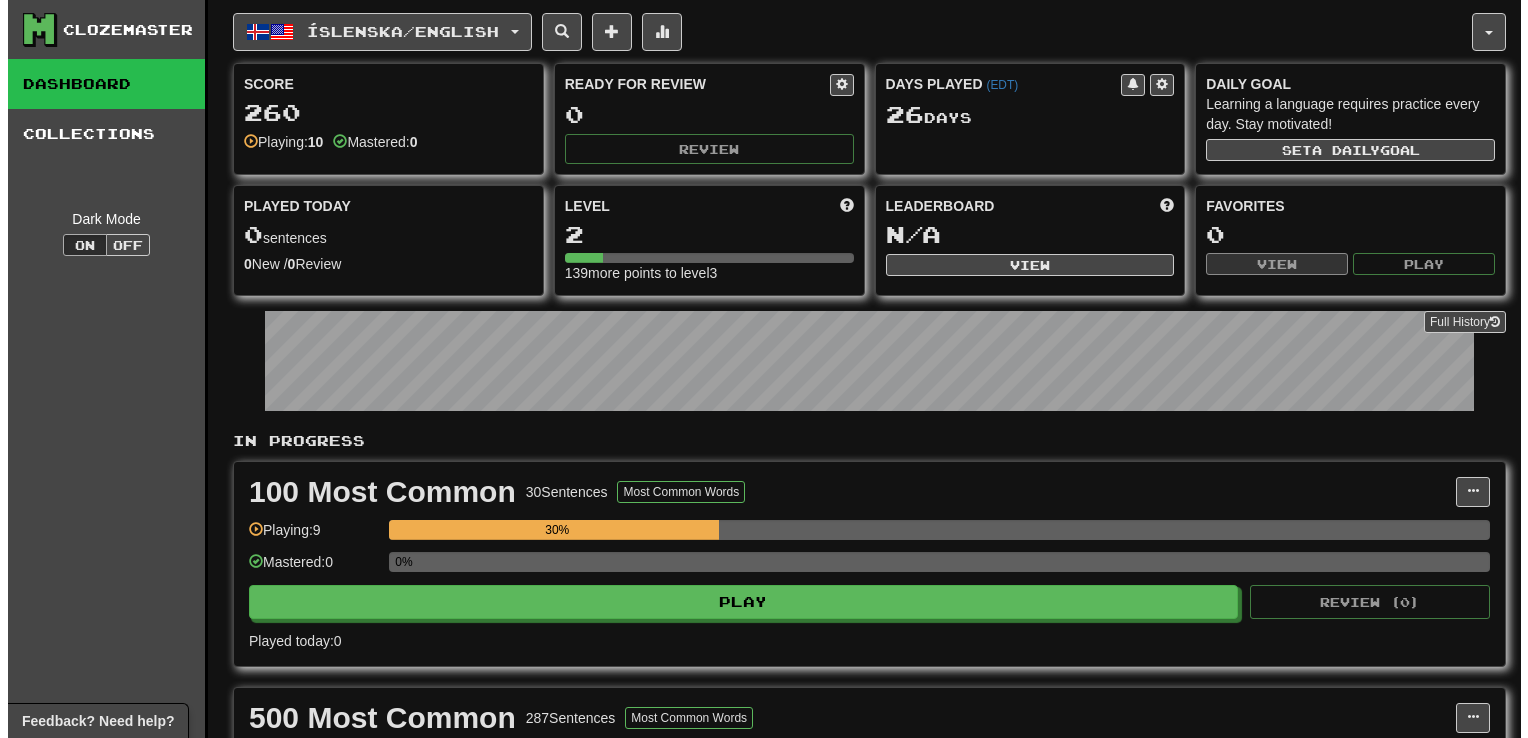 scroll, scrollTop: 0, scrollLeft: 0, axis: both 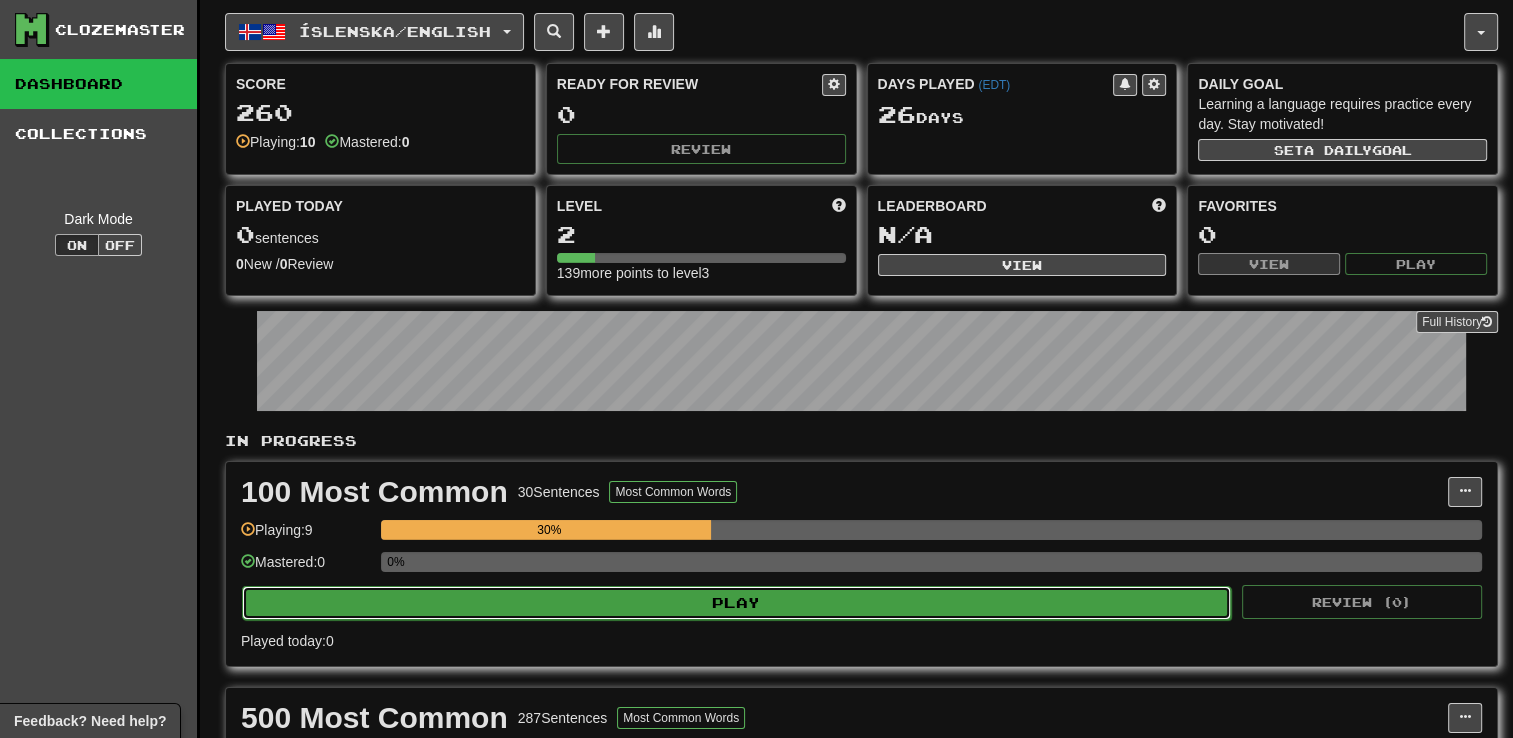click on "Play" at bounding box center (736, 603) 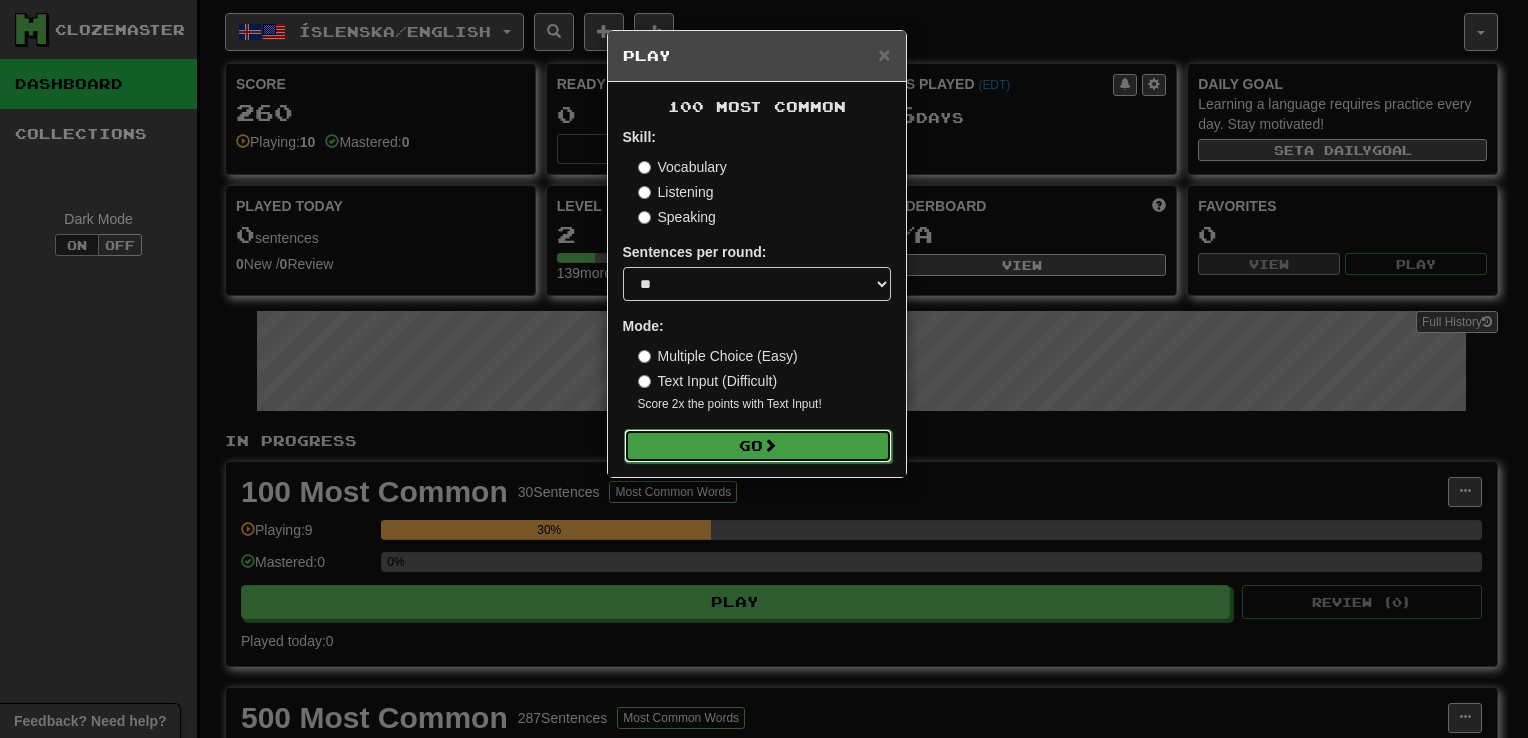 click at bounding box center [770, 445] 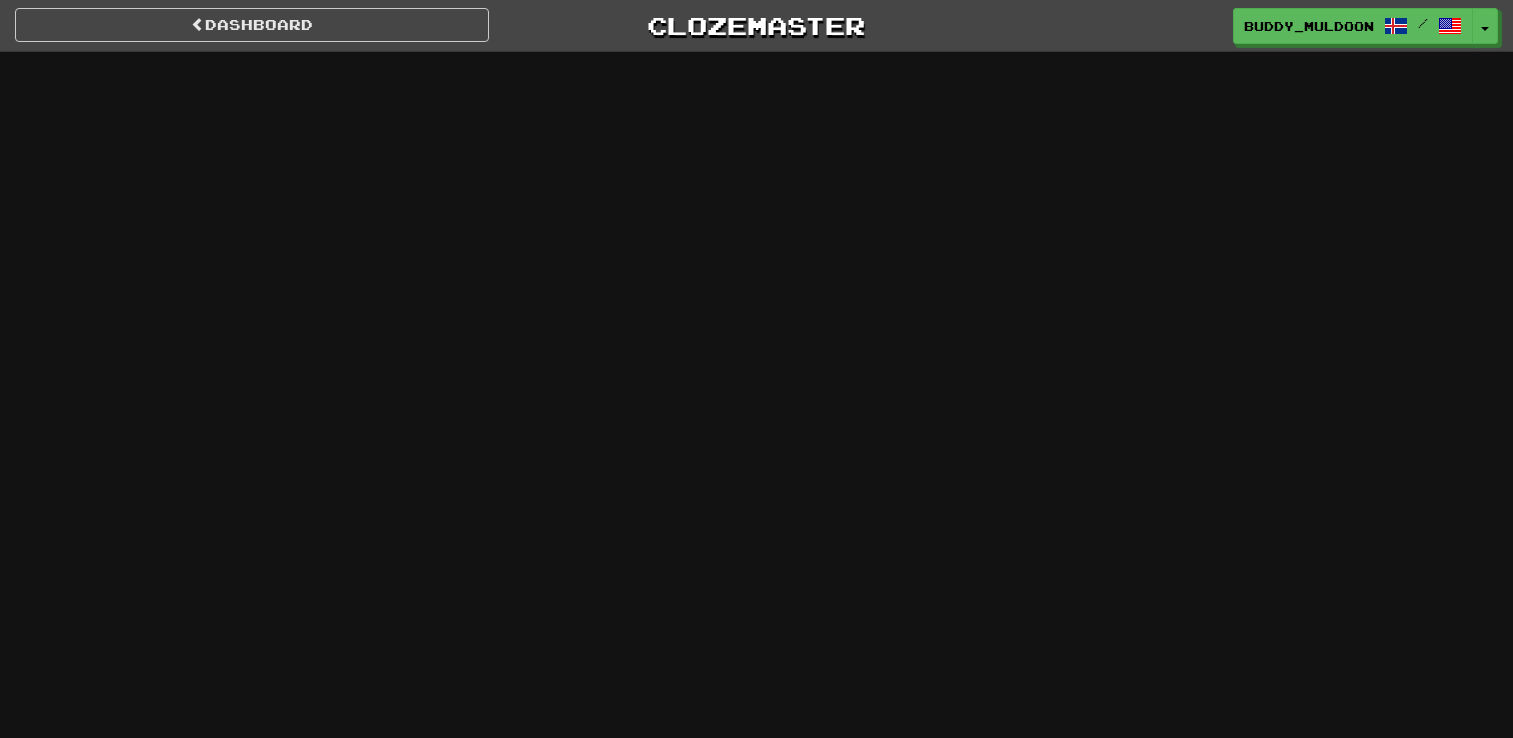 scroll, scrollTop: 0, scrollLeft: 0, axis: both 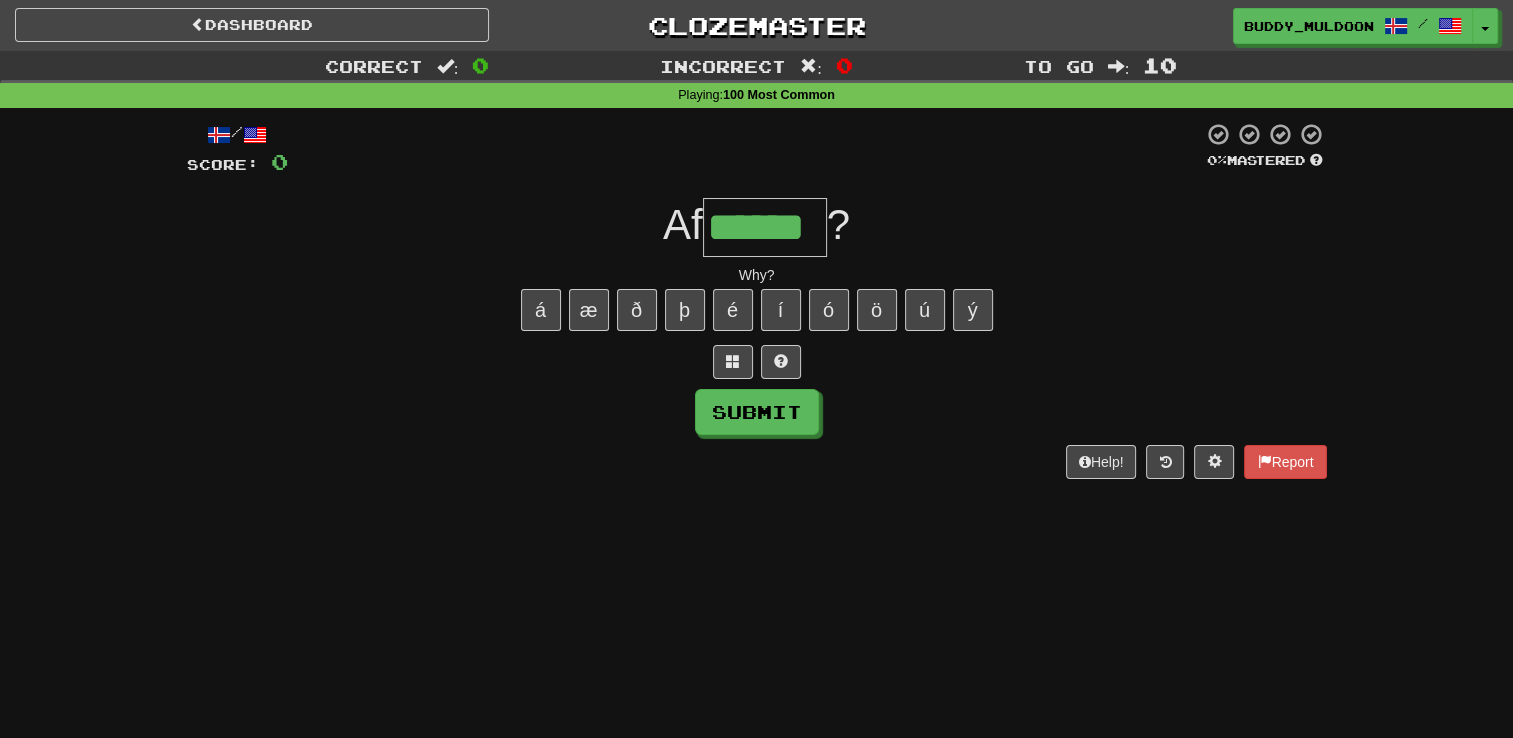 type on "******" 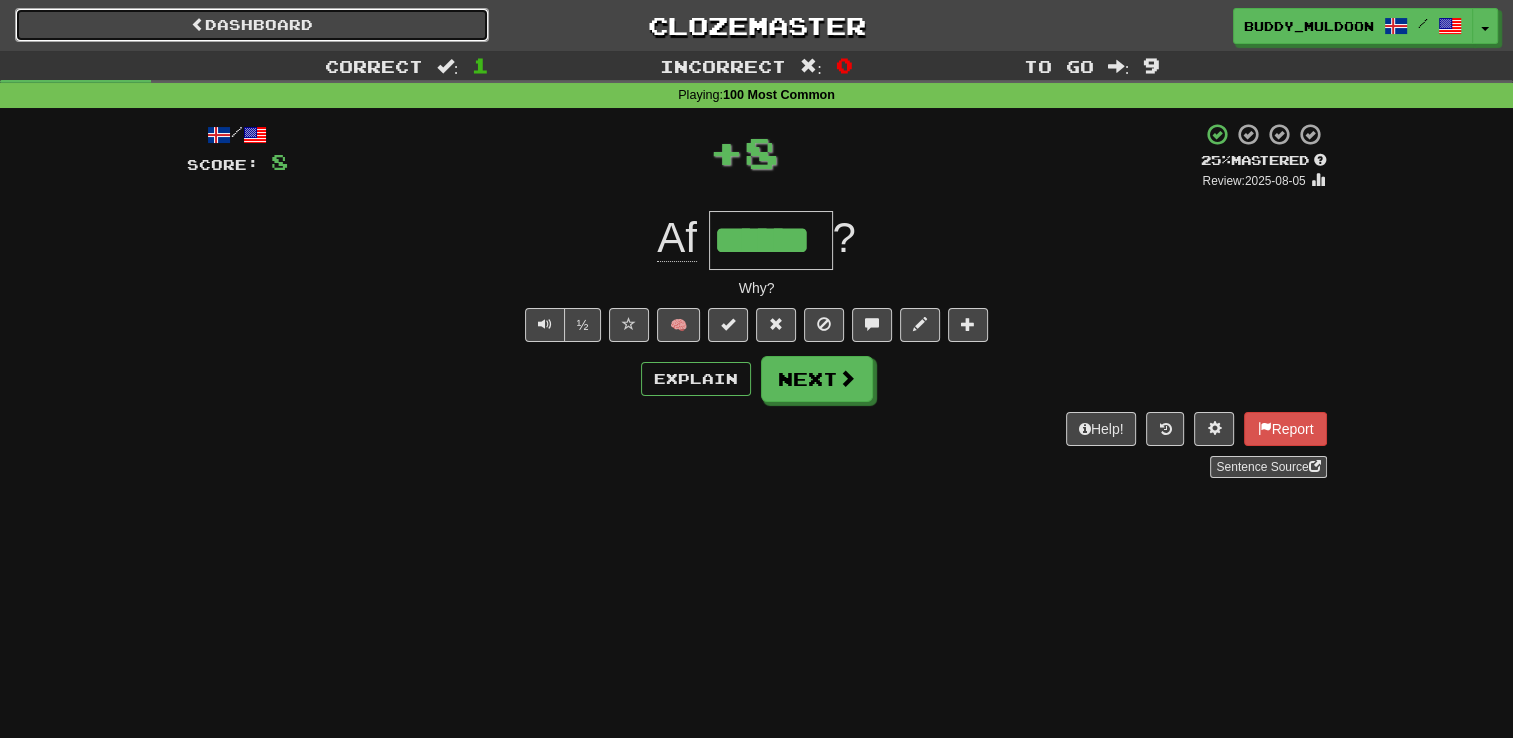 click on "Dashboard" at bounding box center (252, 25) 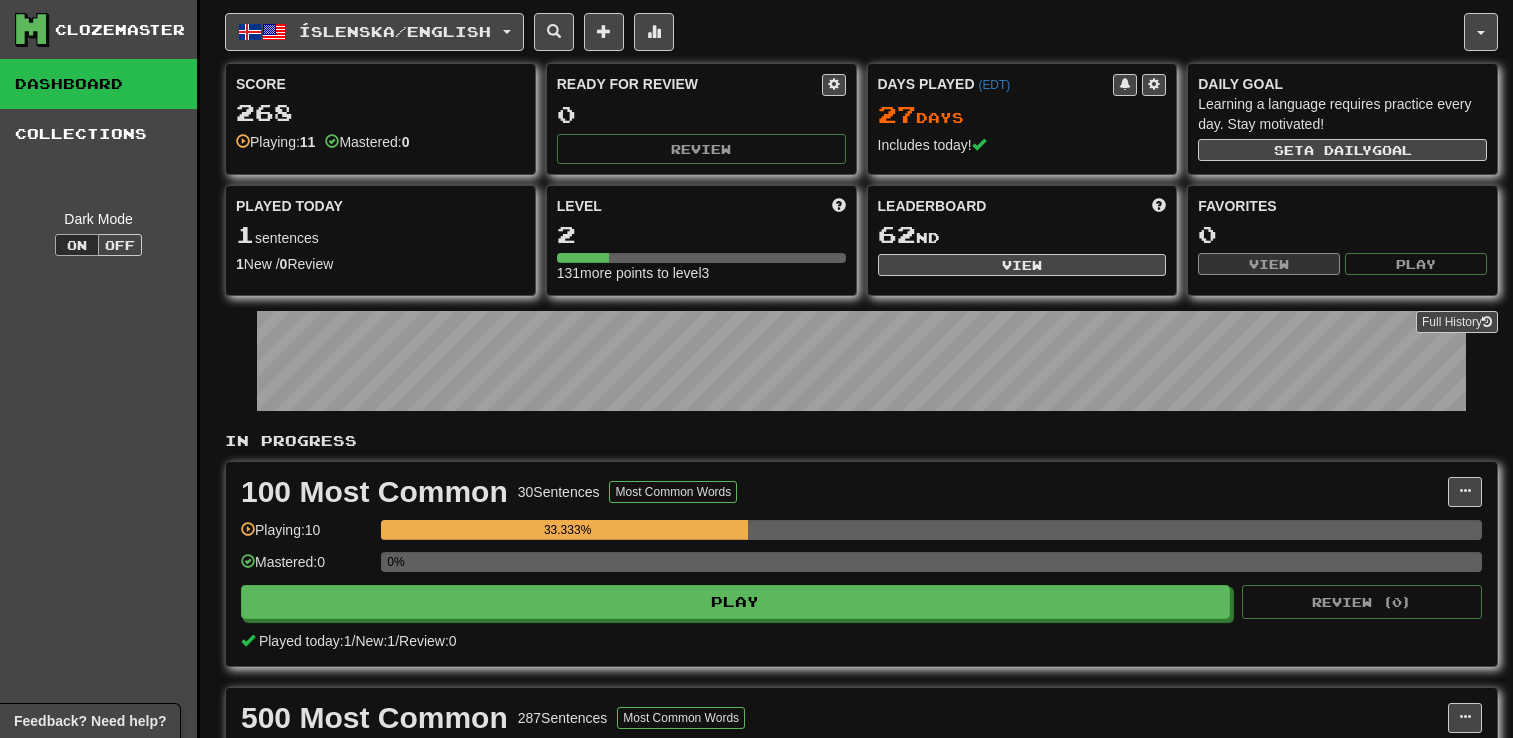 scroll, scrollTop: 0, scrollLeft: 0, axis: both 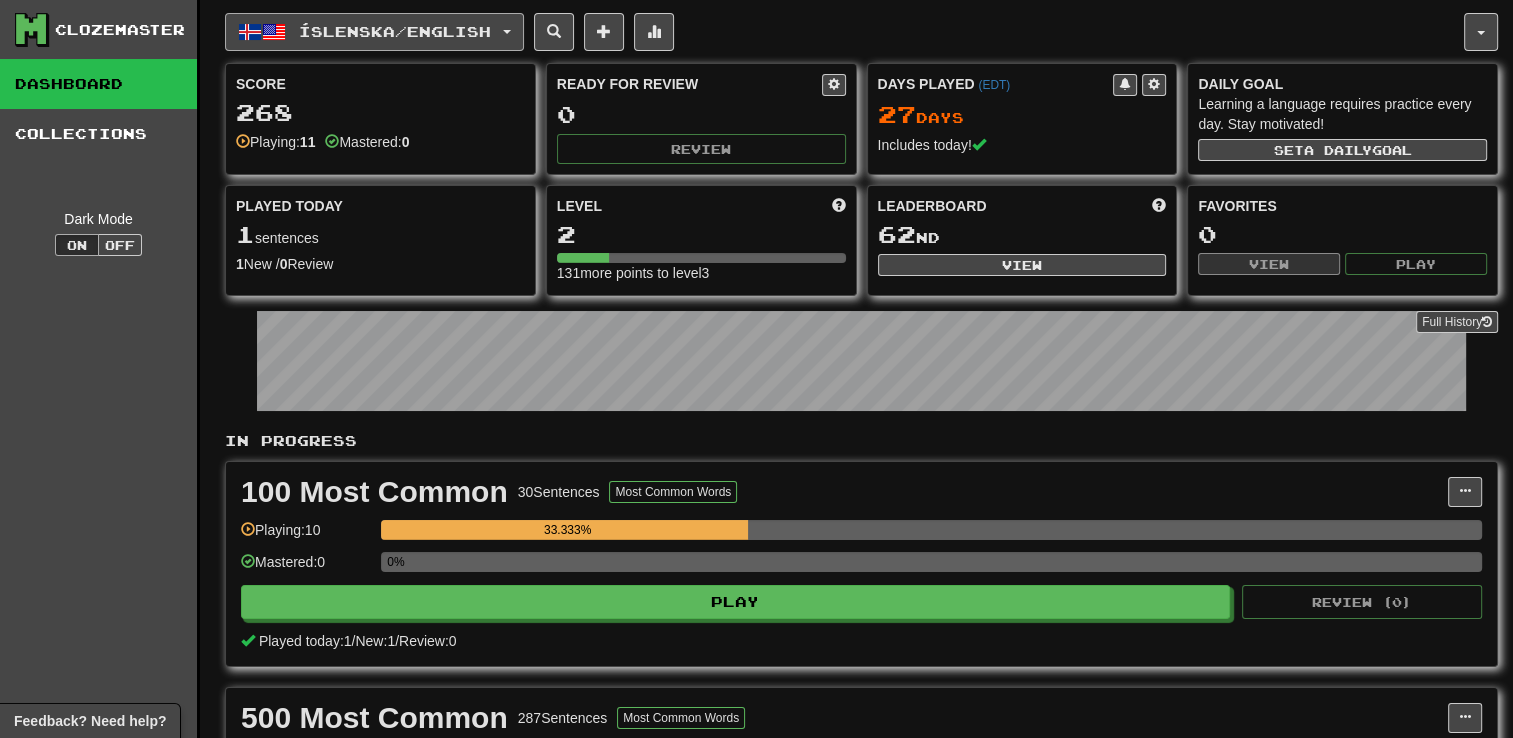 click on "Íslenska  /  English" at bounding box center (395, 31) 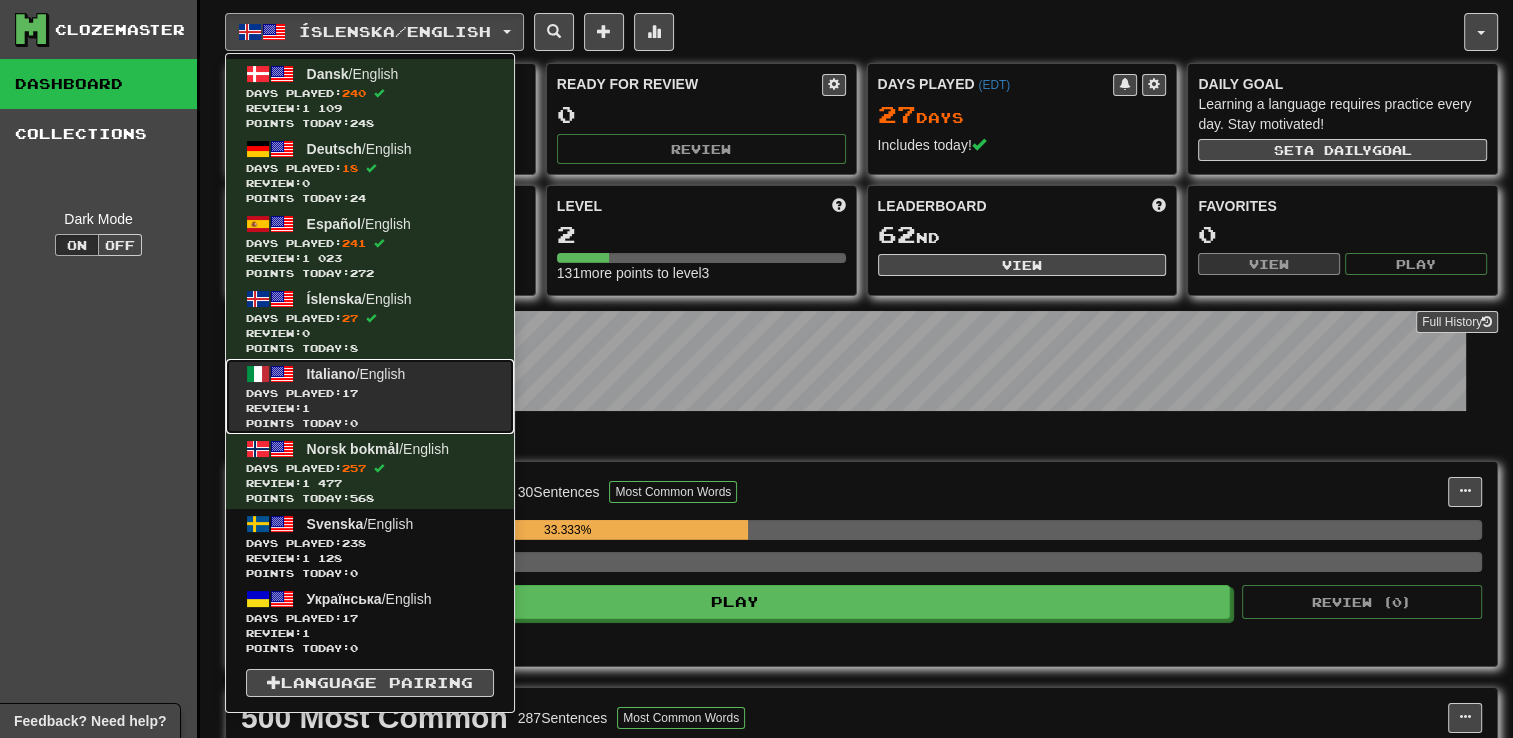 click on "Days Played:  17" at bounding box center [370, 393] 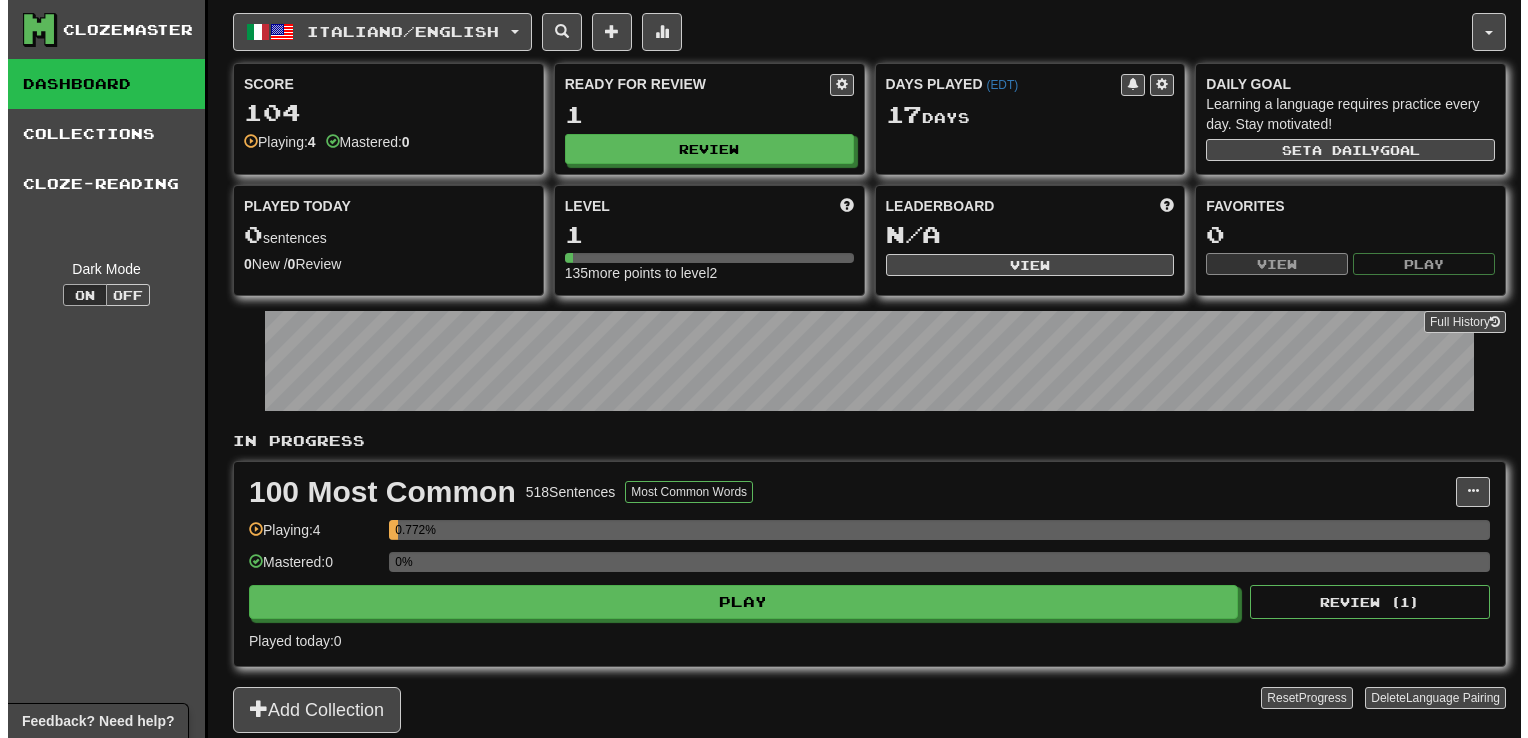 scroll, scrollTop: 0, scrollLeft: 0, axis: both 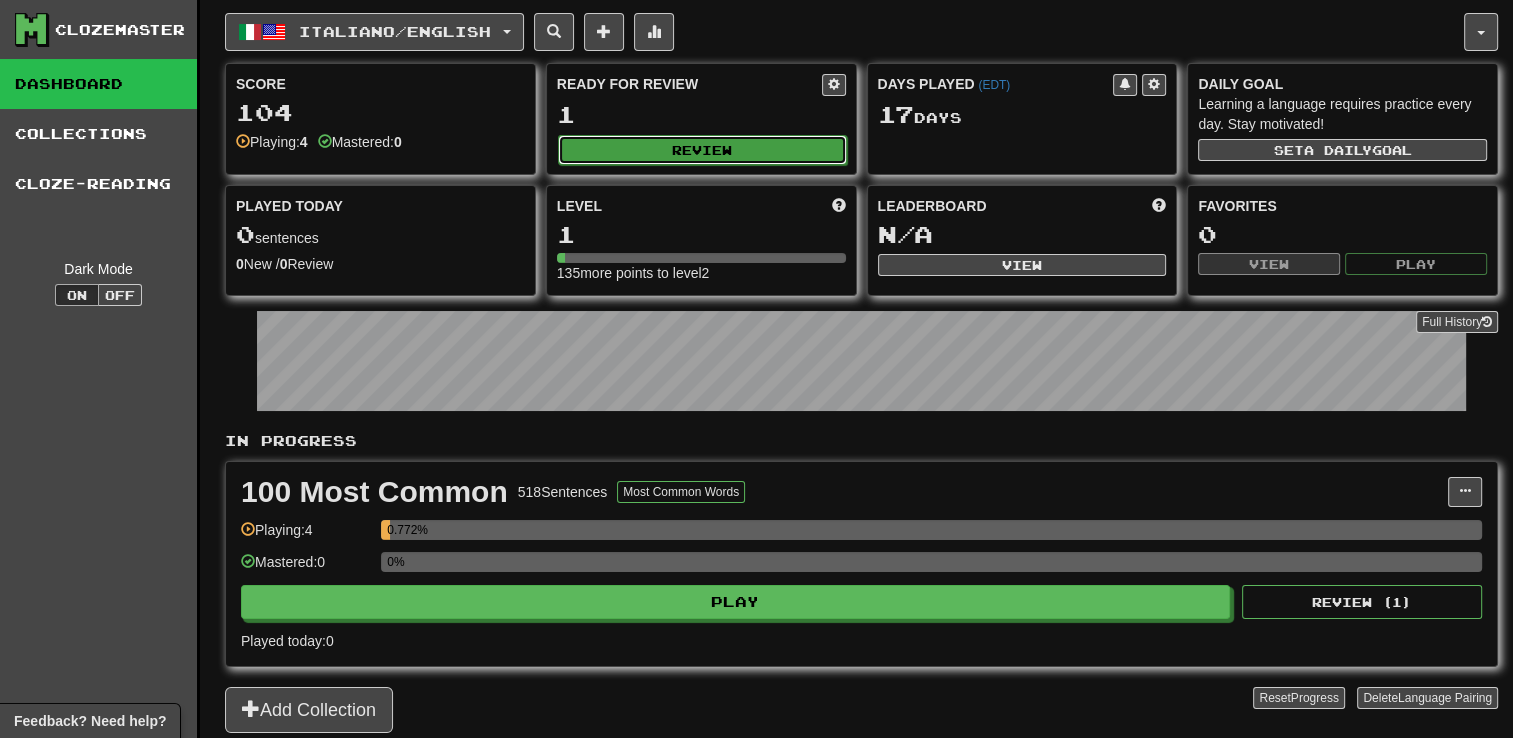click on "Review" at bounding box center [702, 150] 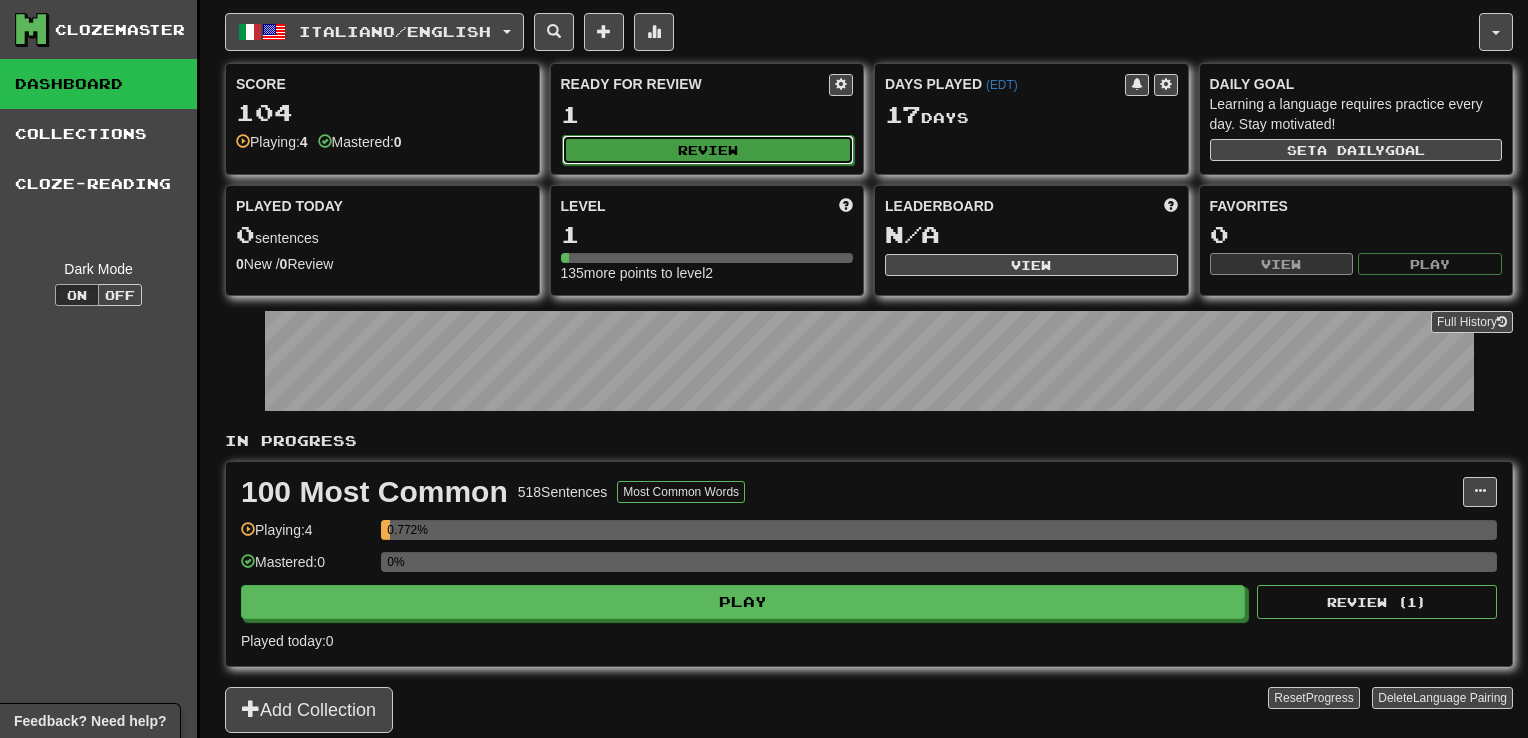 select on "**" 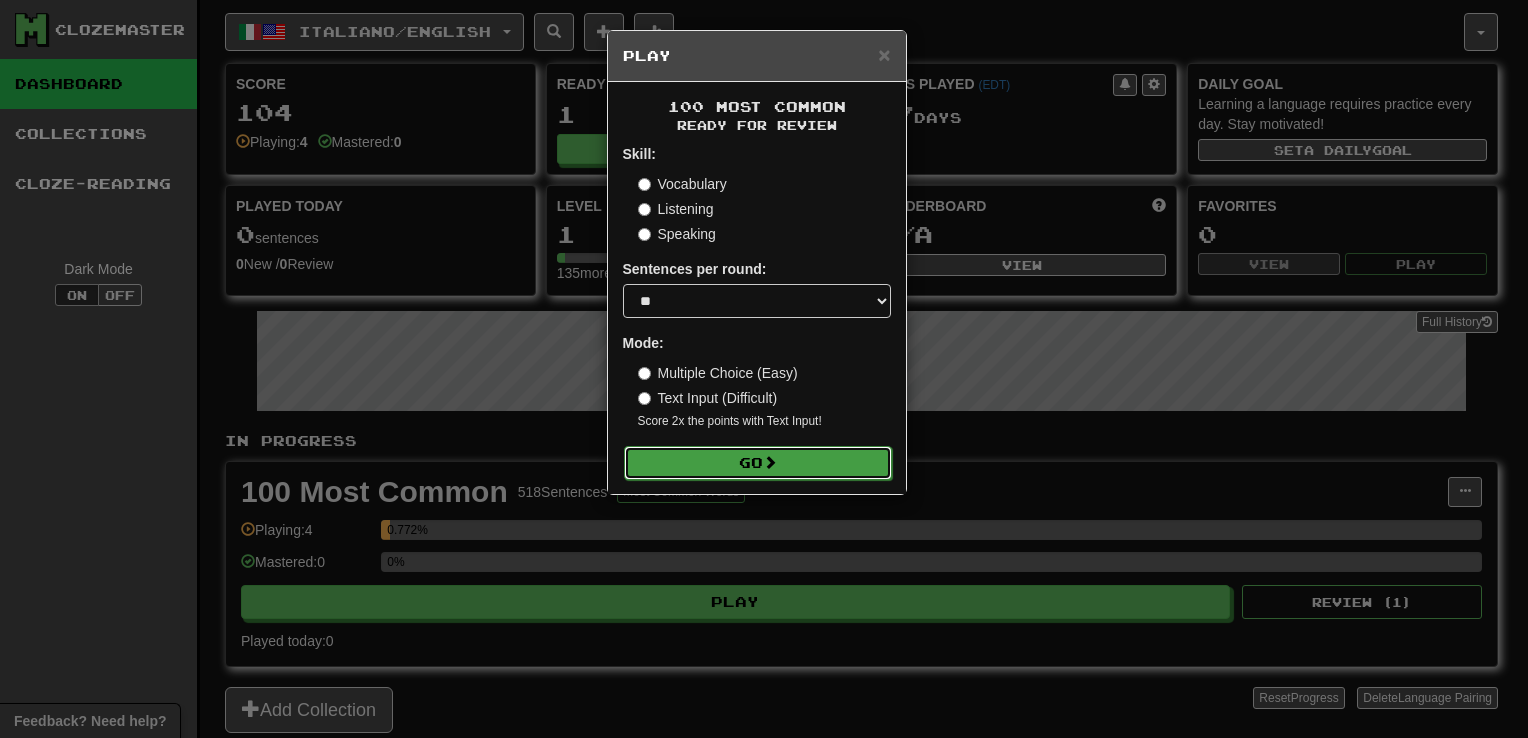 click on "Go" at bounding box center [758, 463] 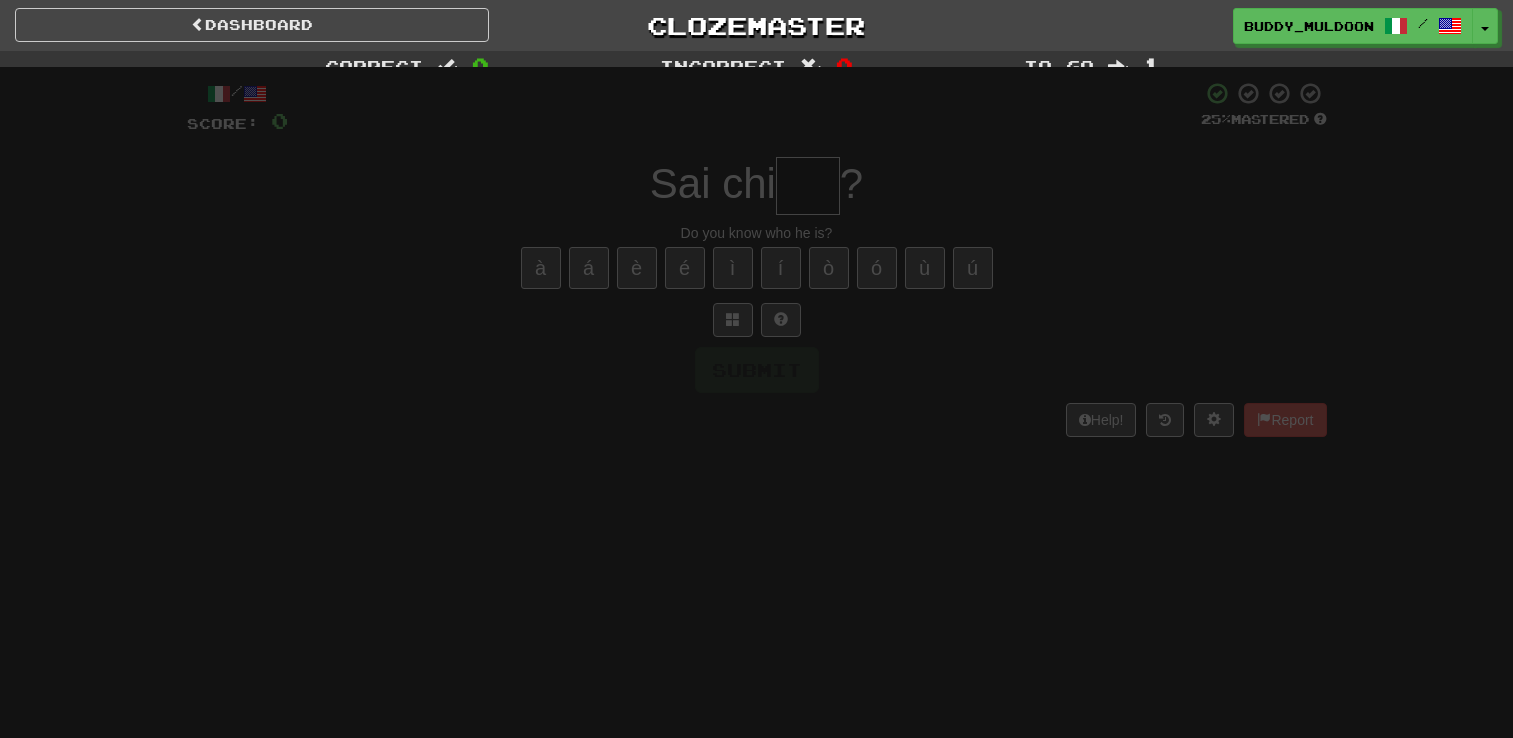 scroll, scrollTop: 0, scrollLeft: 0, axis: both 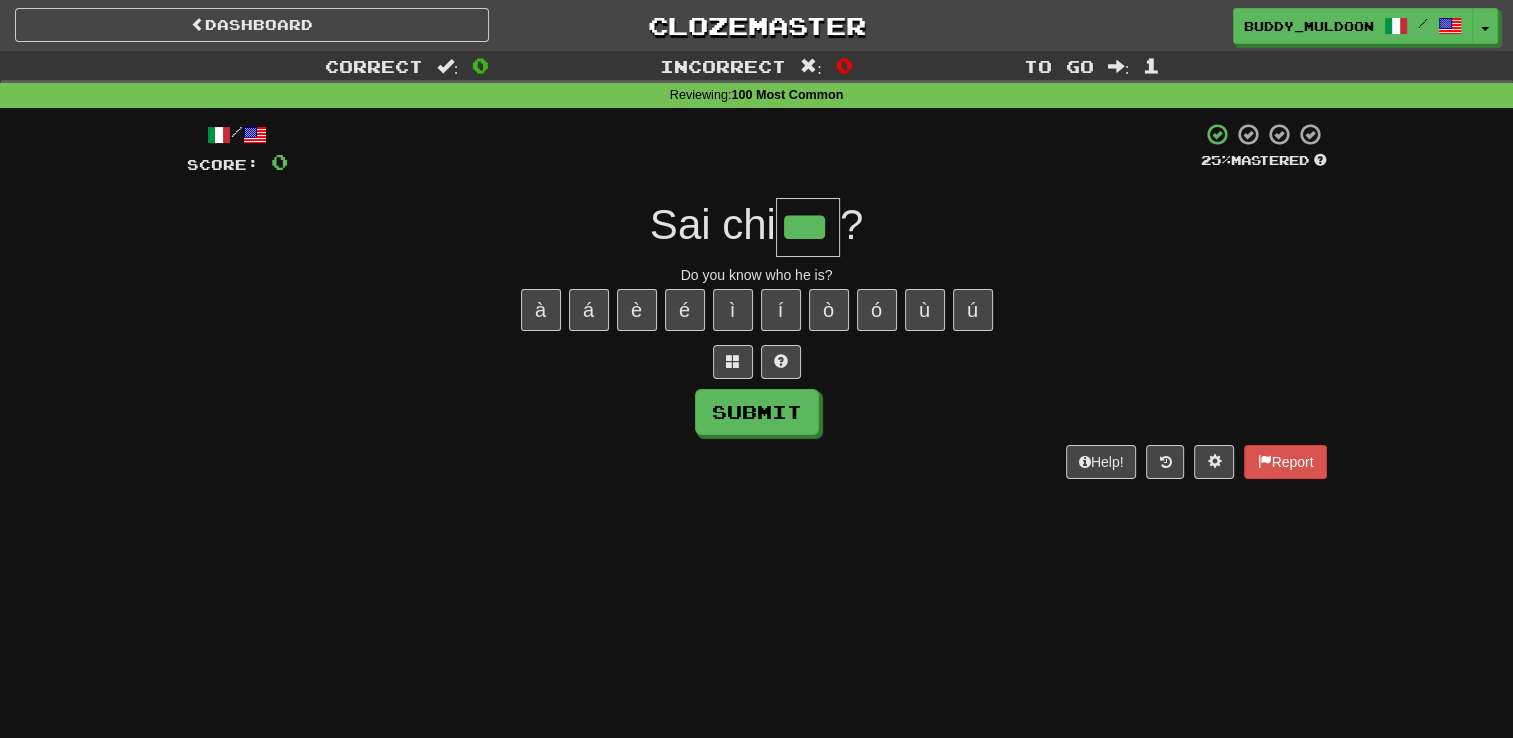 type on "***" 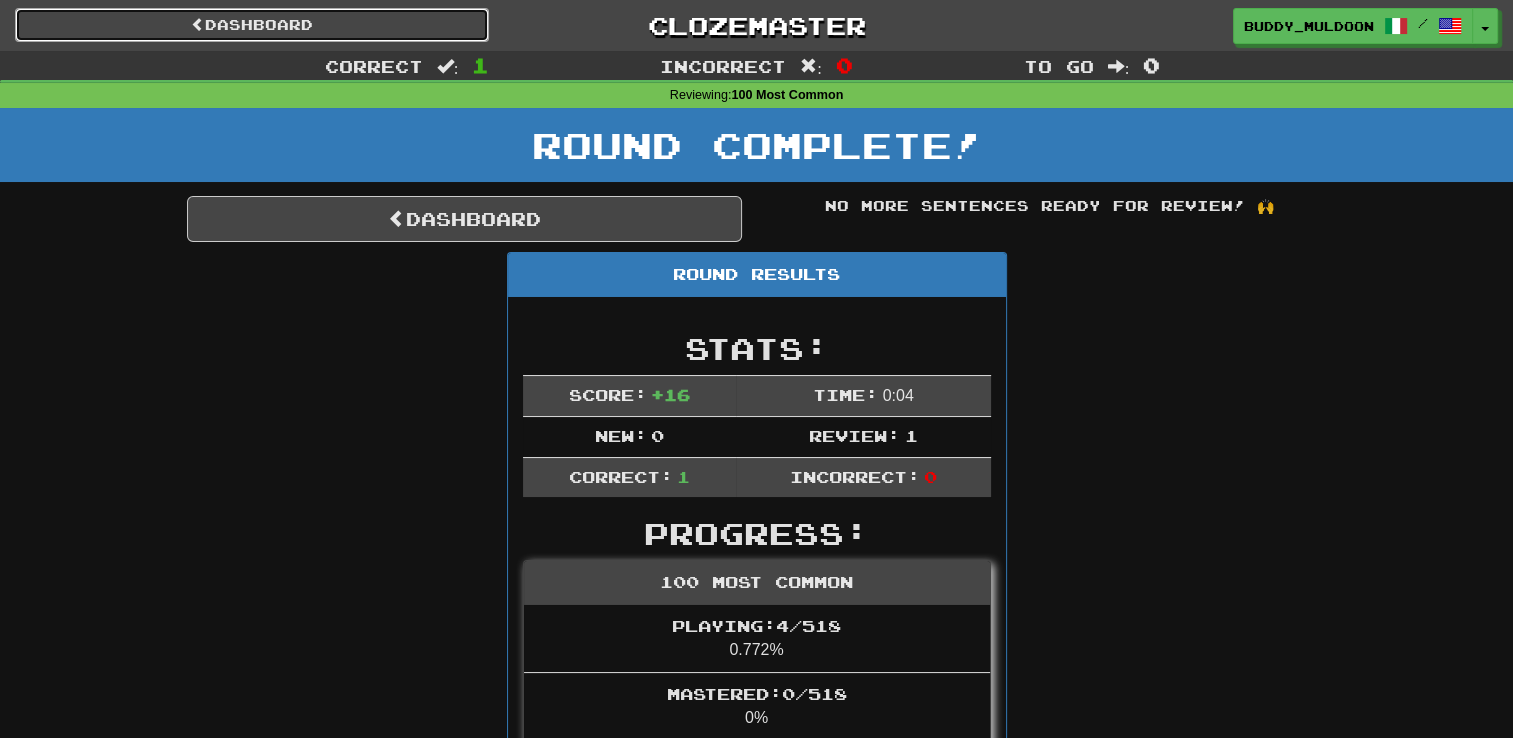 click on "Dashboard" at bounding box center [252, 25] 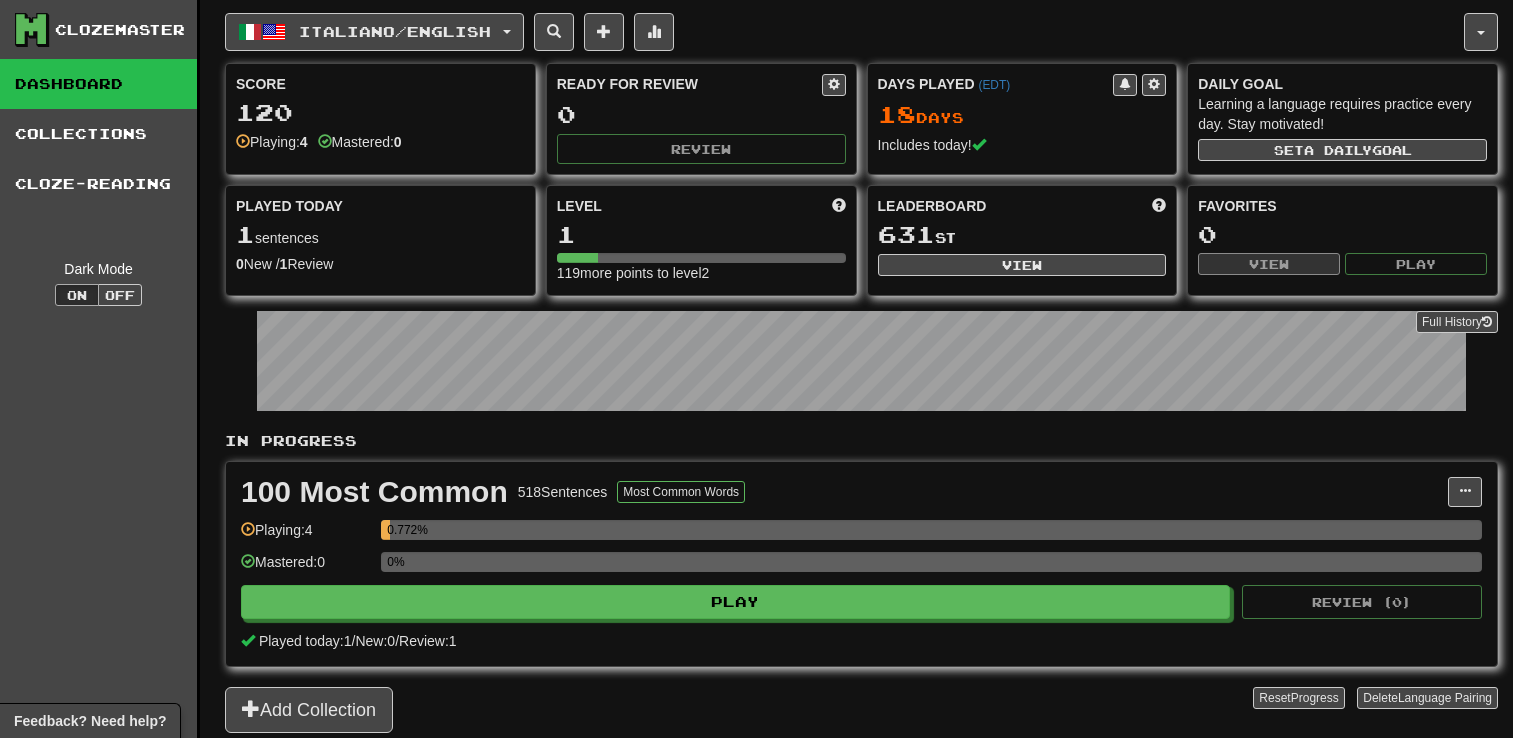 scroll, scrollTop: 0, scrollLeft: 0, axis: both 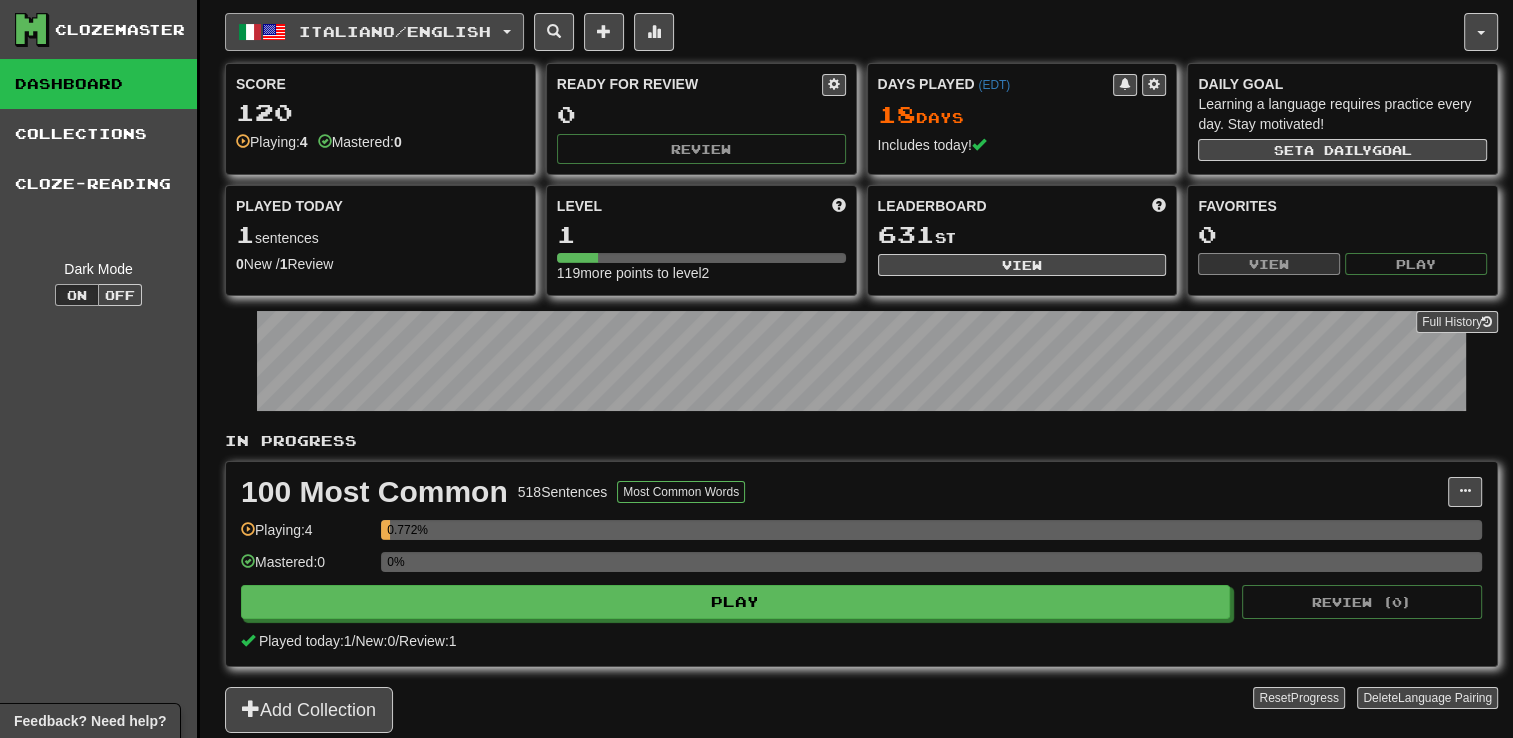 click on "Italiano  /  English" at bounding box center [395, 31] 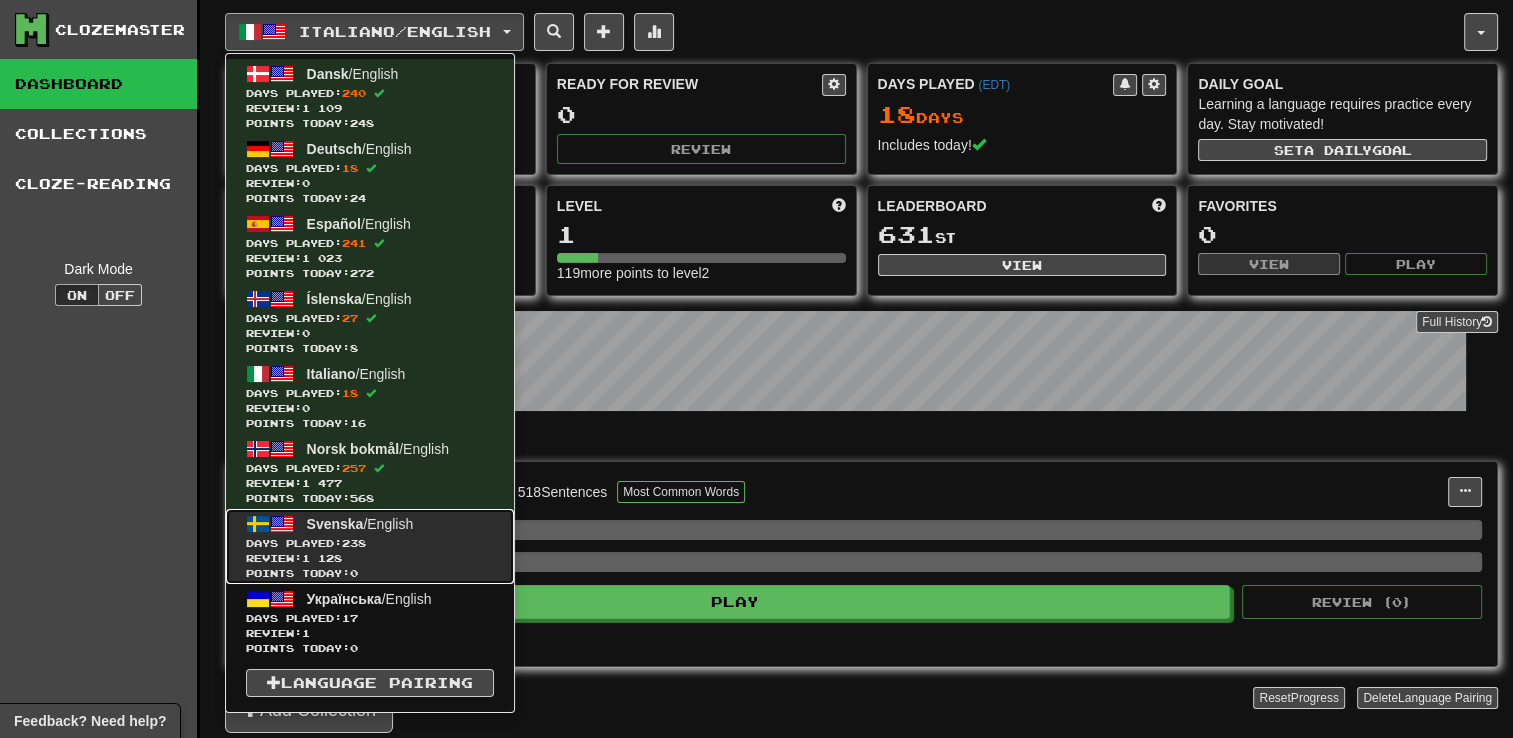 click on "Days Played:  238" at bounding box center (370, 543) 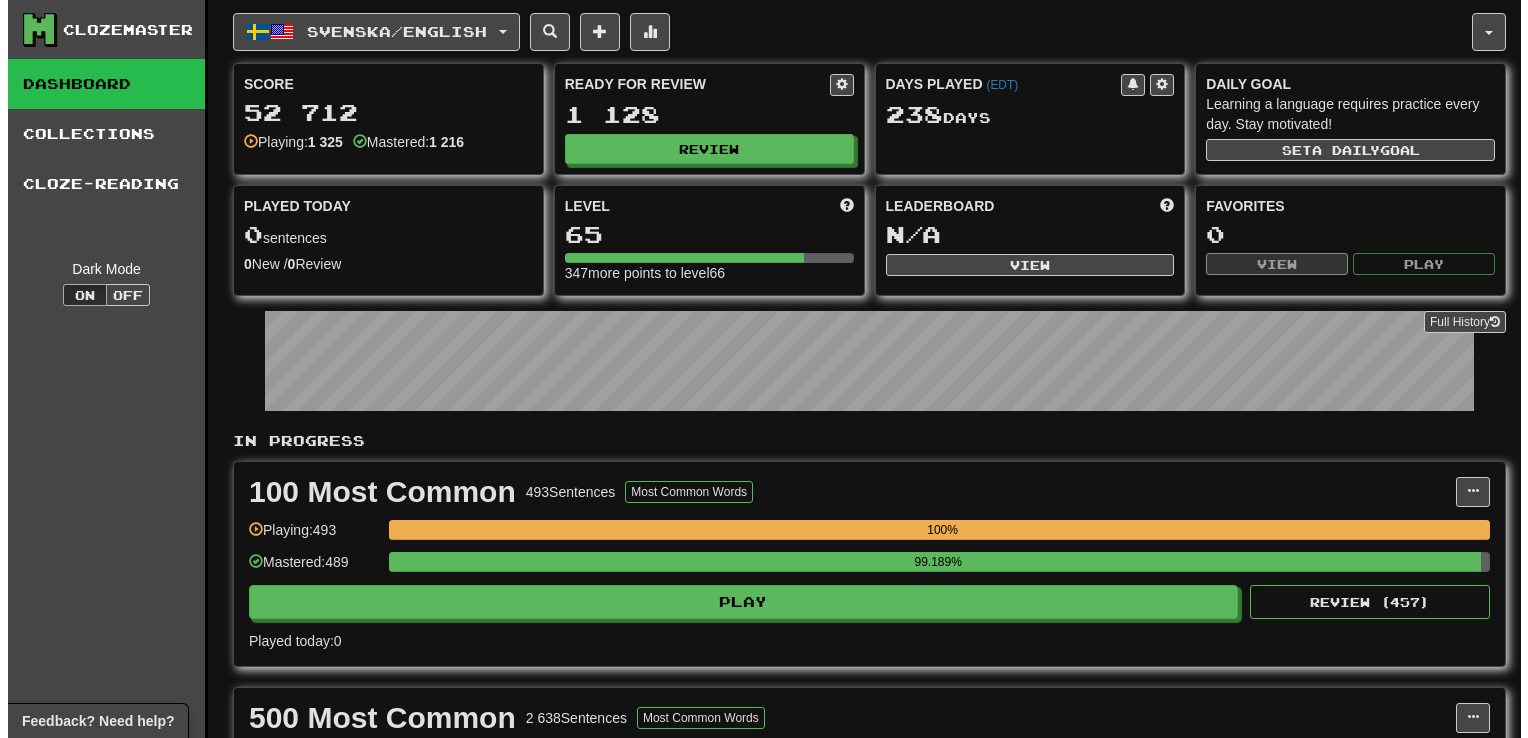 scroll, scrollTop: 0, scrollLeft: 0, axis: both 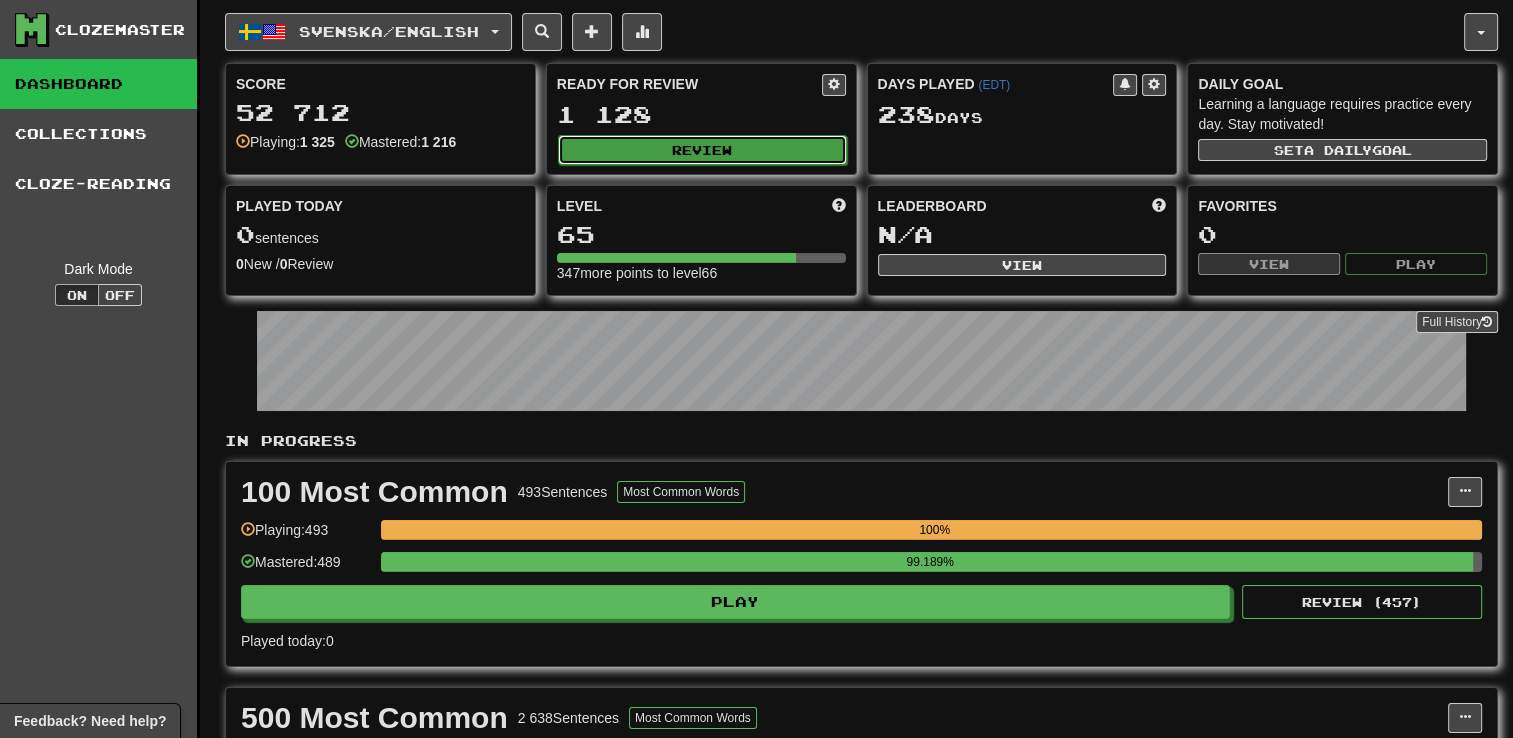 click on "Review" at bounding box center (702, 150) 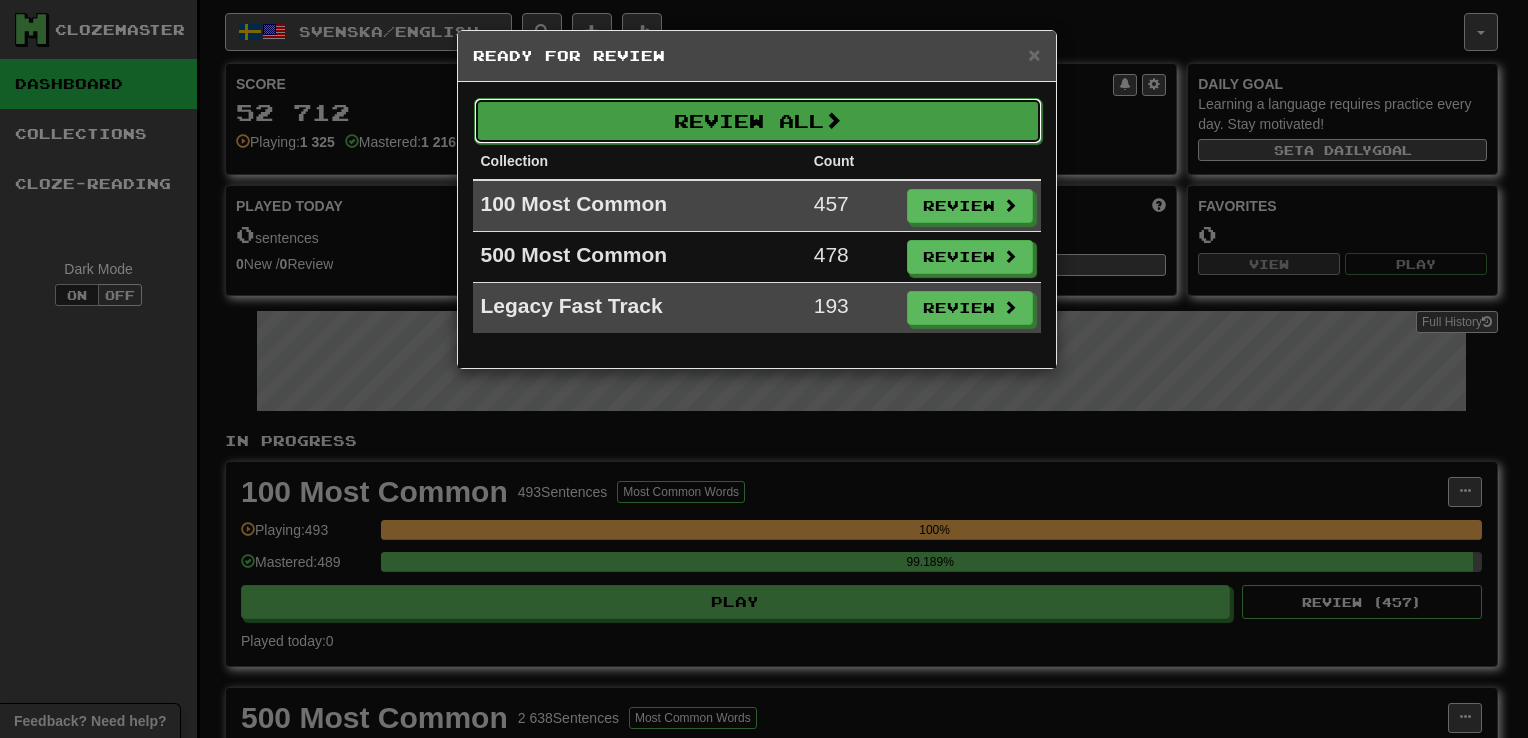 click on "Review All" at bounding box center [758, 121] 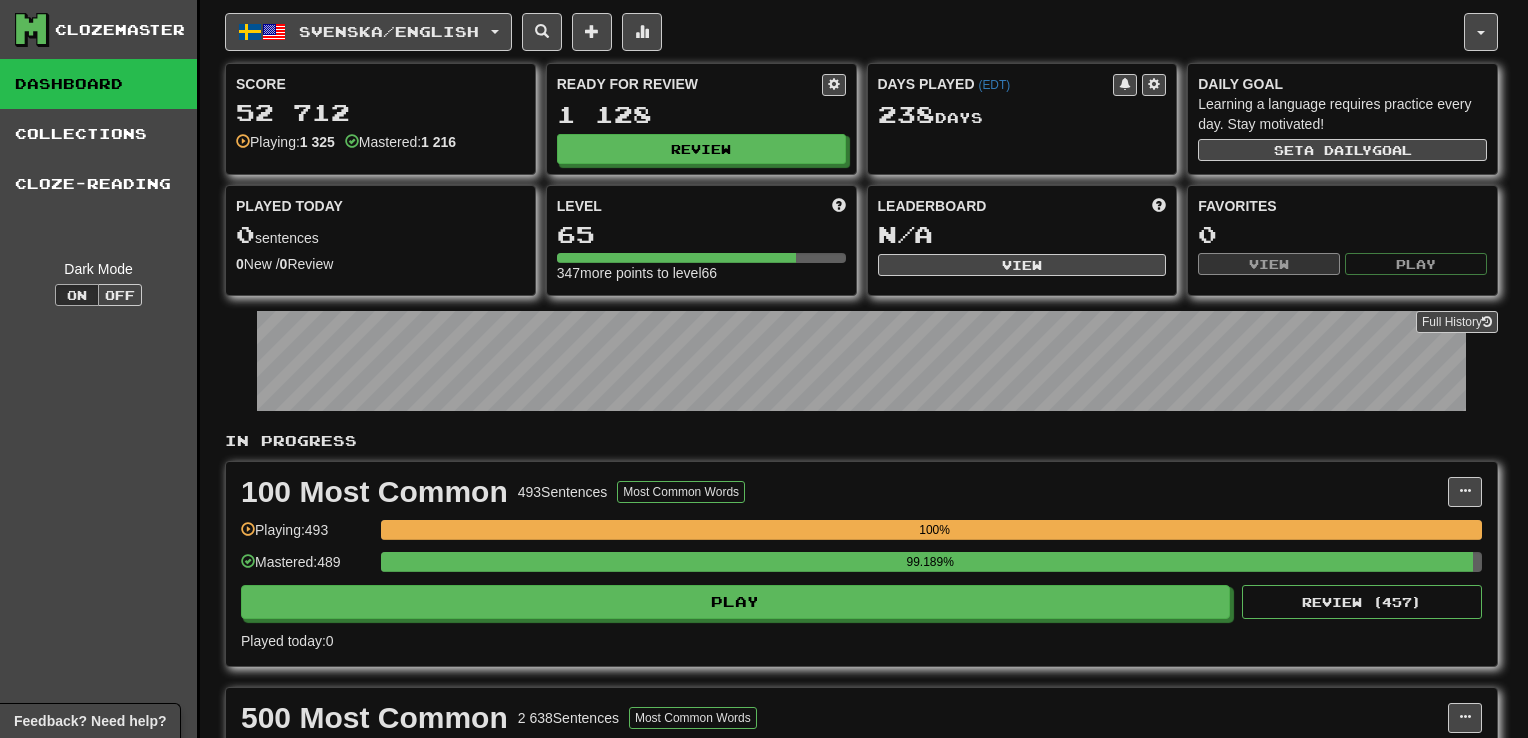 select on "**" 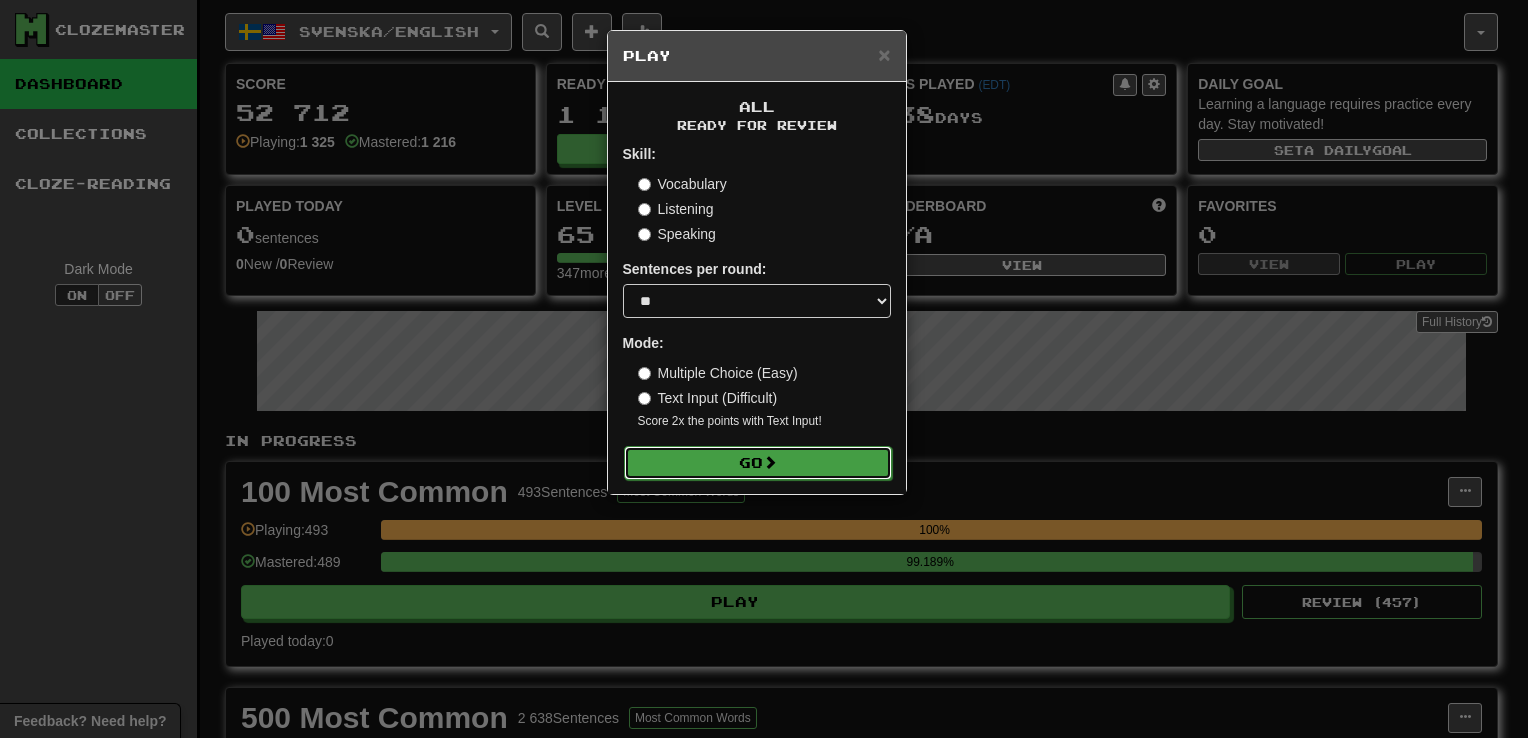click on "Go" at bounding box center (758, 463) 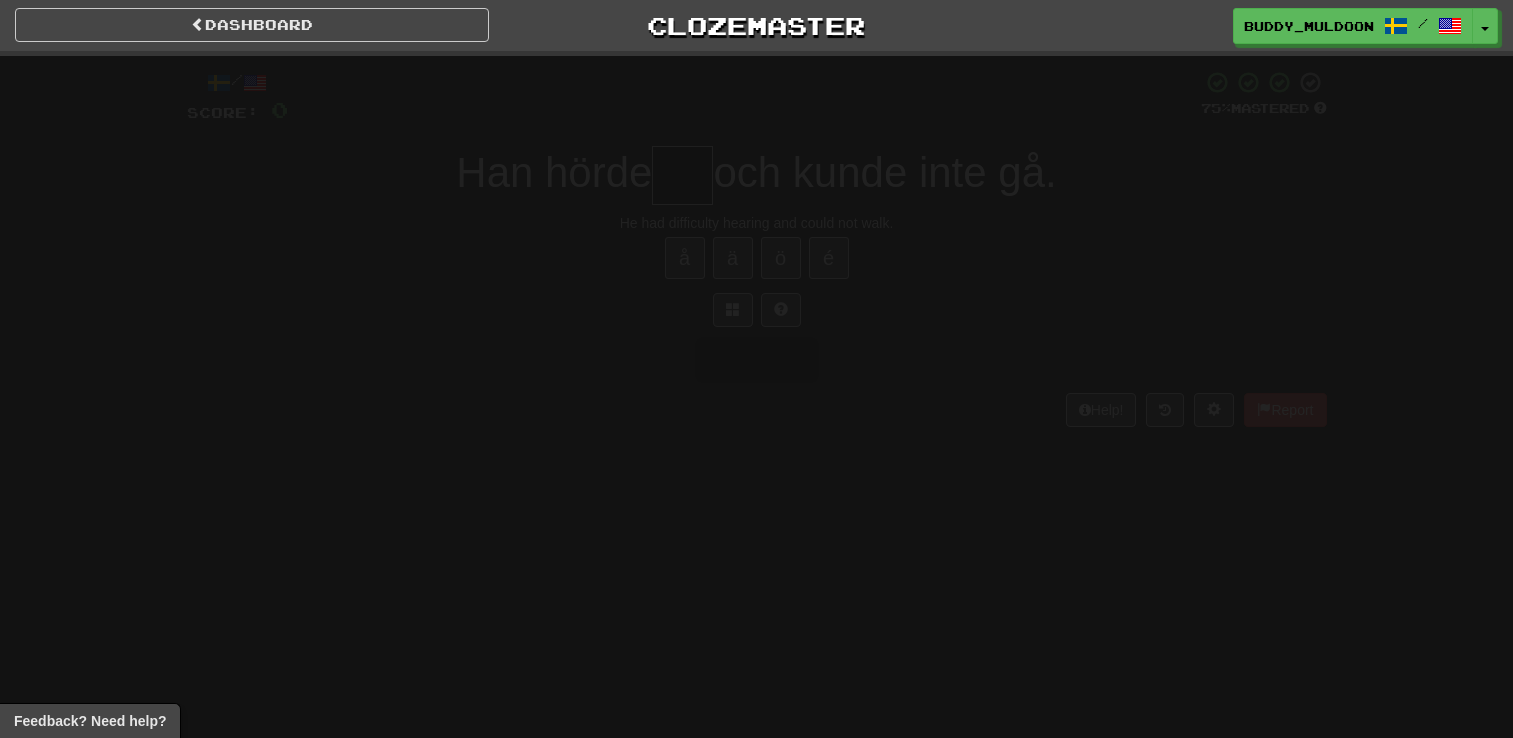 scroll, scrollTop: 0, scrollLeft: 0, axis: both 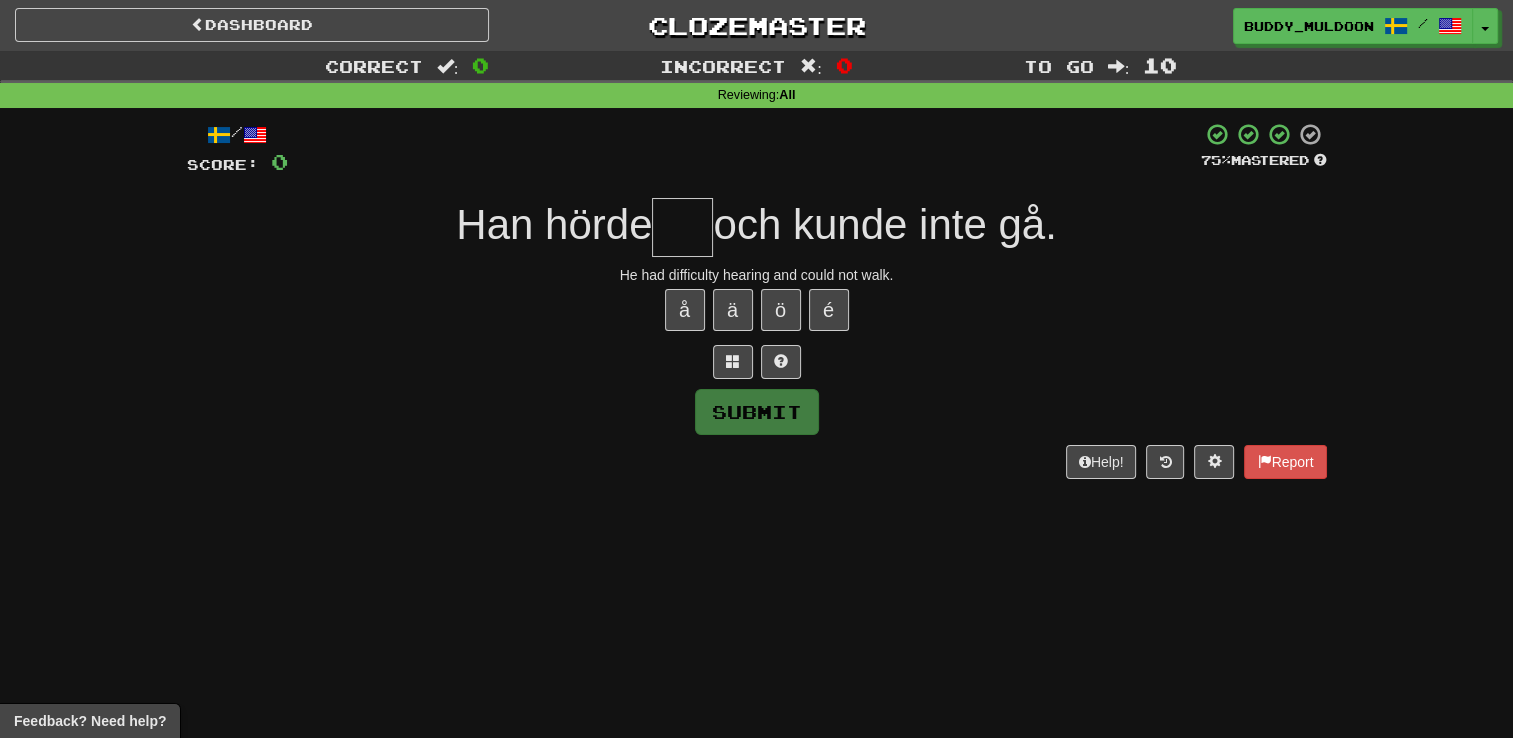 type on "****" 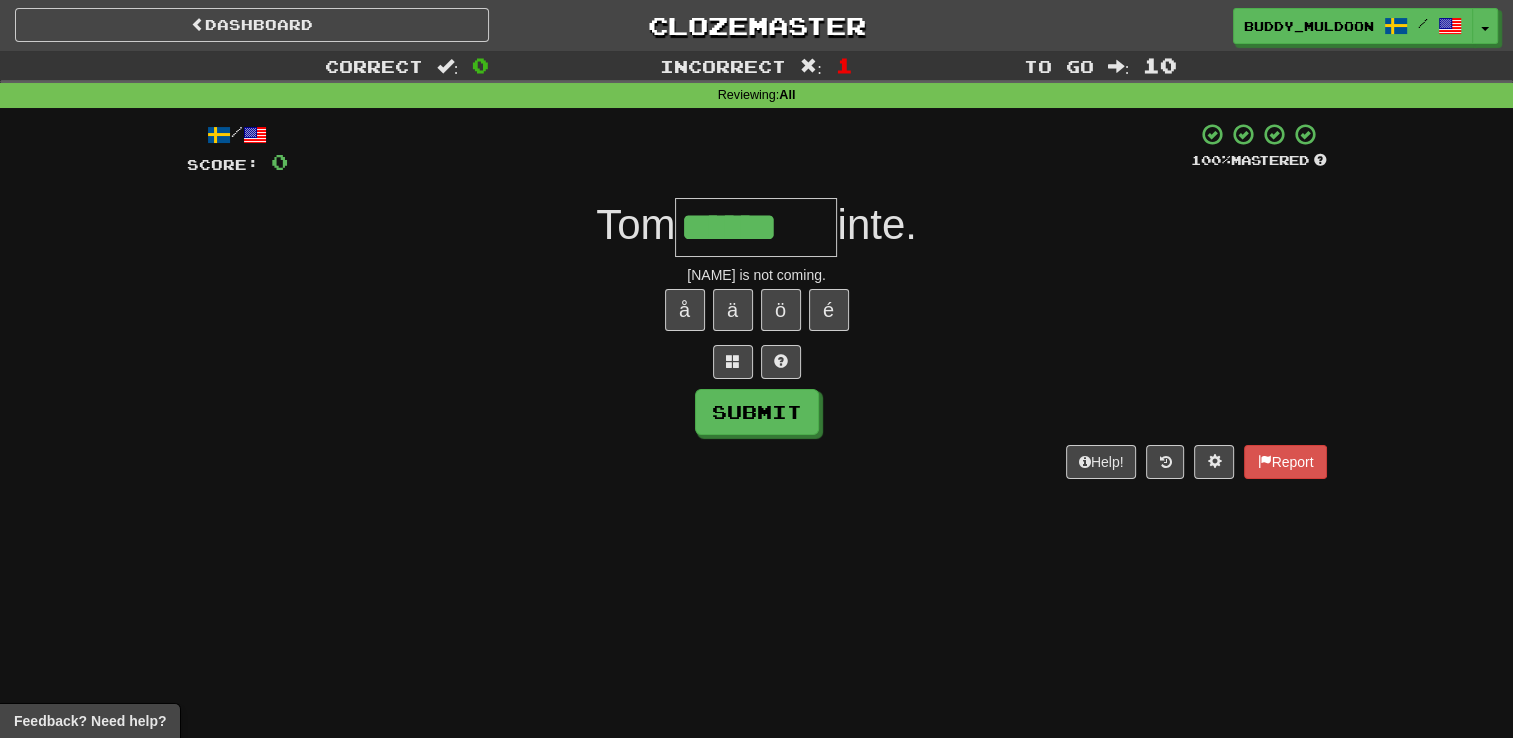 type on "******" 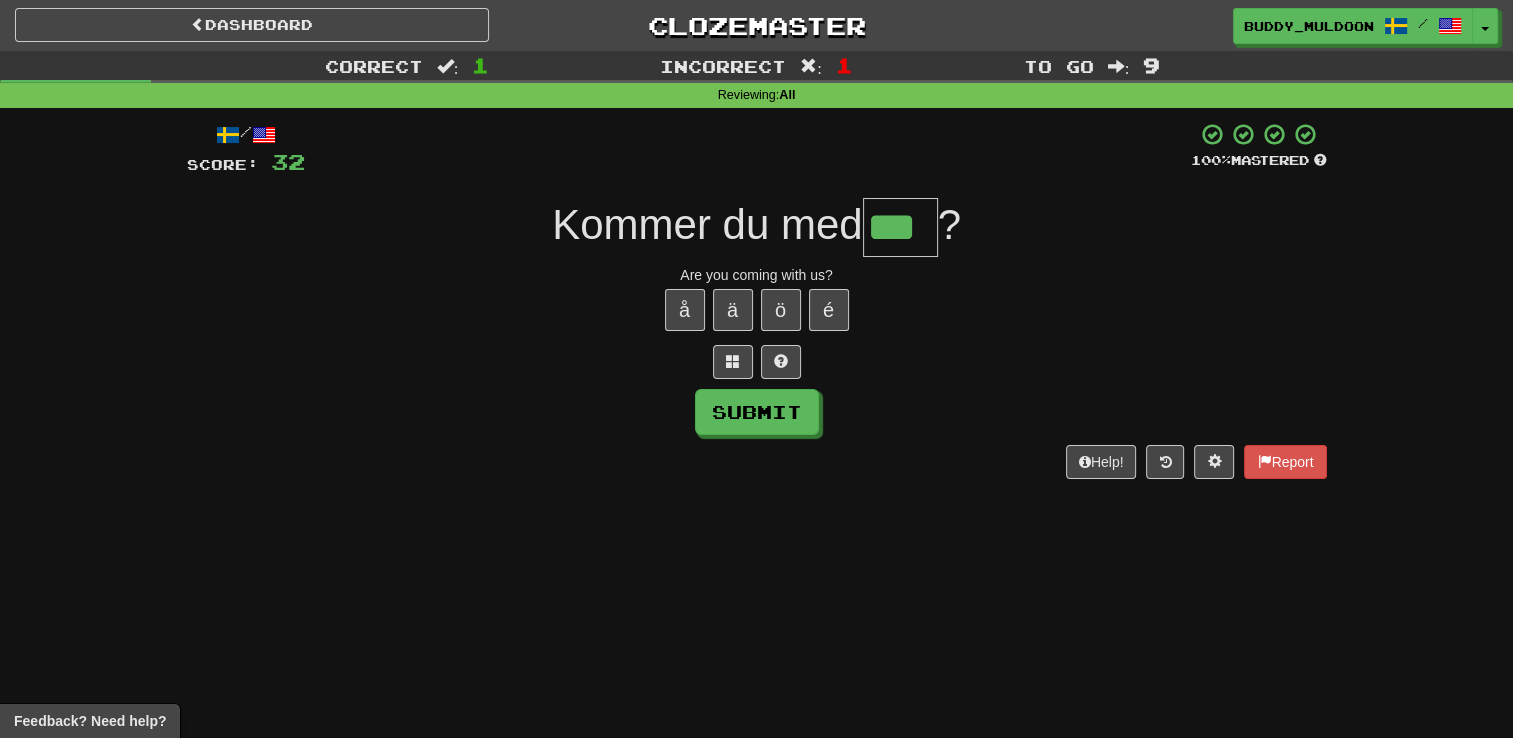 type on "***" 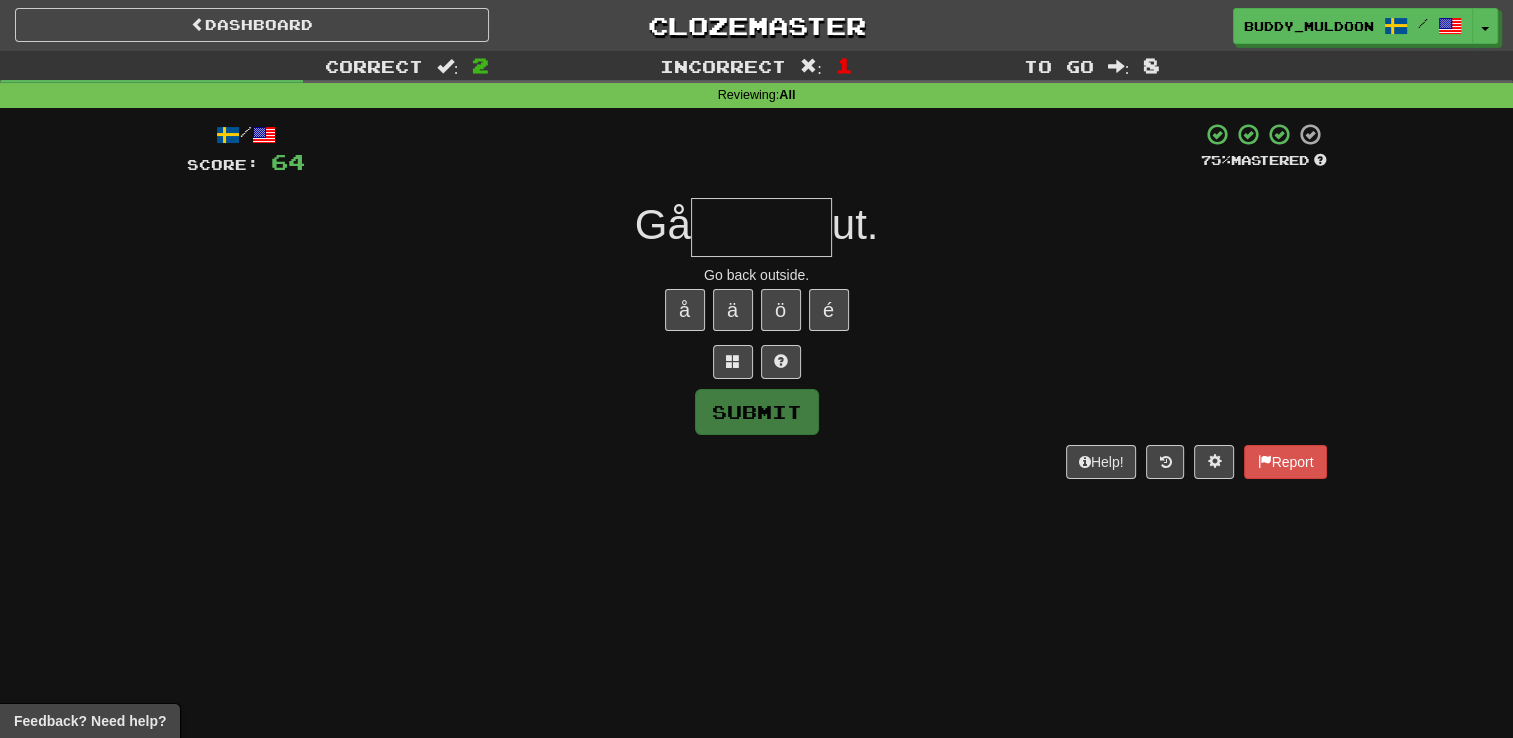 type on "********" 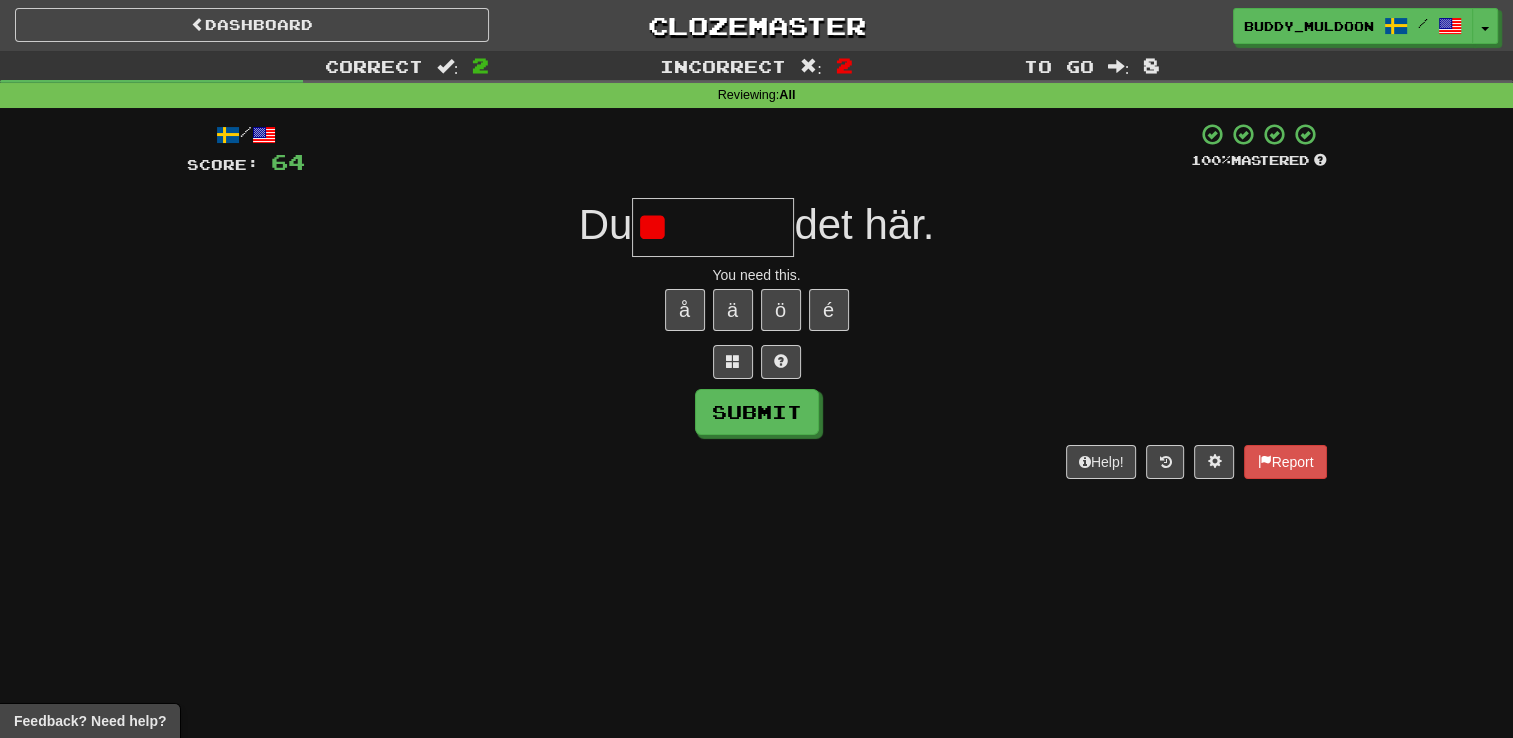type on "*" 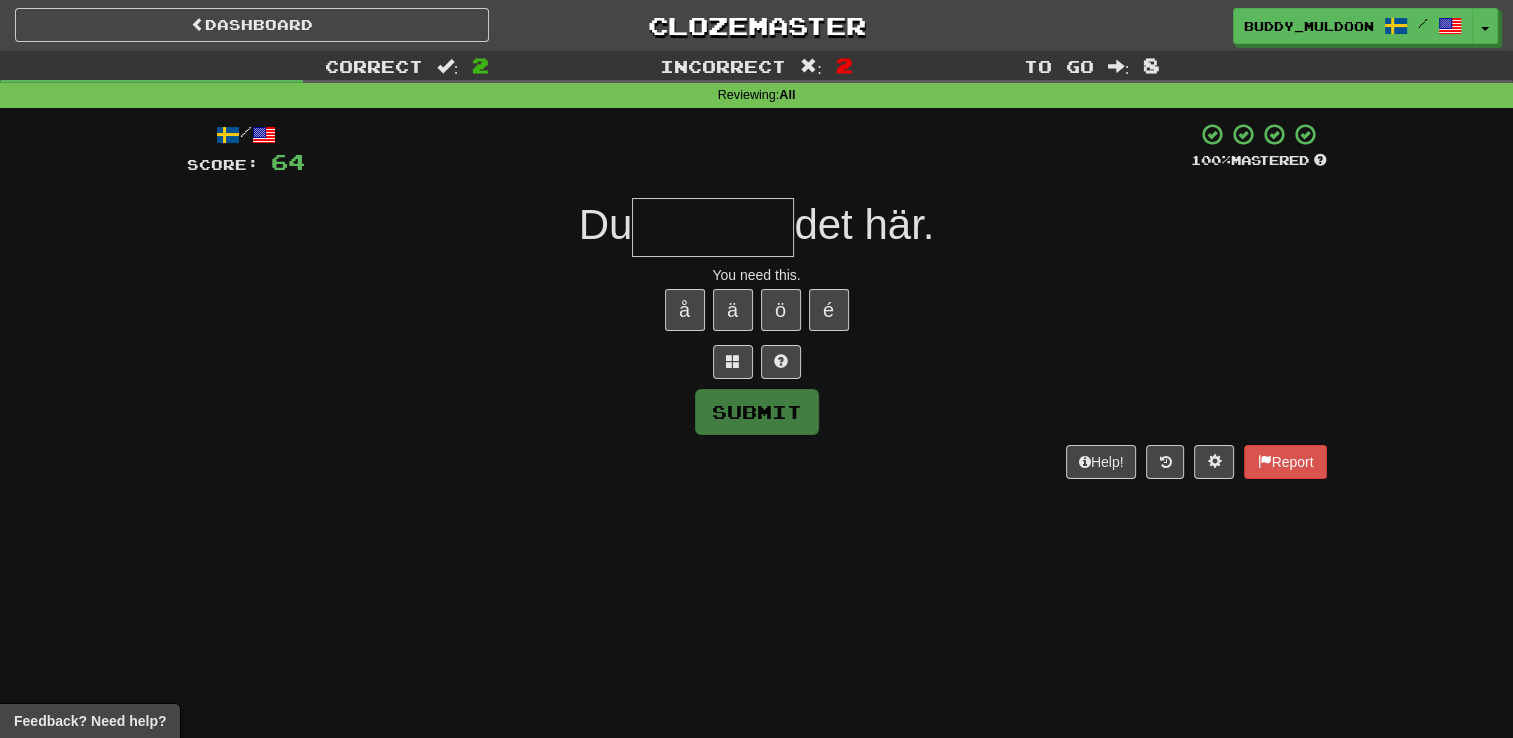 type on "*******" 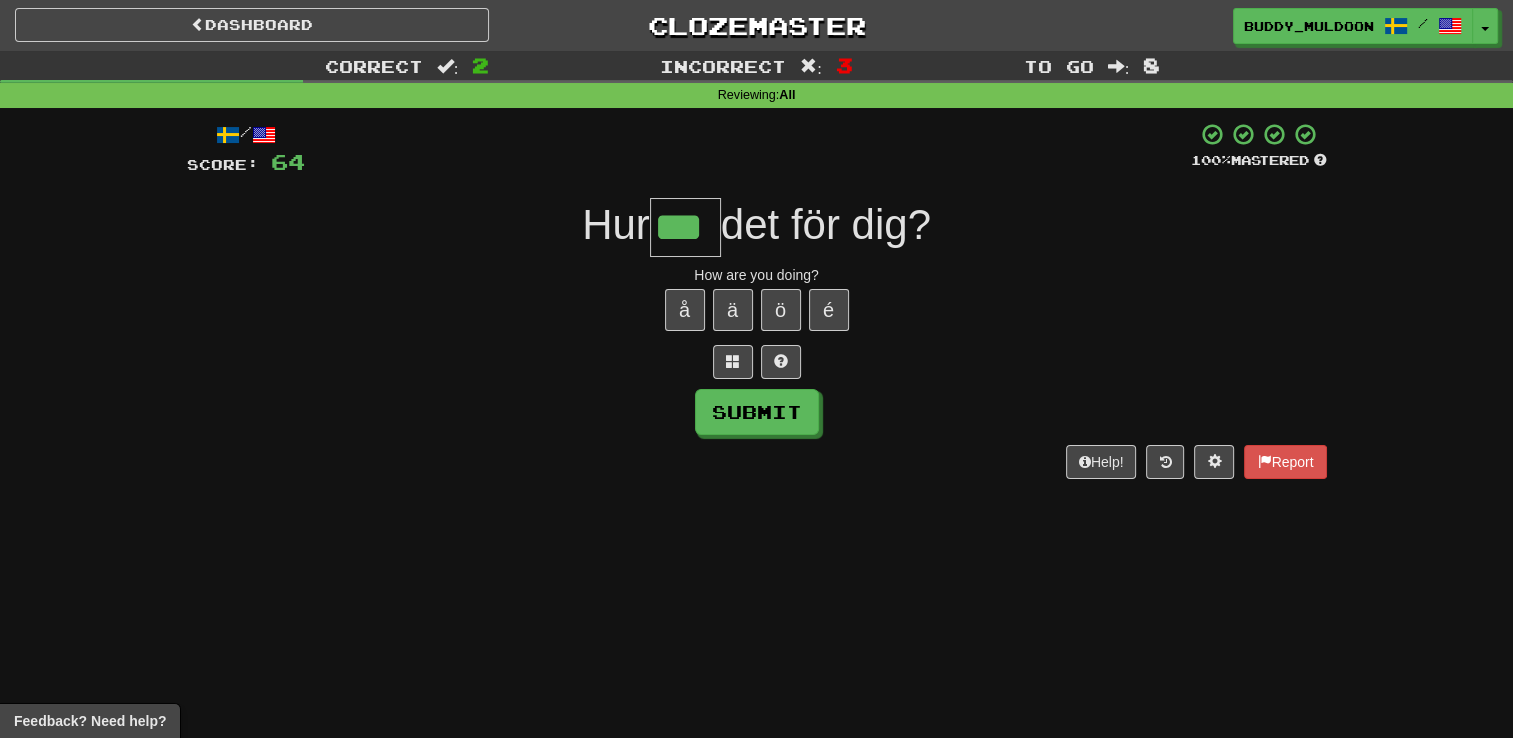 type on "***" 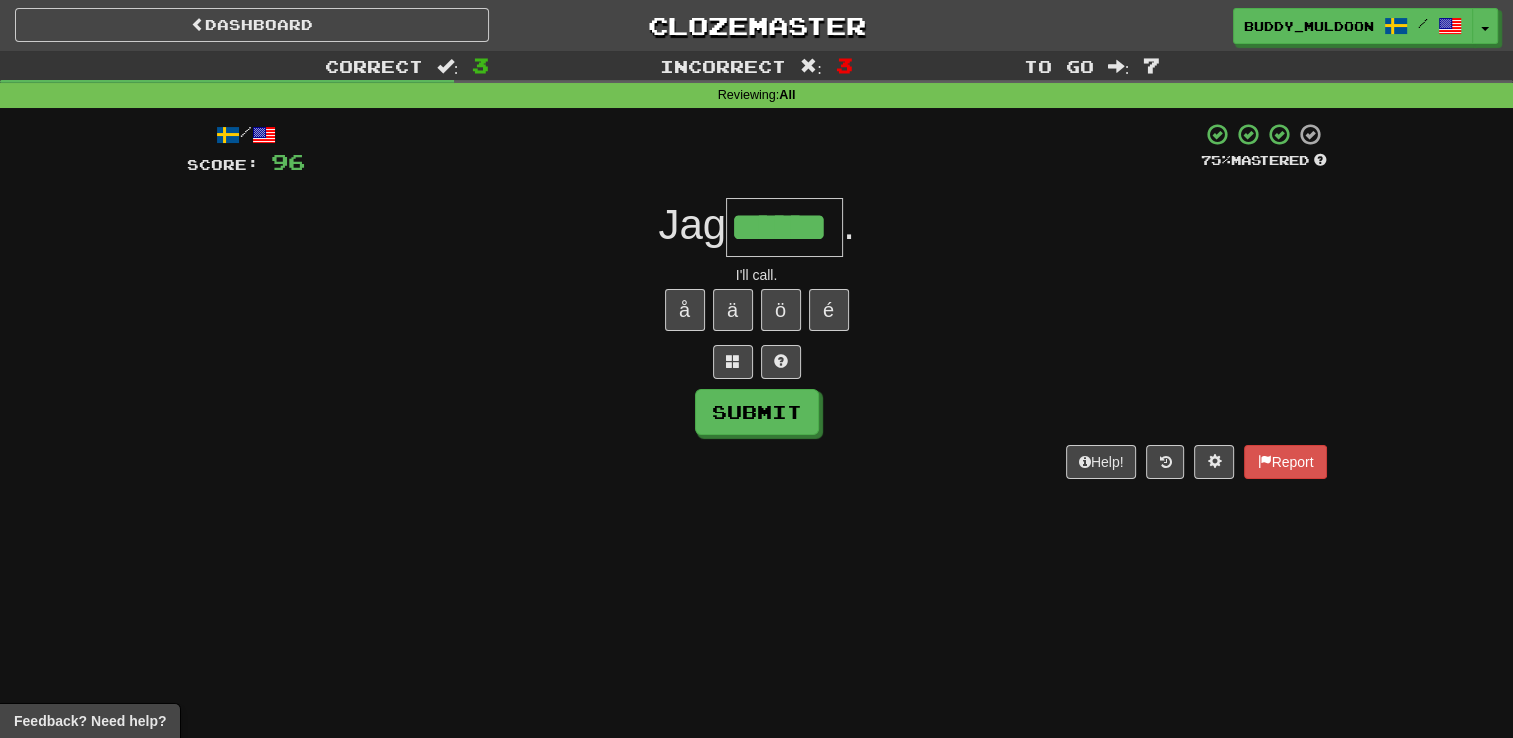type on "******" 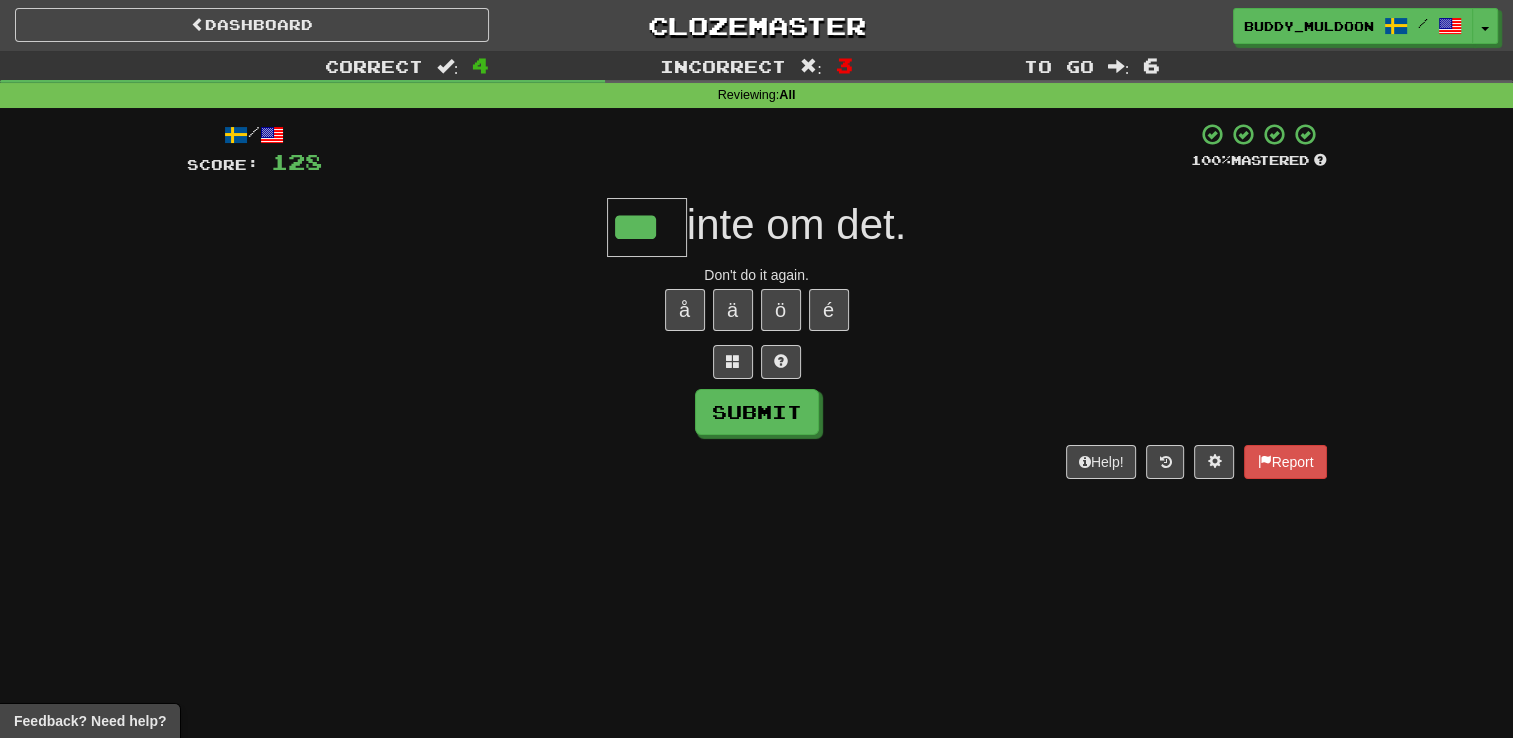 type on "***" 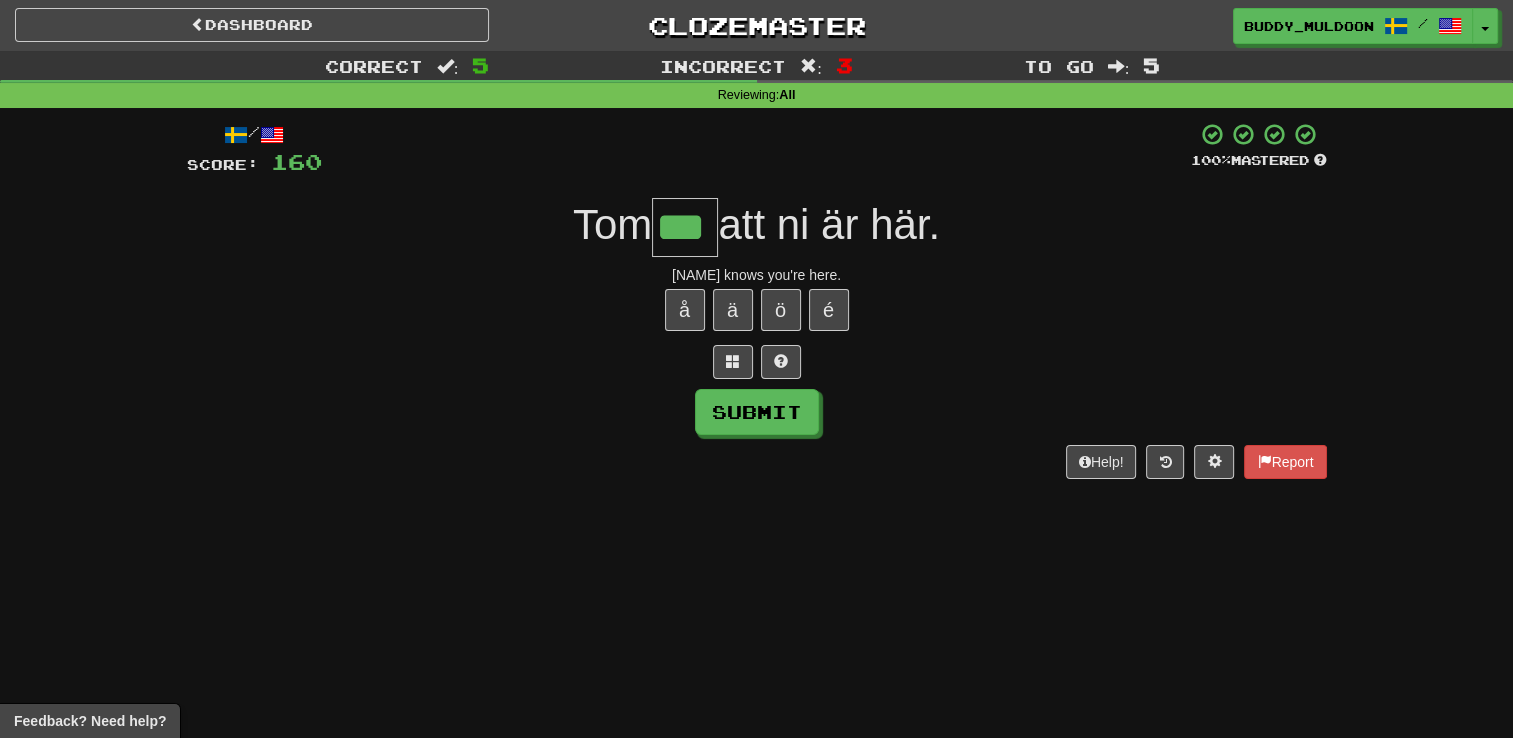 type on "***" 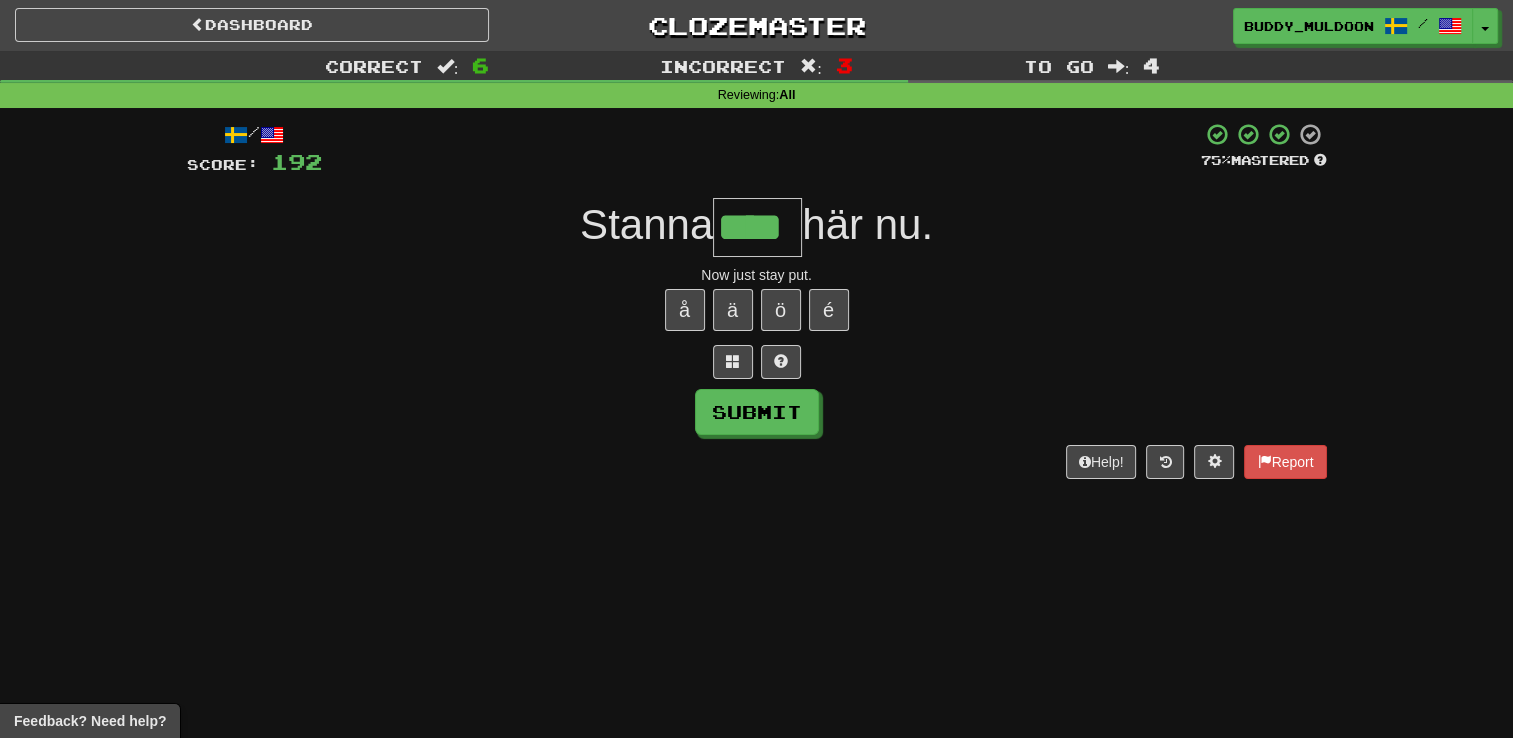 type on "****" 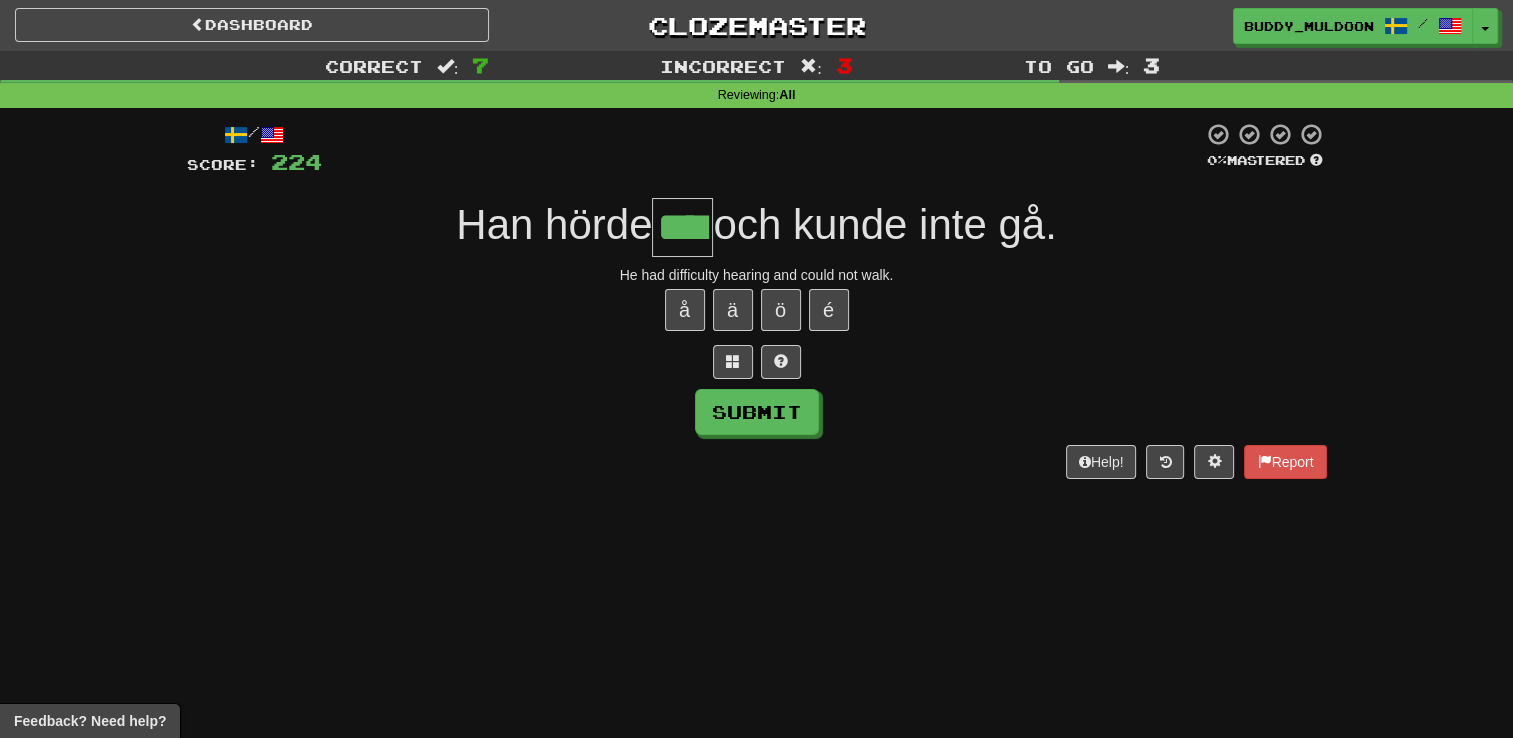 type on "****" 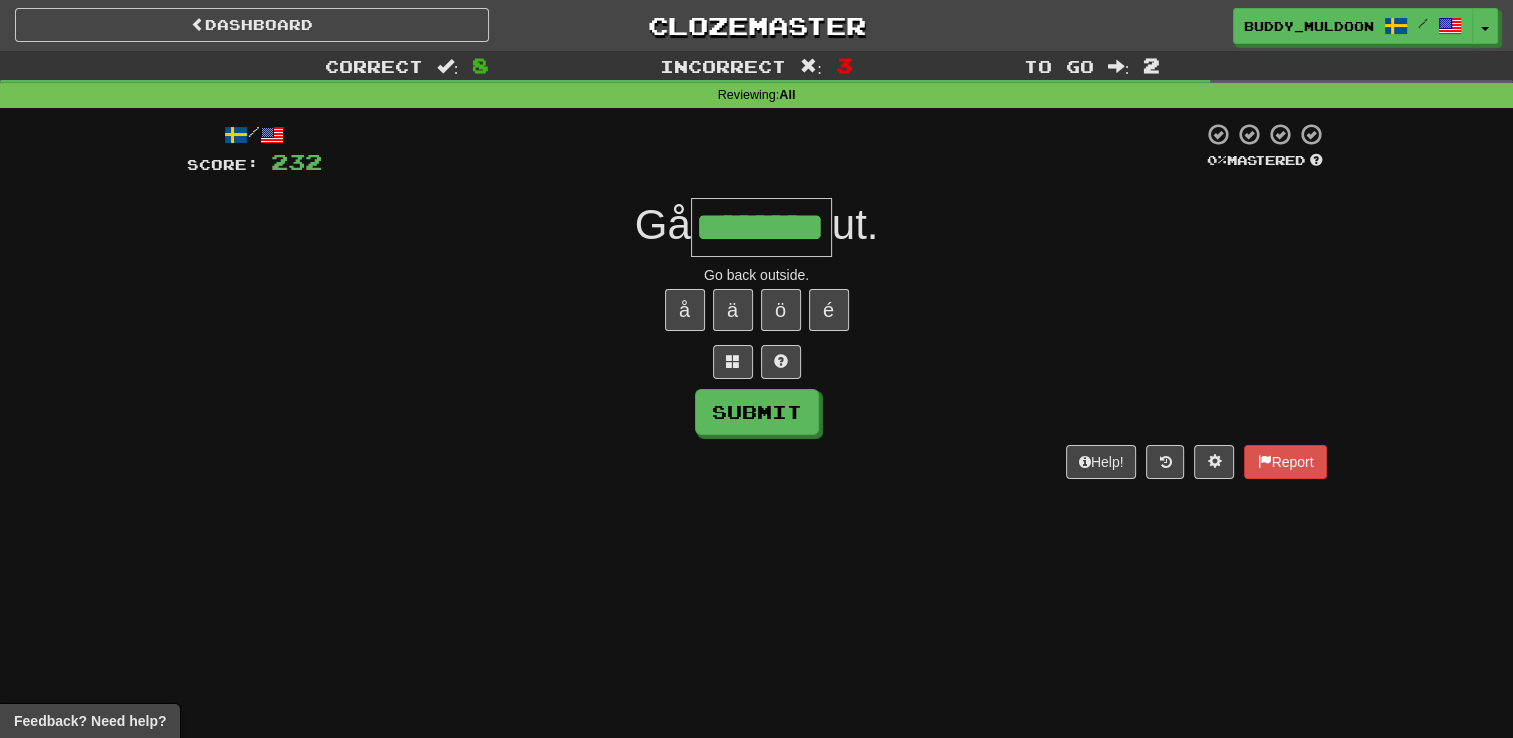 type on "********" 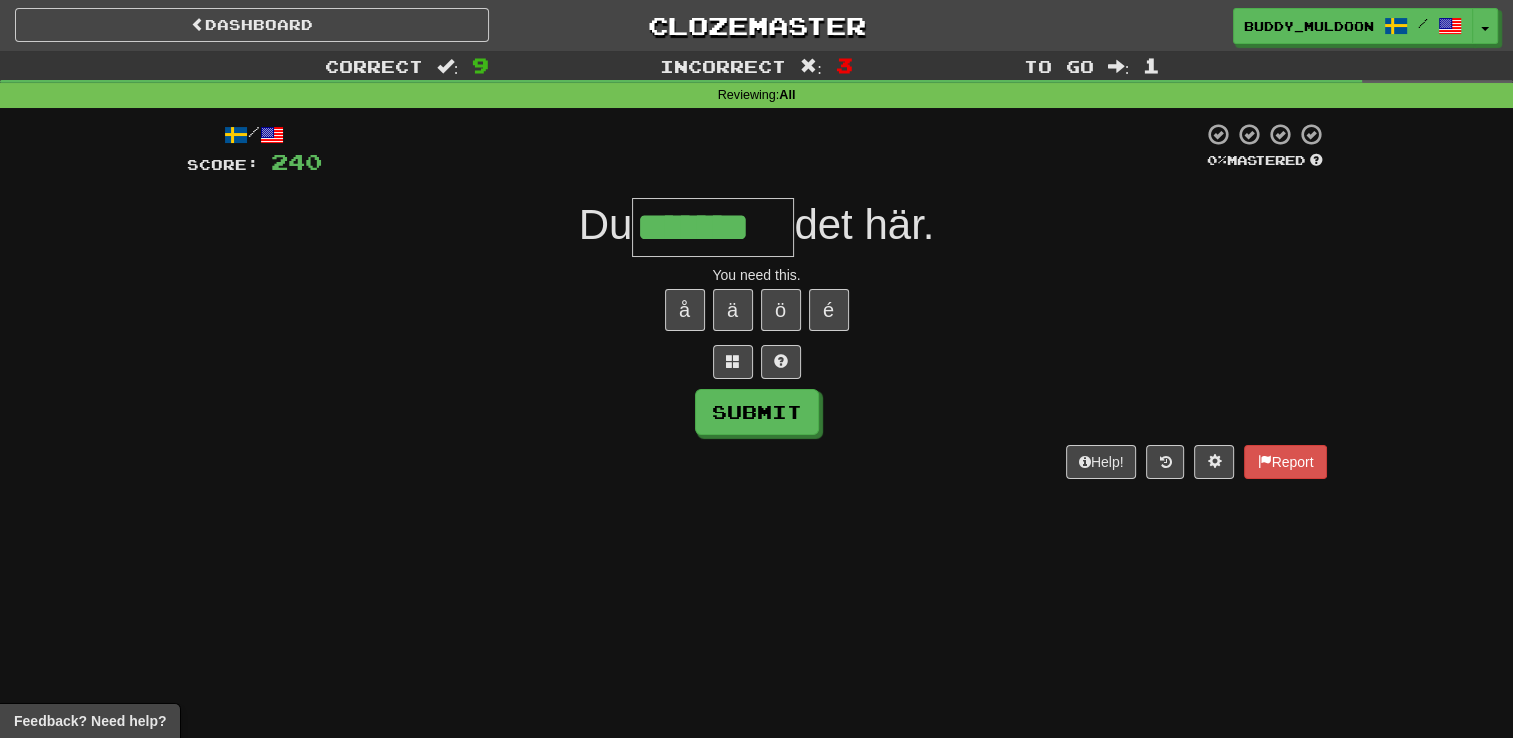 type on "*******" 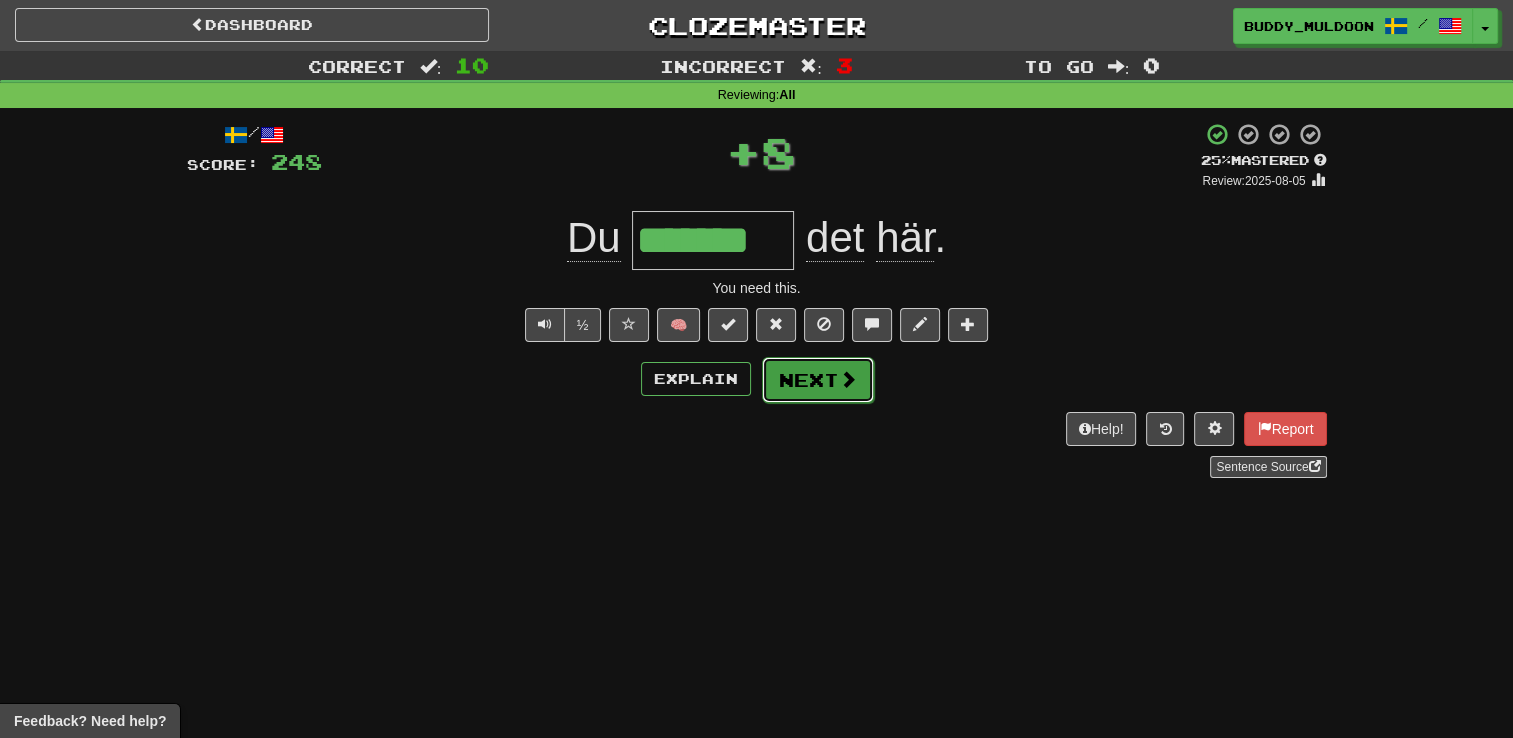click on "Next" at bounding box center [818, 380] 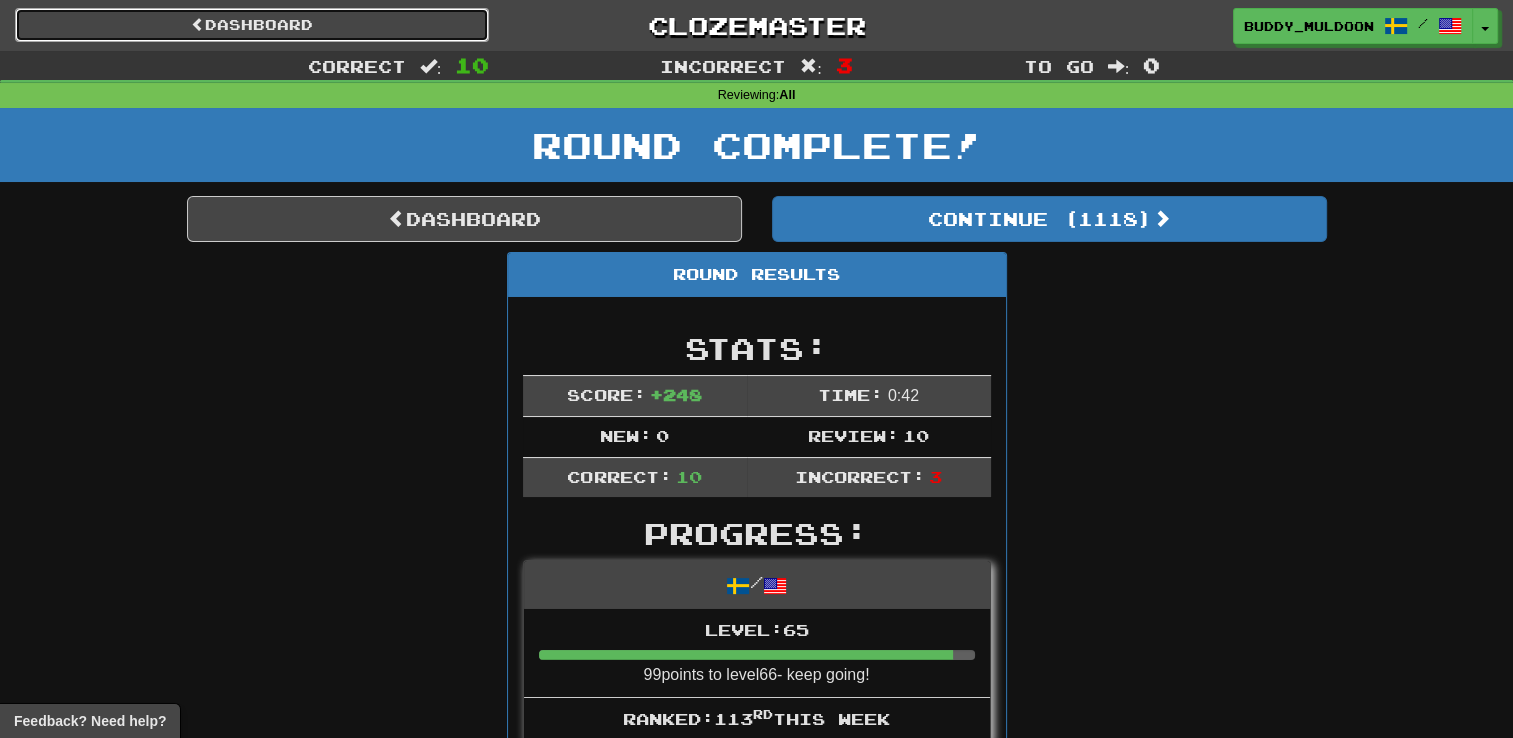 click on "Dashboard" at bounding box center (252, 25) 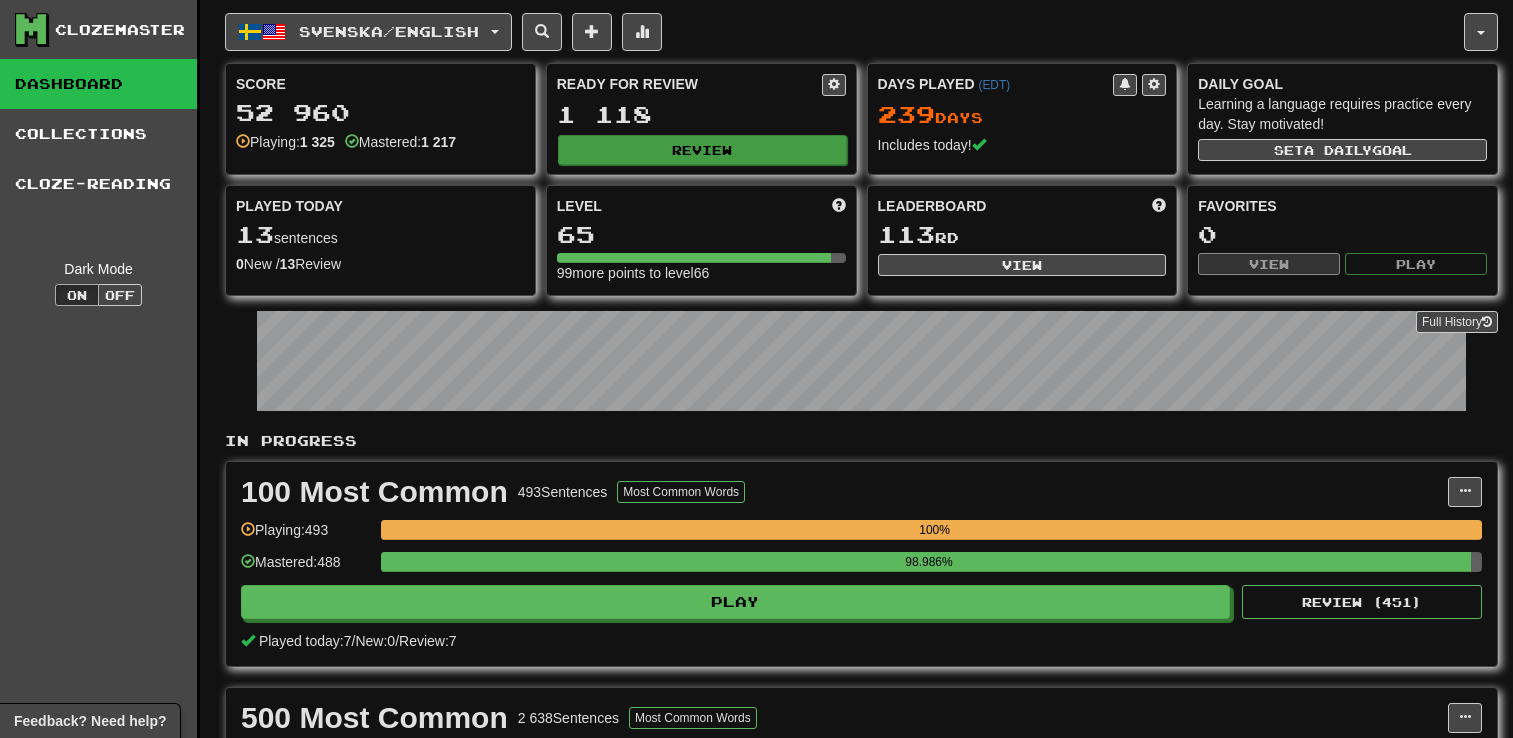 scroll, scrollTop: 0, scrollLeft: 0, axis: both 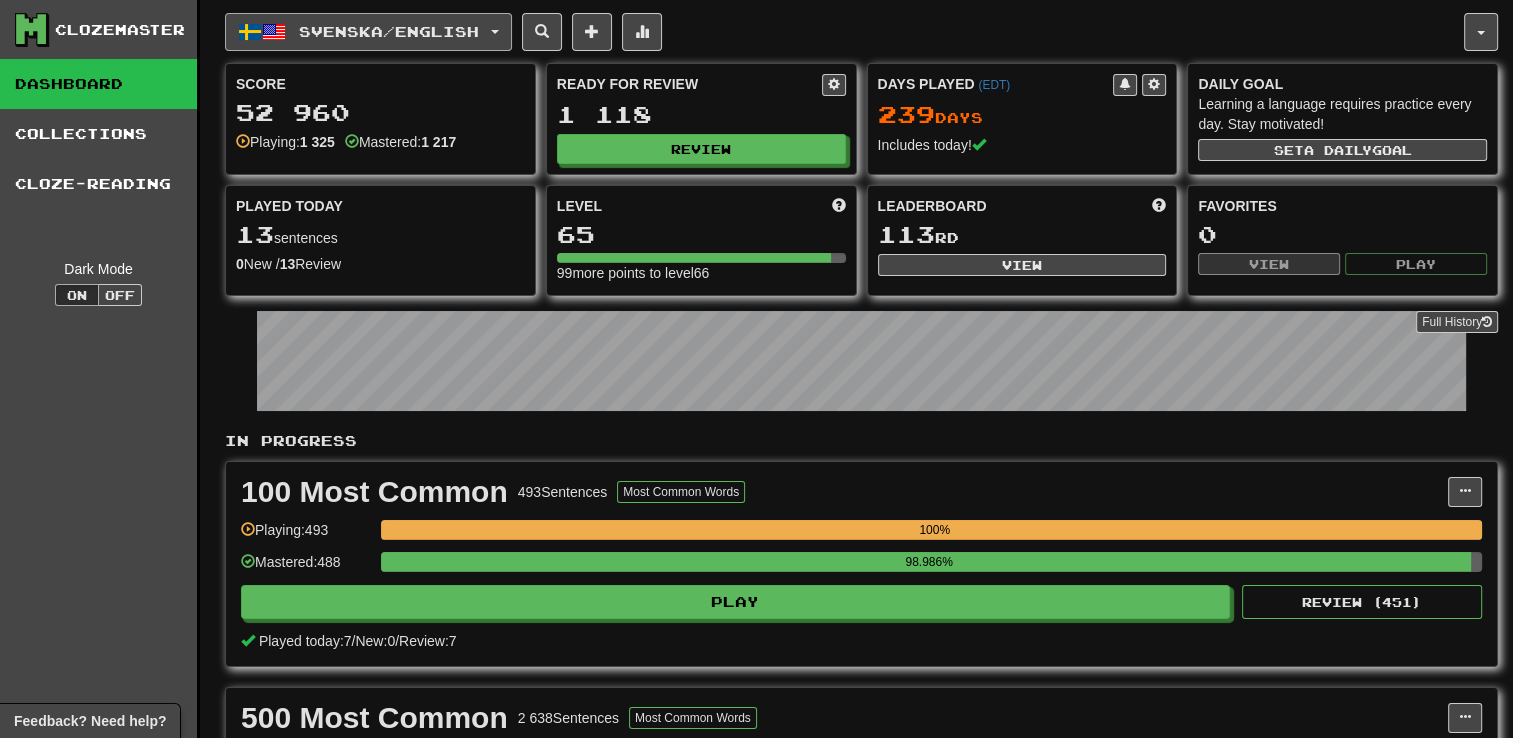 click on "Svenska  /  English" at bounding box center (389, 31) 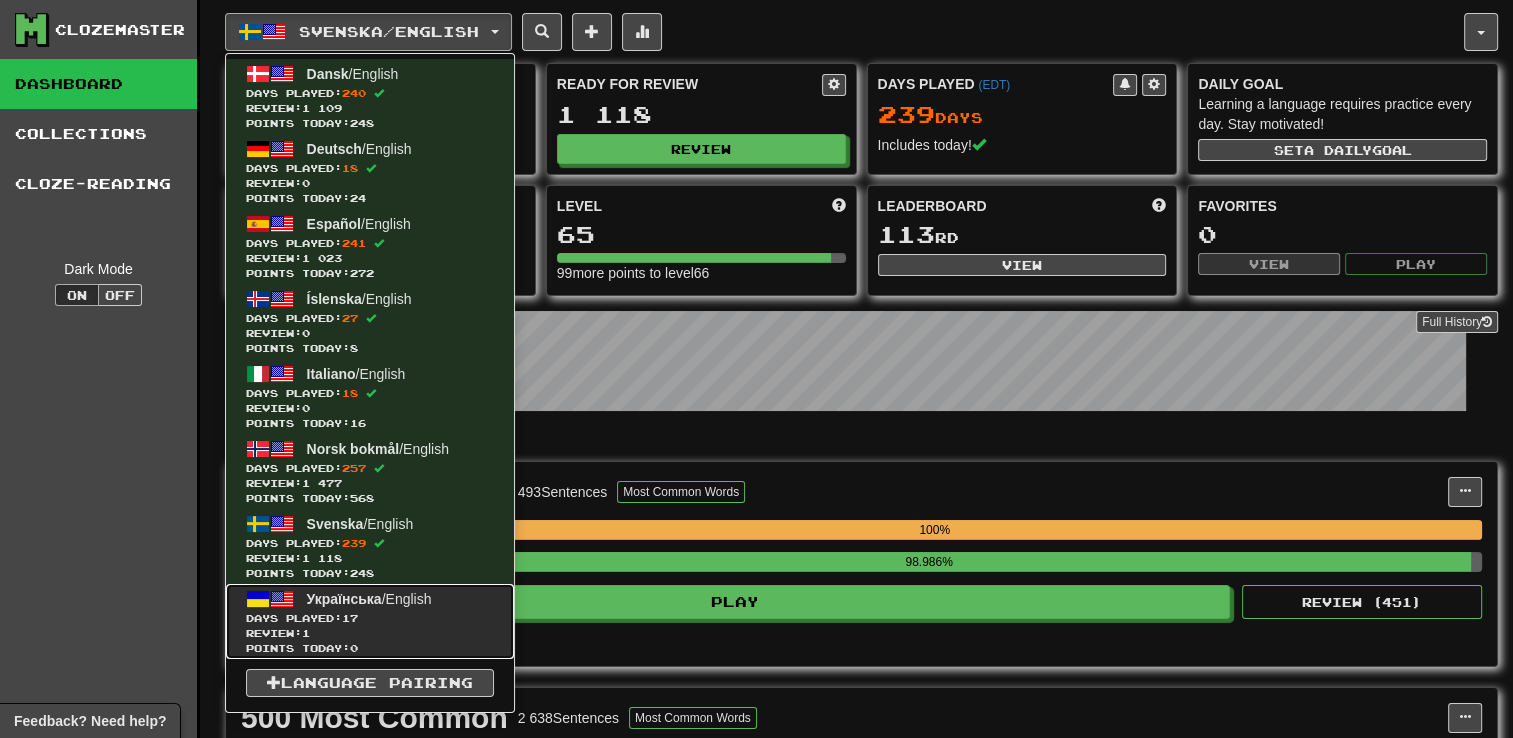 click on "Review:  1" at bounding box center (370, 633) 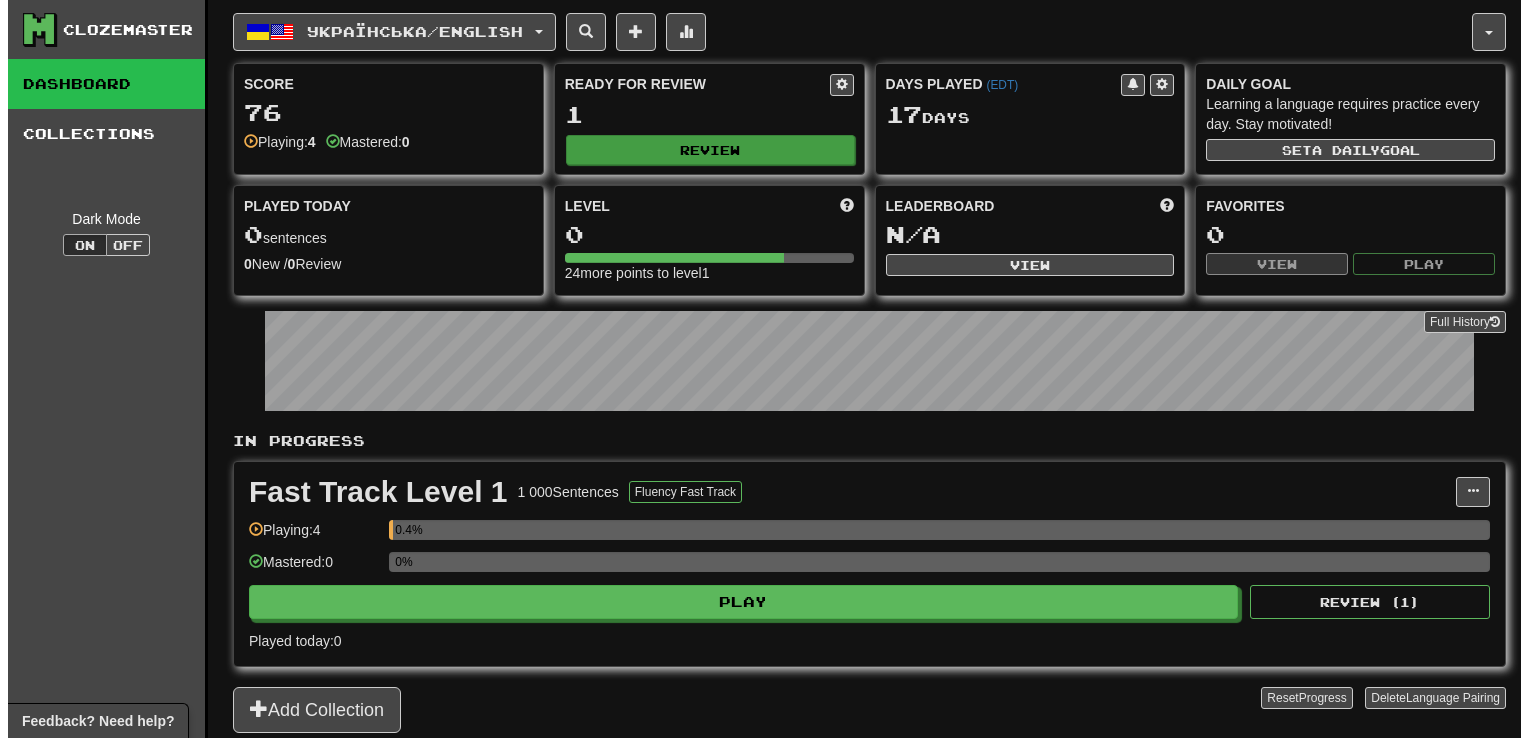 scroll, scrollTop: 0, scrollLeft: 0, axis: both 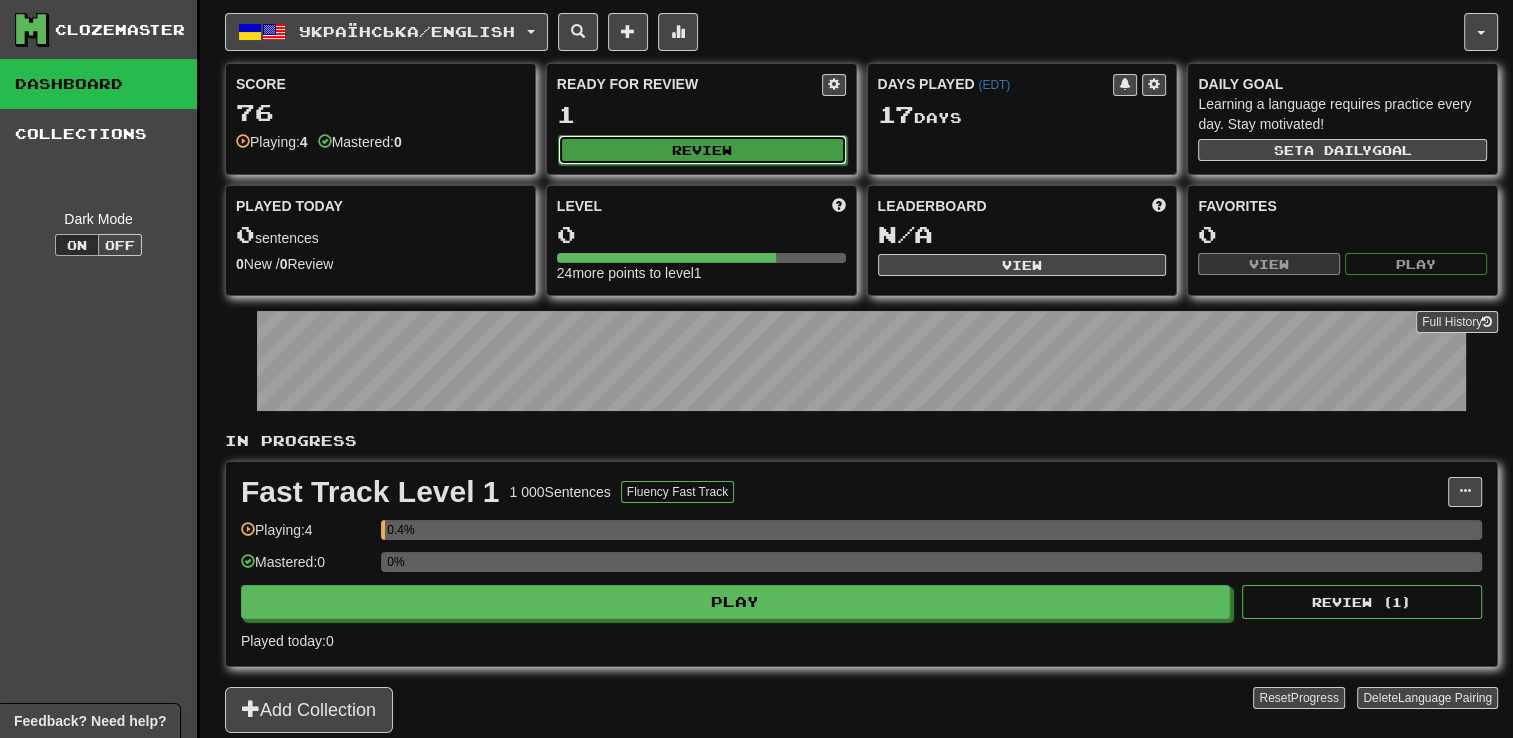 click on "Review" at bounding box center (702, 150) 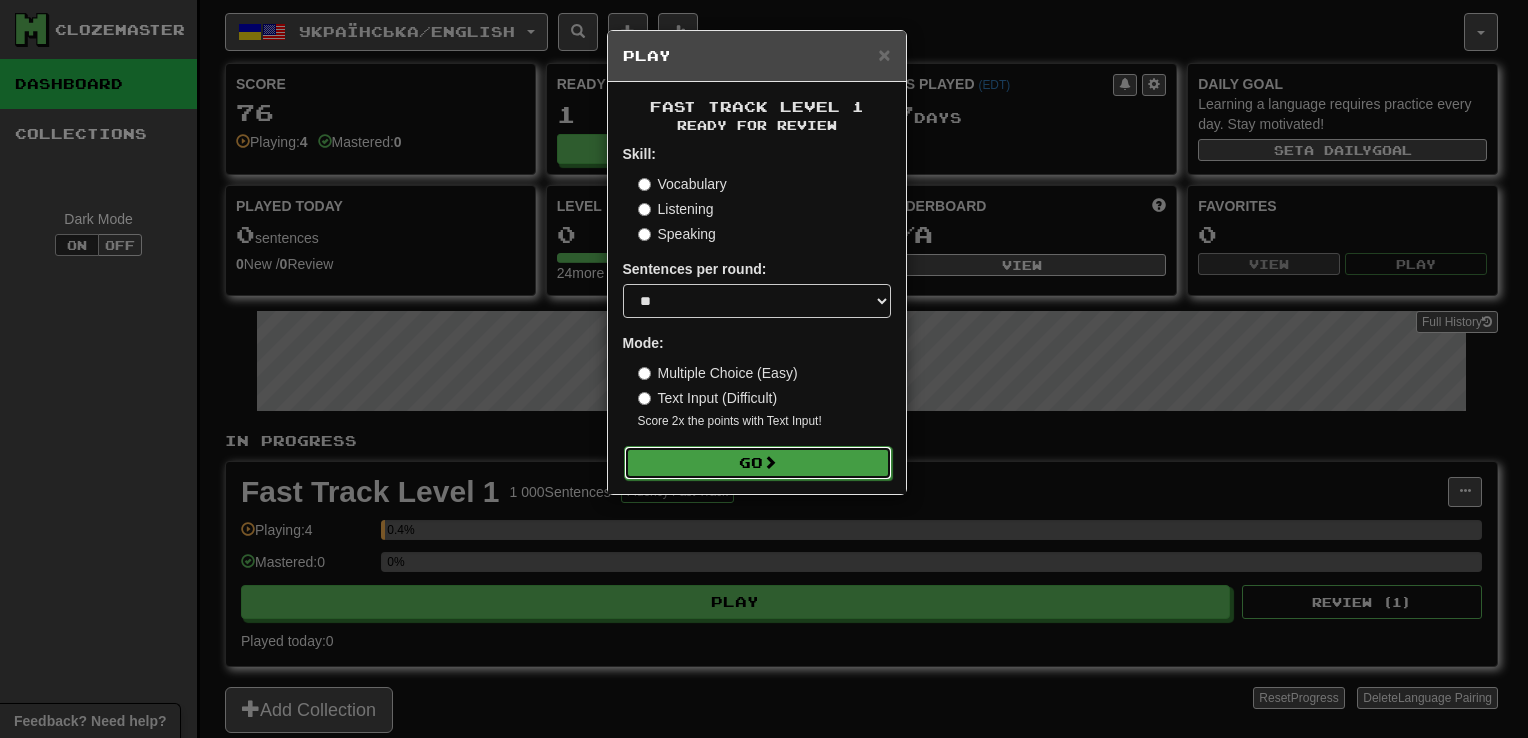 click on "Go" at bounding box center [758, 463] 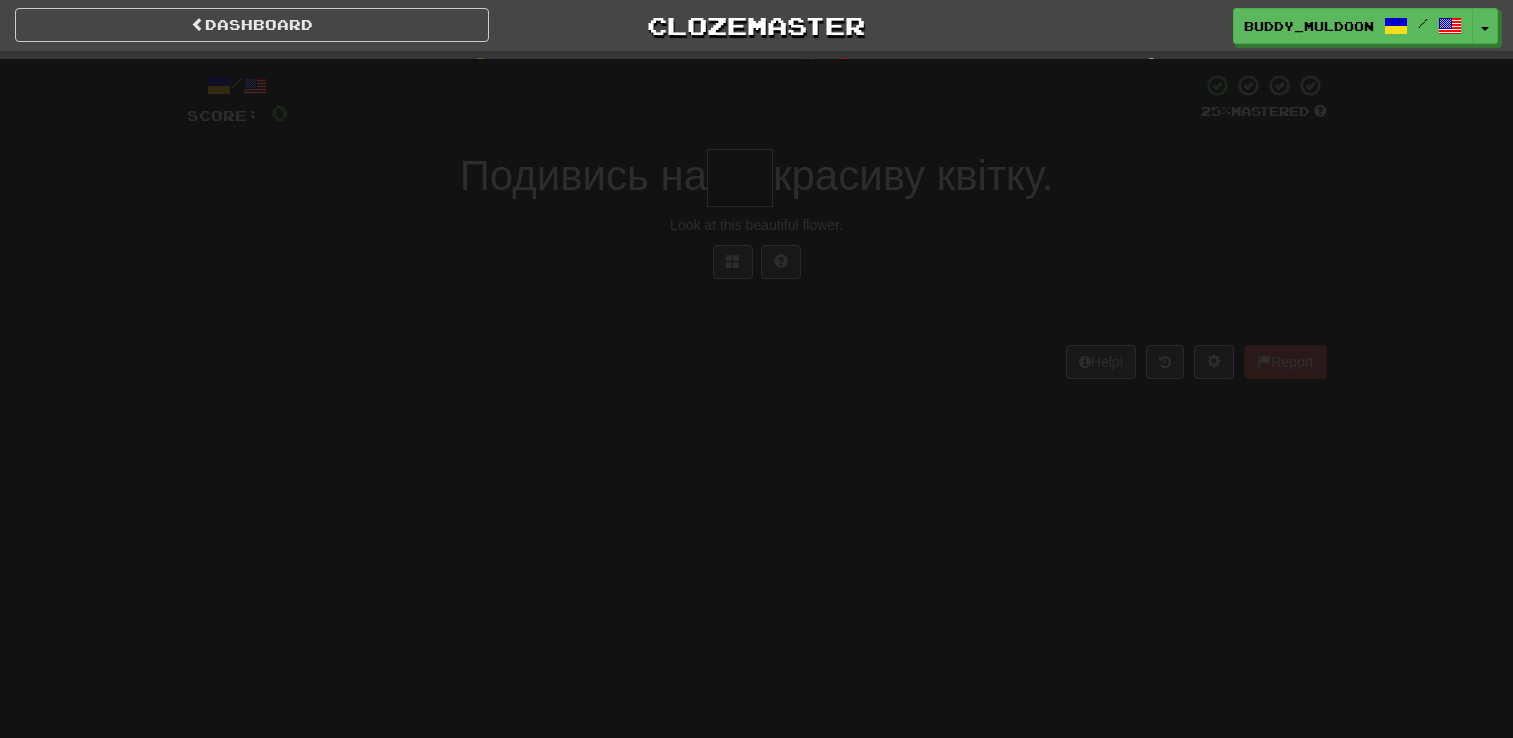 scroll, scrollTop: 0, scrollLeft: 0, axis: both 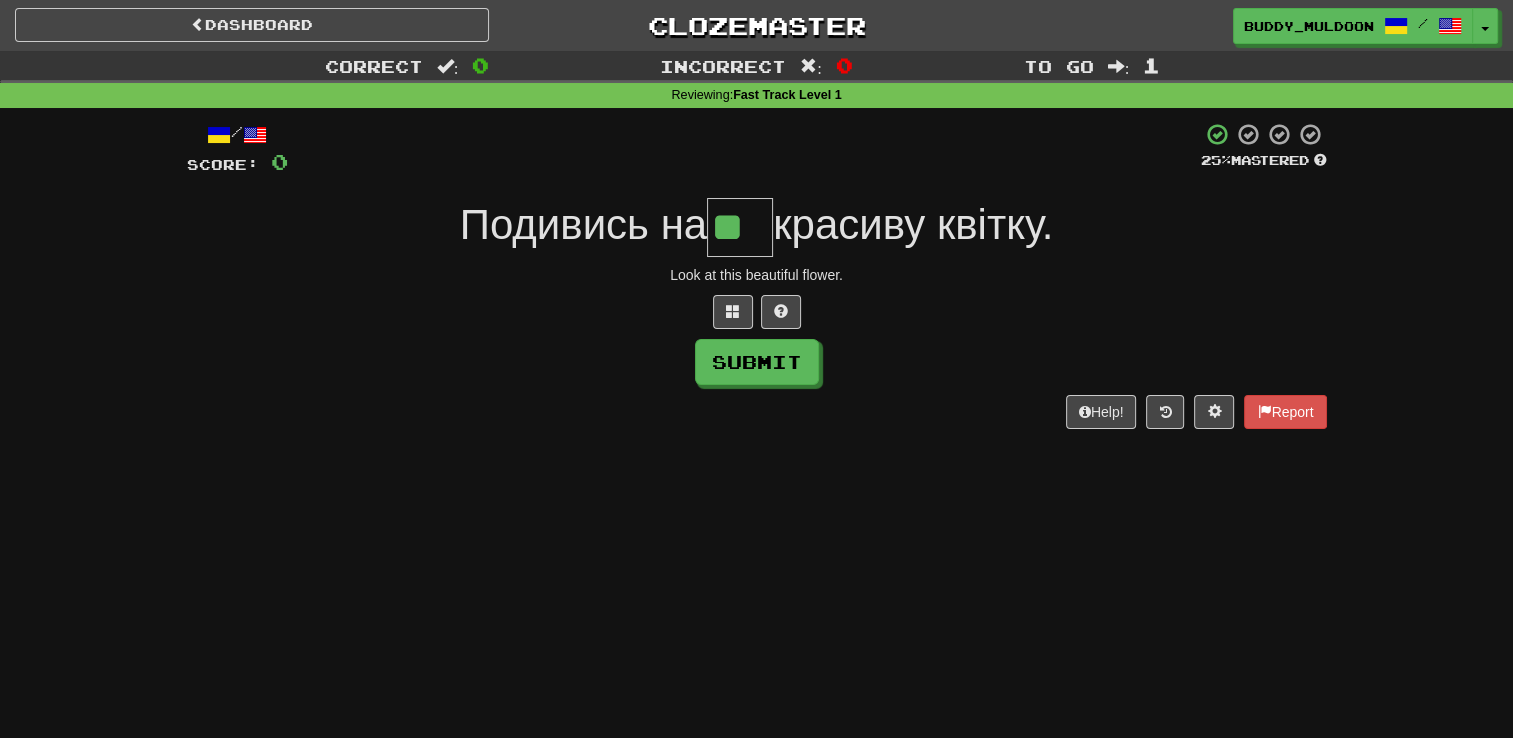 type on "**" 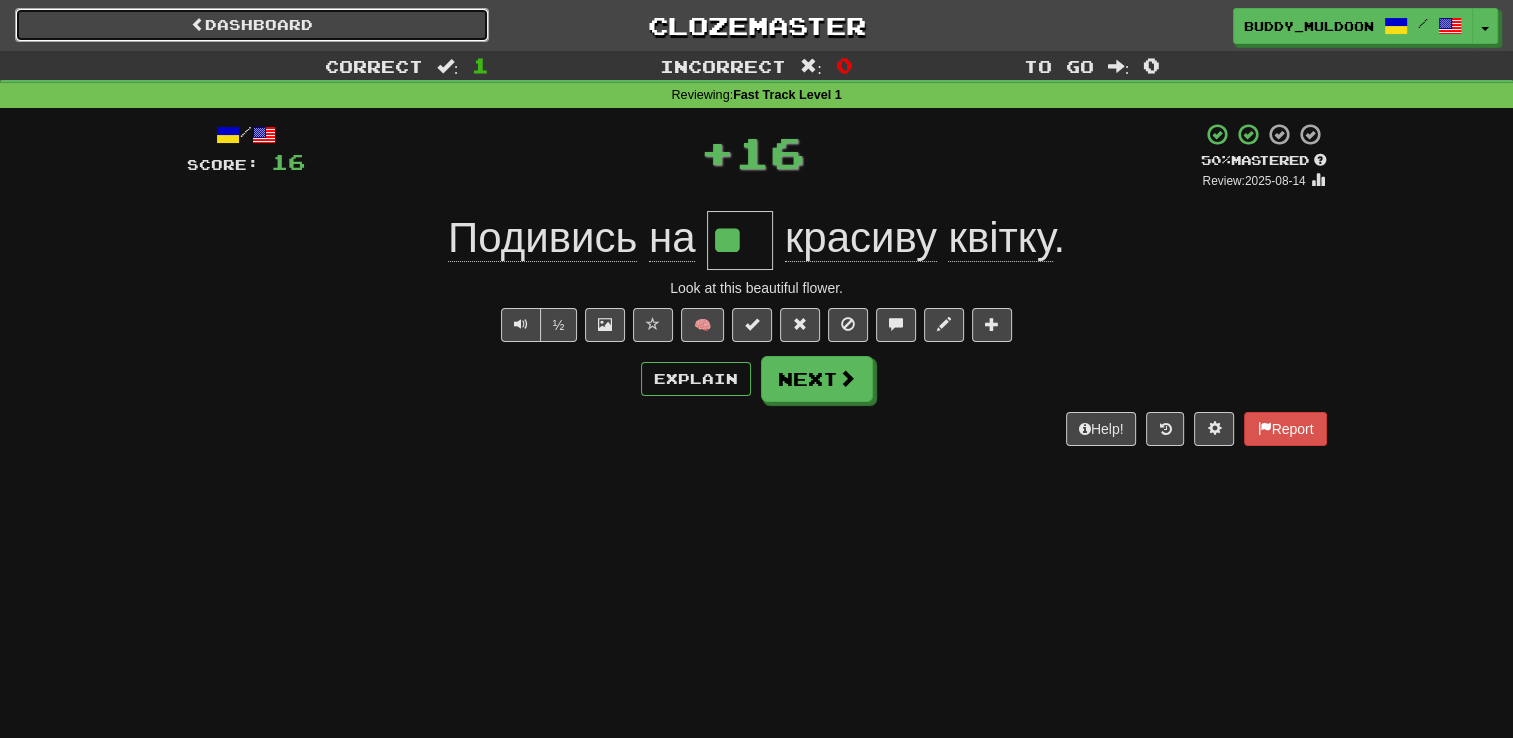 click on "Dashboard" at bounding box center (252, 25) 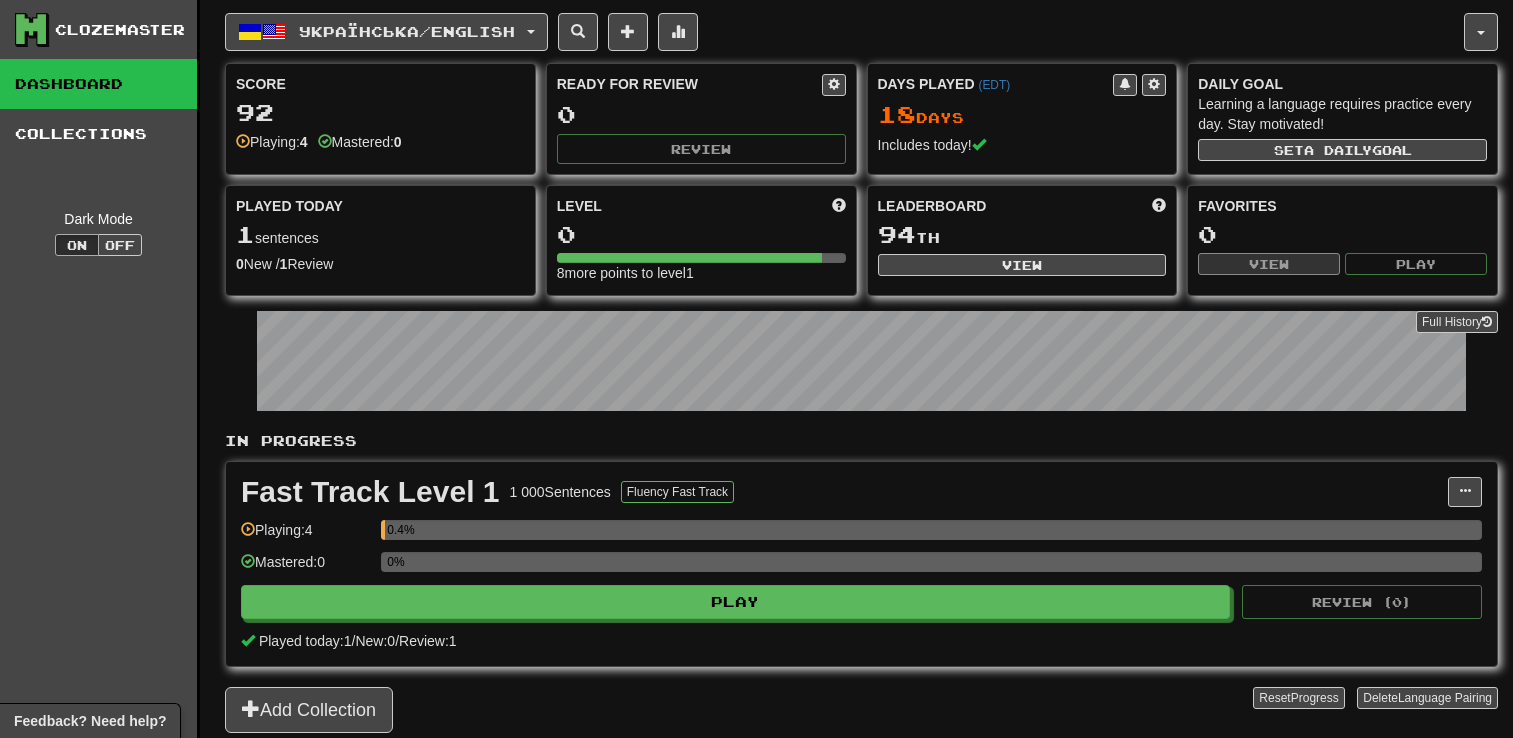 scroll, scrollTop: 0, scrollLeft: 0, axis: both 